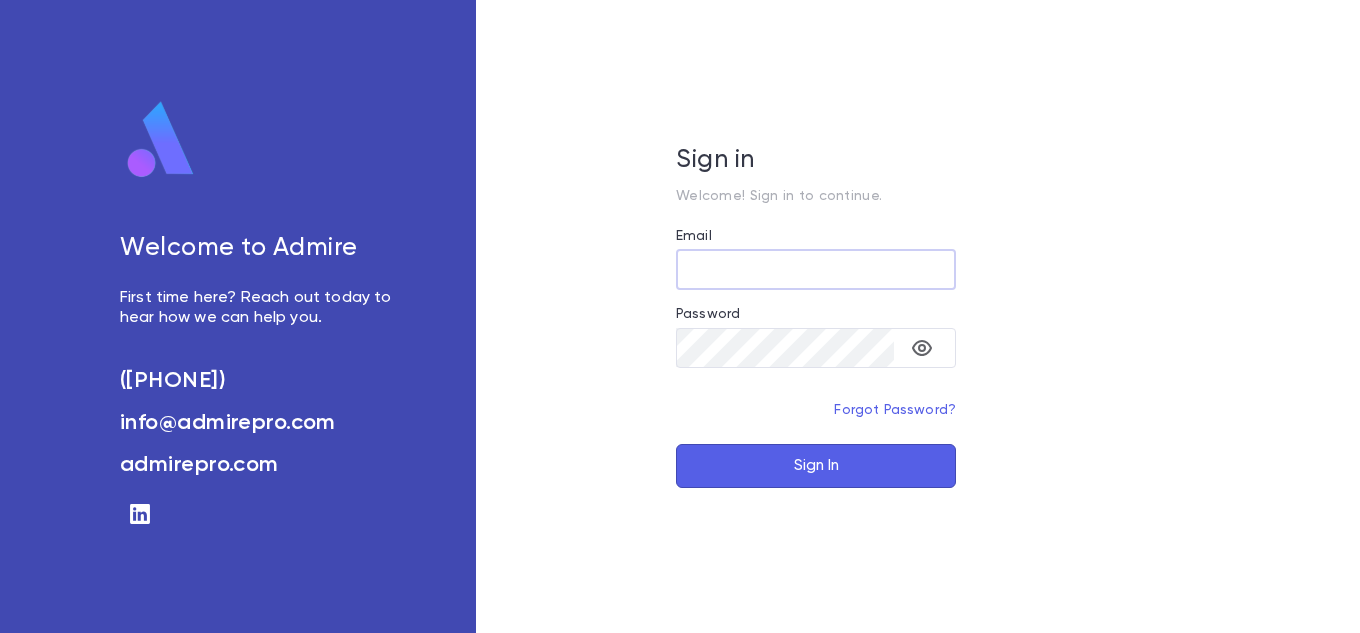 scroll, scrollTop: 0, scrollLeft: 0, axis: both 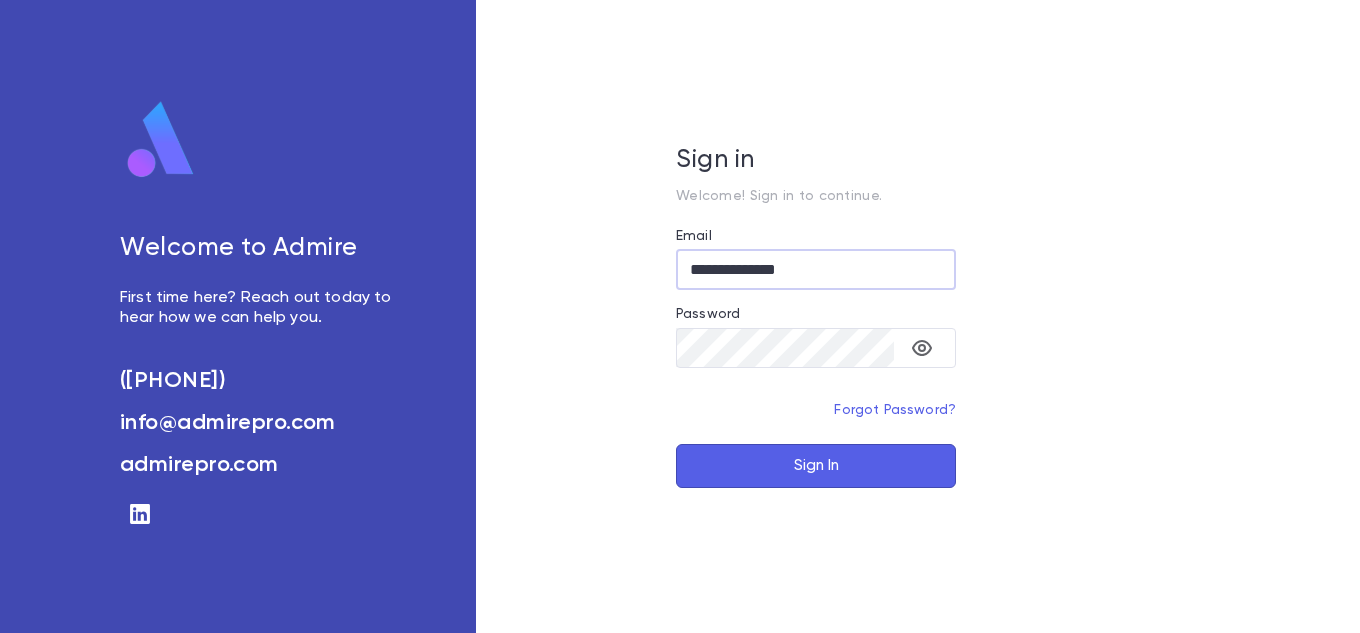type on "**********" 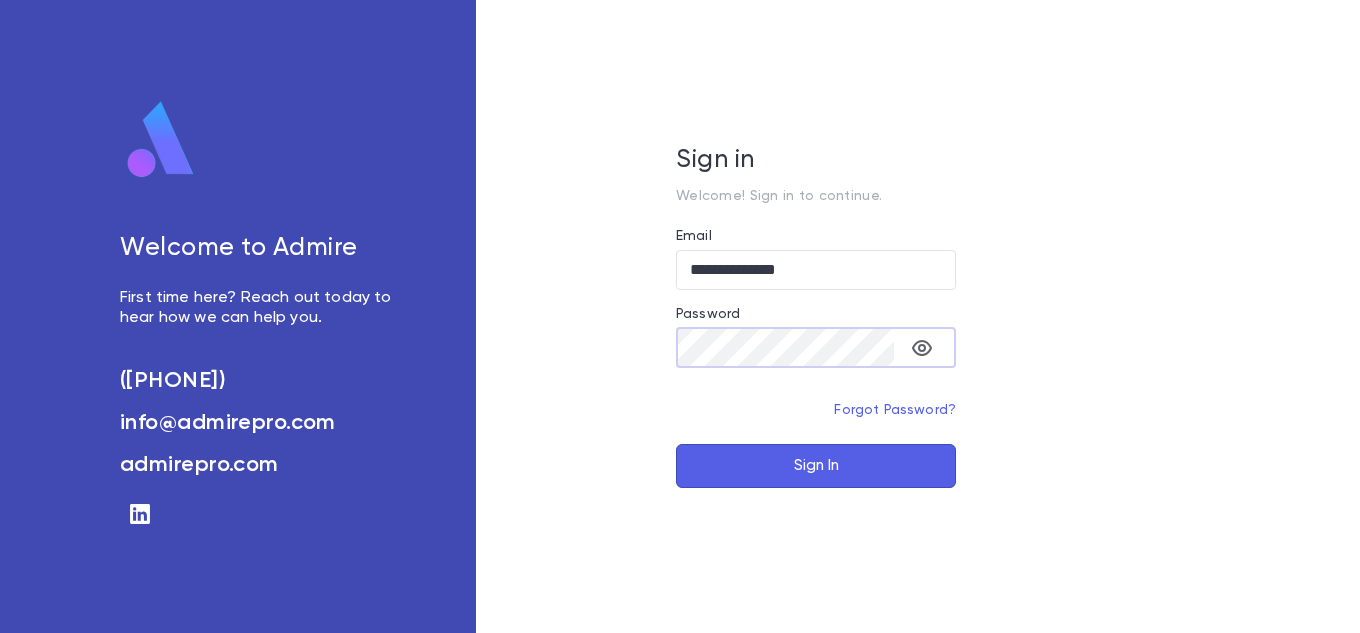 click on "Sign In" at bounding box center (816, 466) 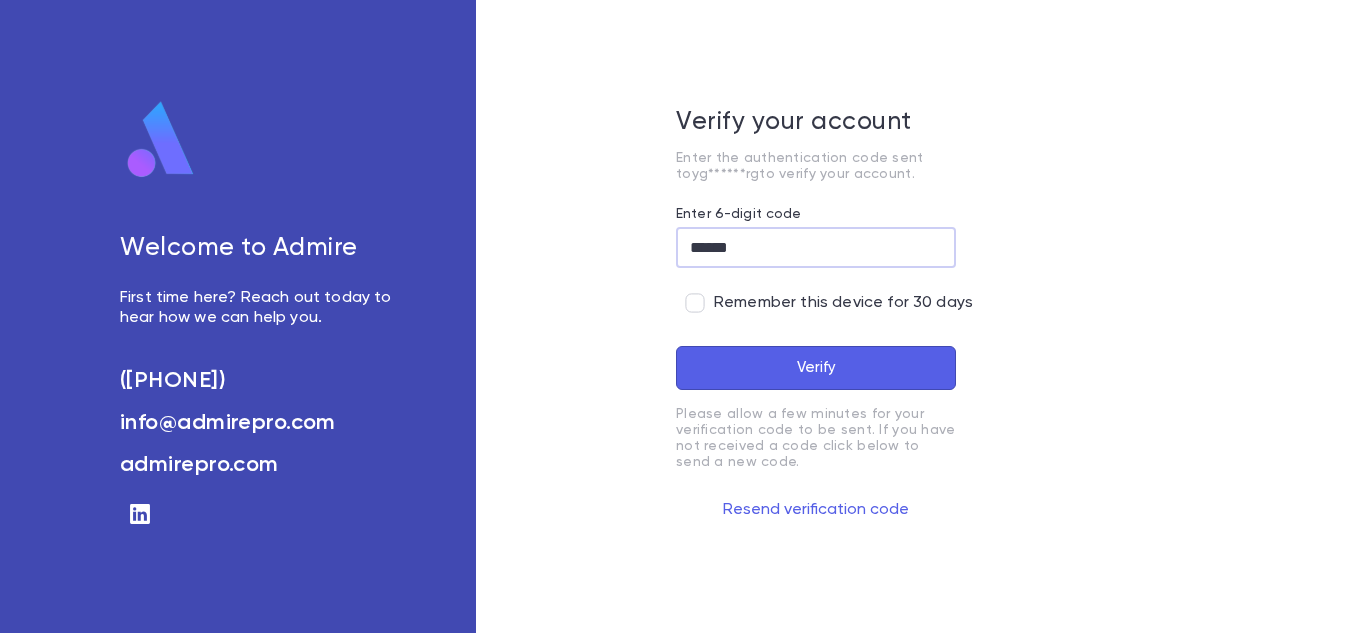 type on "******" 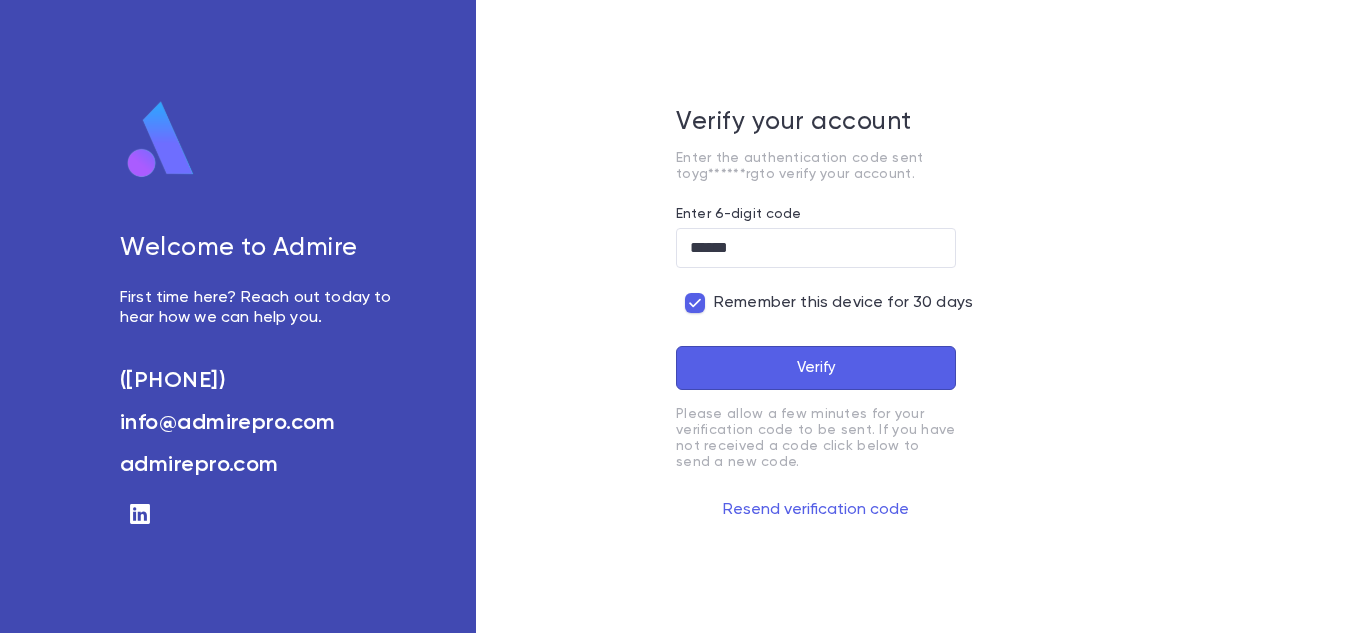 click on "Verify" at bounding box center [816, 368] 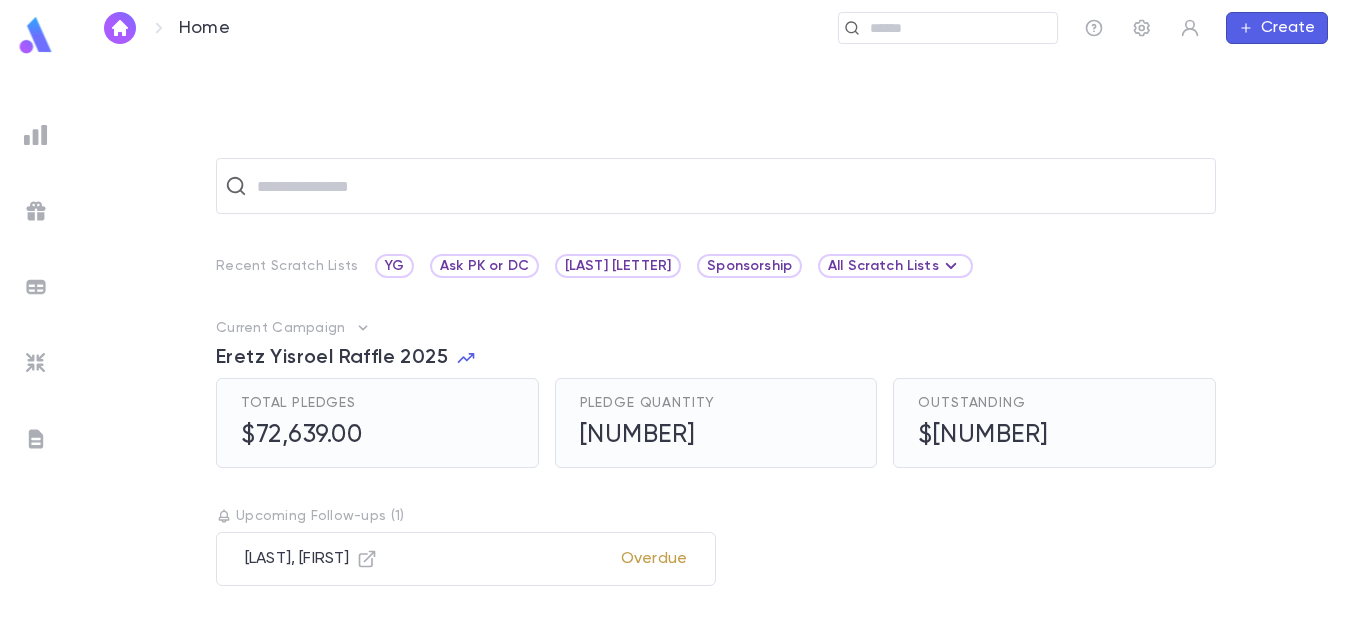 click at bounding box center (36, 135) 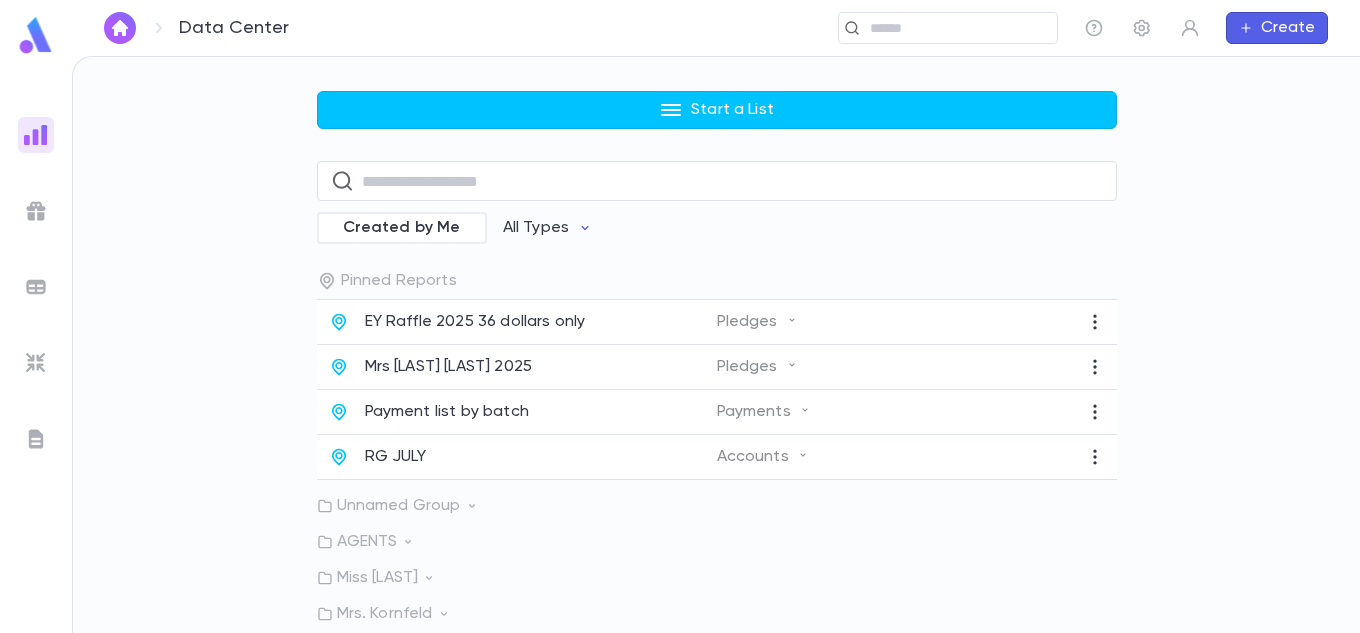 scroll, scrollTop: 133, scrollLeft: 0, axis: vertical 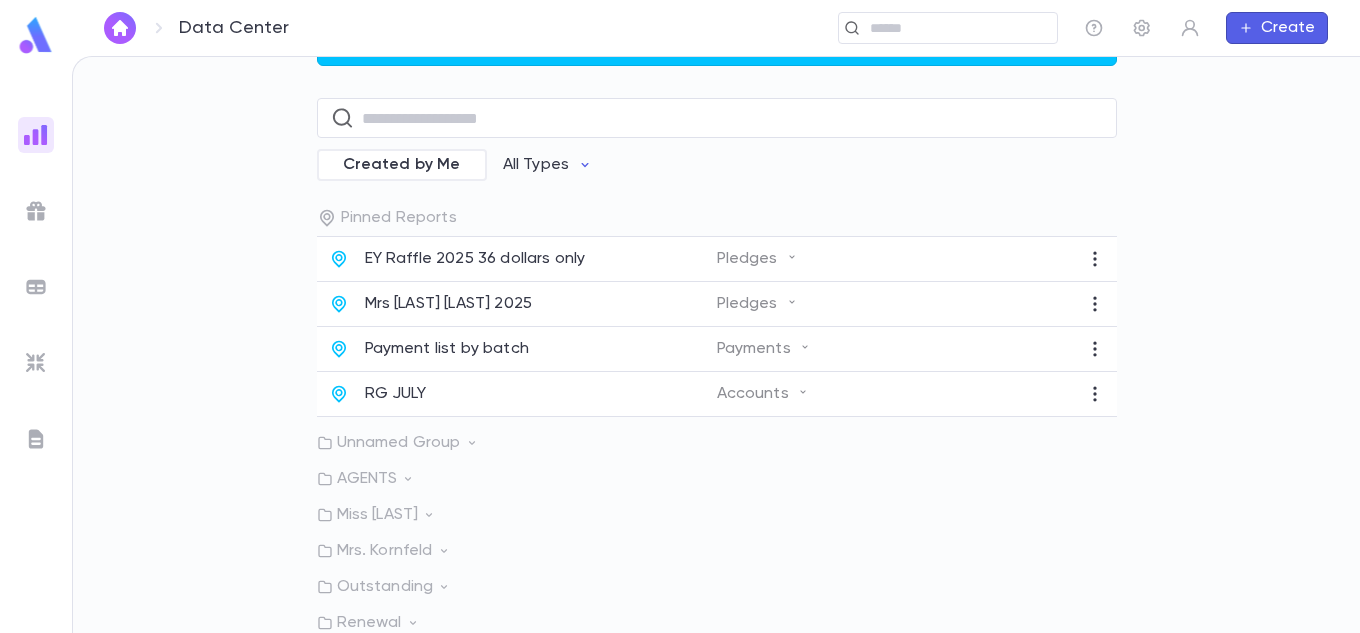 click on "Outstanding" at bounding box center (717, 587) 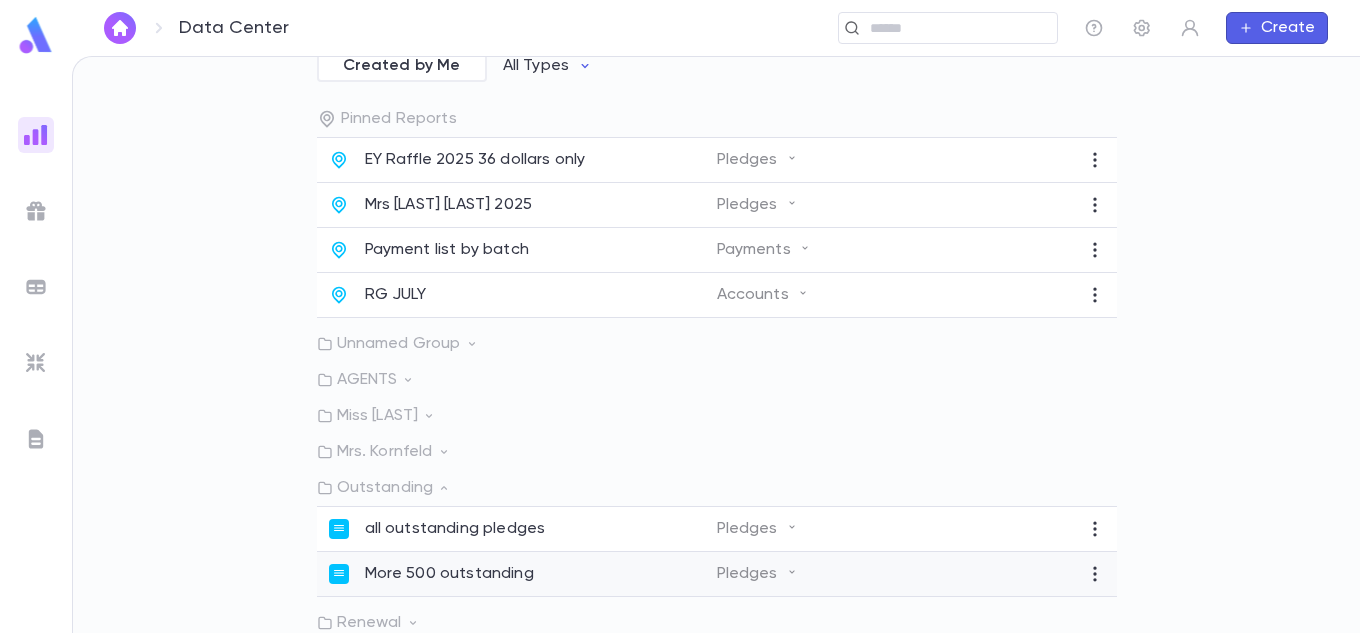 scroll, scrollTop: 234, scrollLeft: 0, axis: vertical 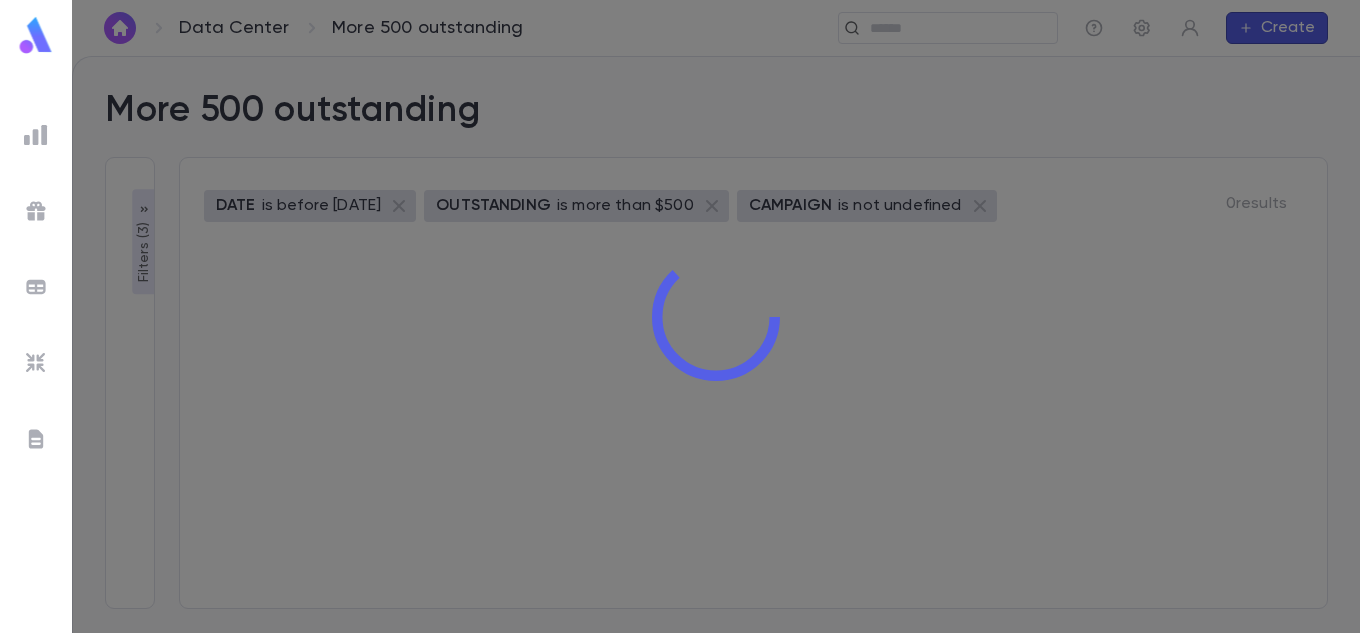 type on "**********" 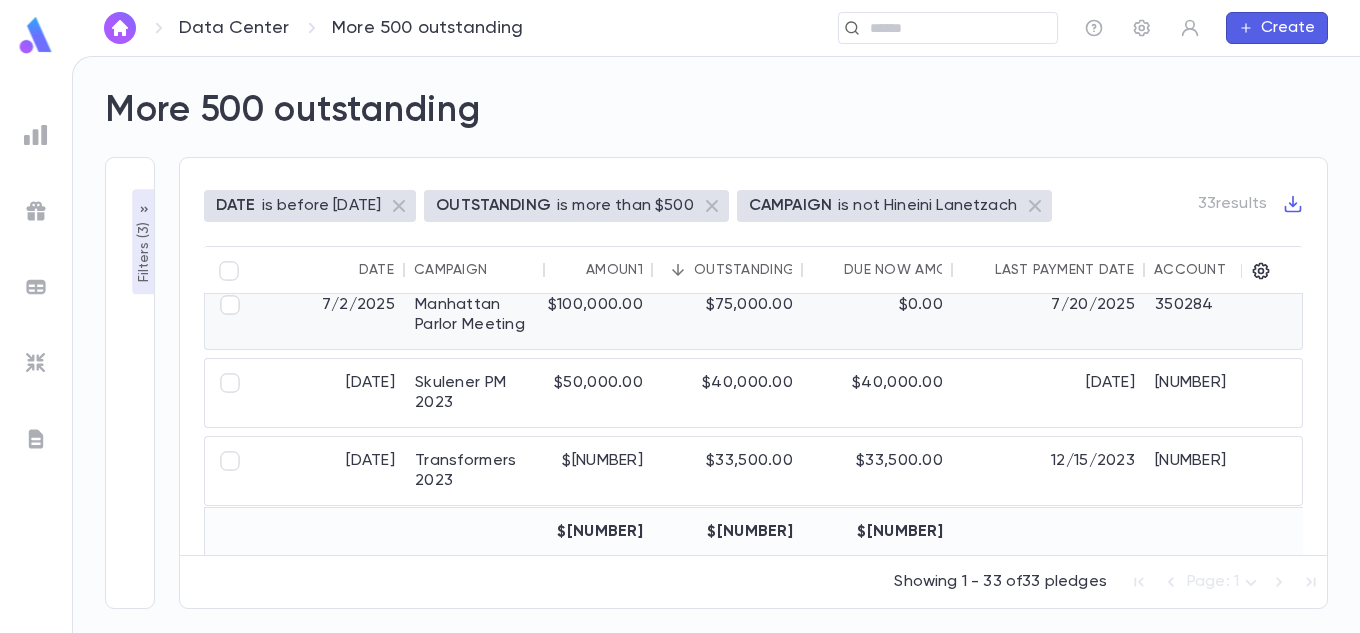 scroll, scrollTop: 0, scrollLeft: 0, axis: both 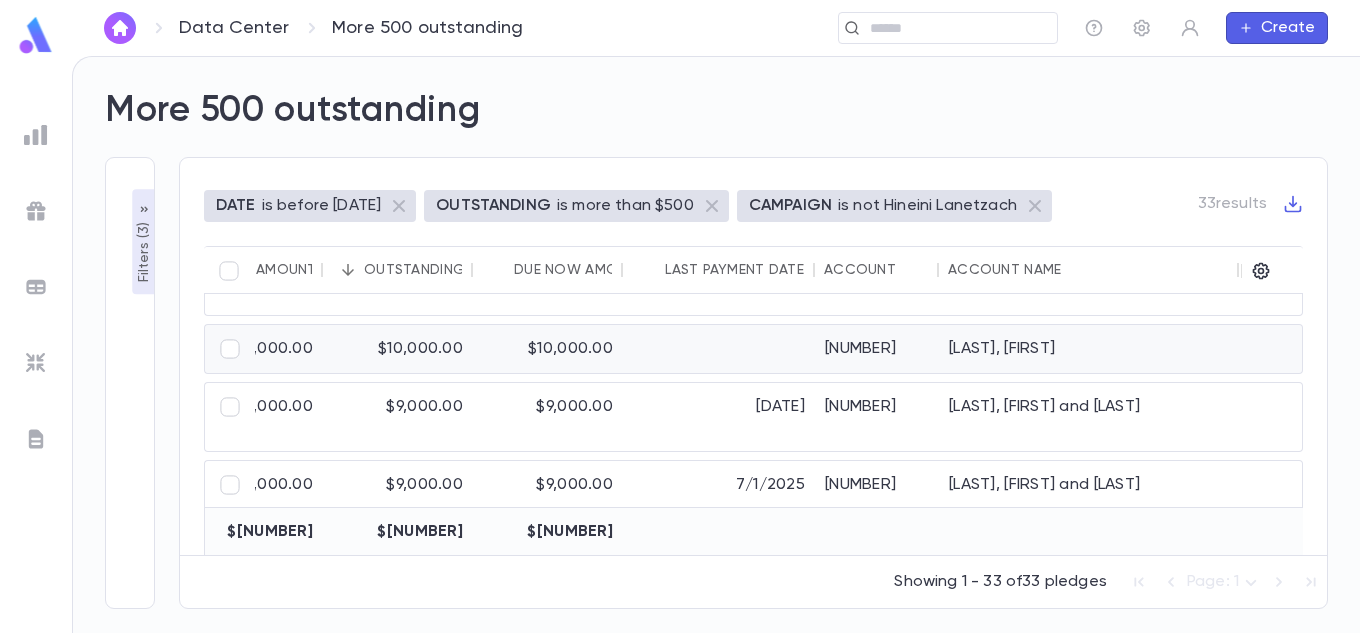 click on "$10,000.00" at bounding box center (398, 349) 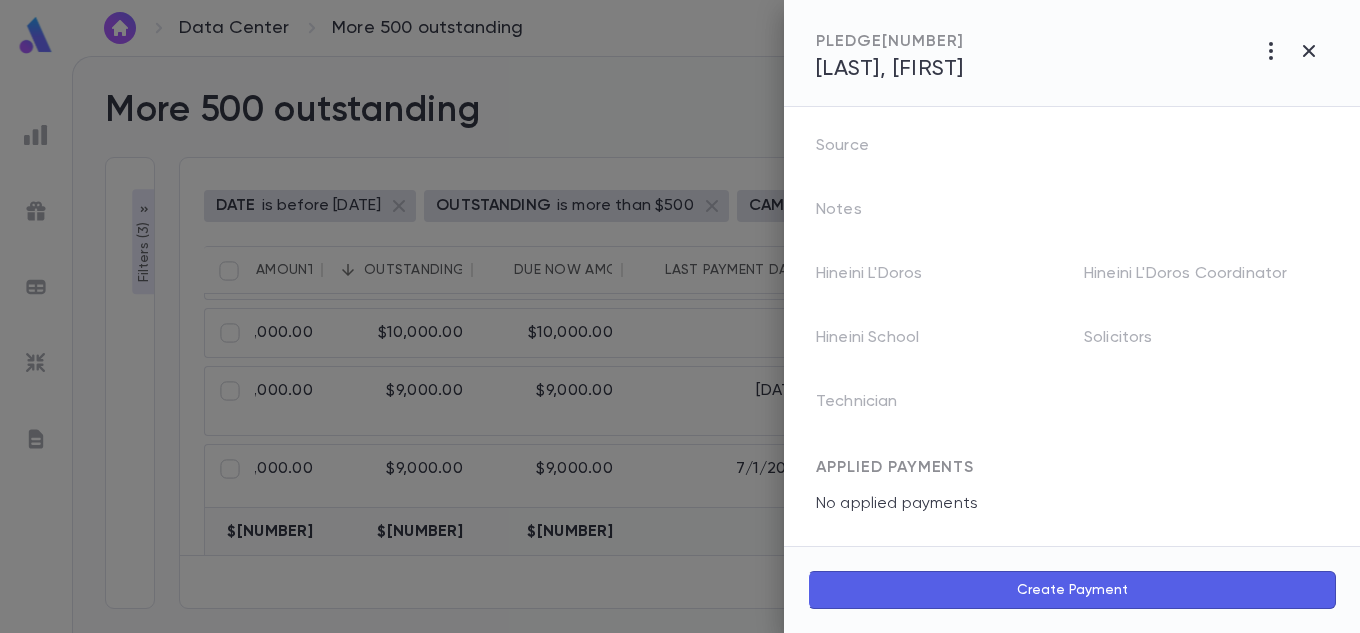 scroll, scrollTop: 0, scrollLeft: 0, axis: both 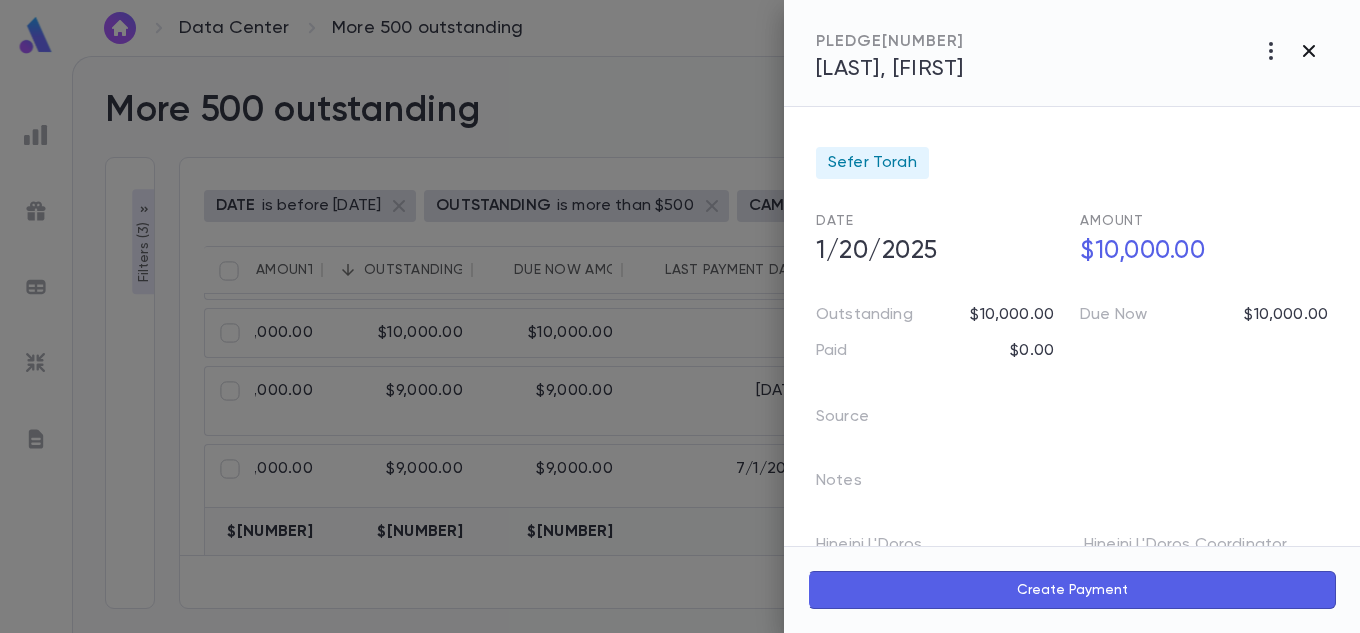 click 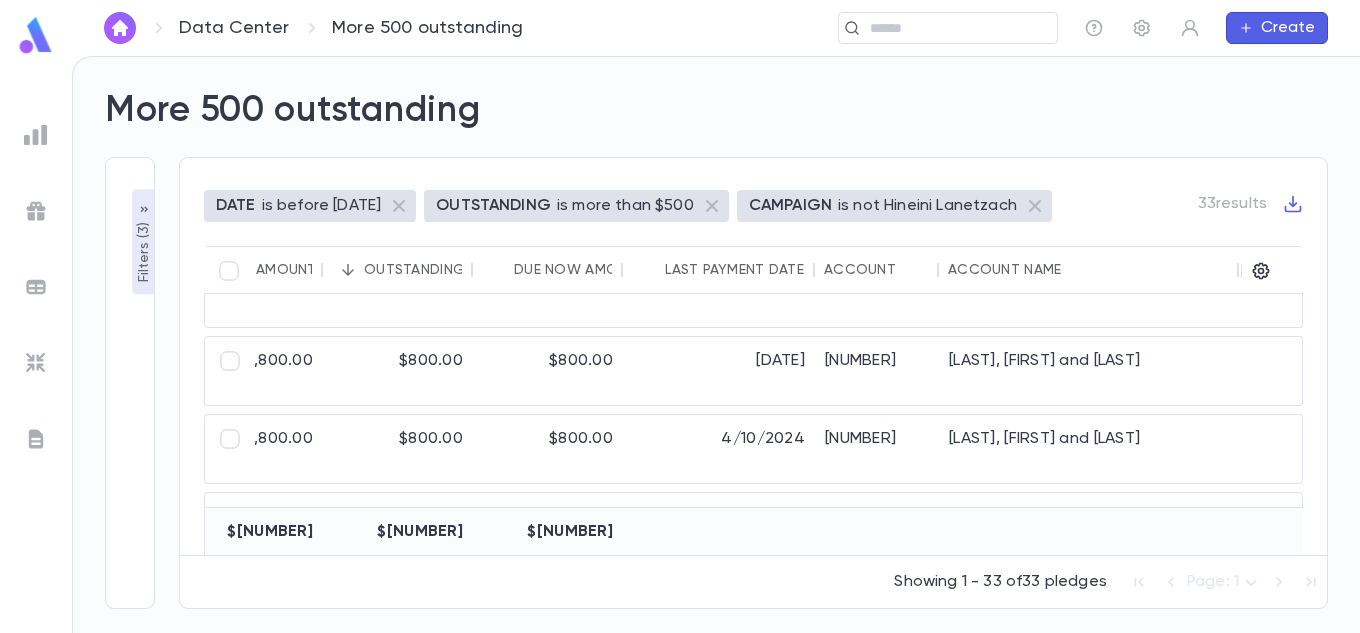 scroll, scrollTop: 1690, scrollLeft: 330, axis: both 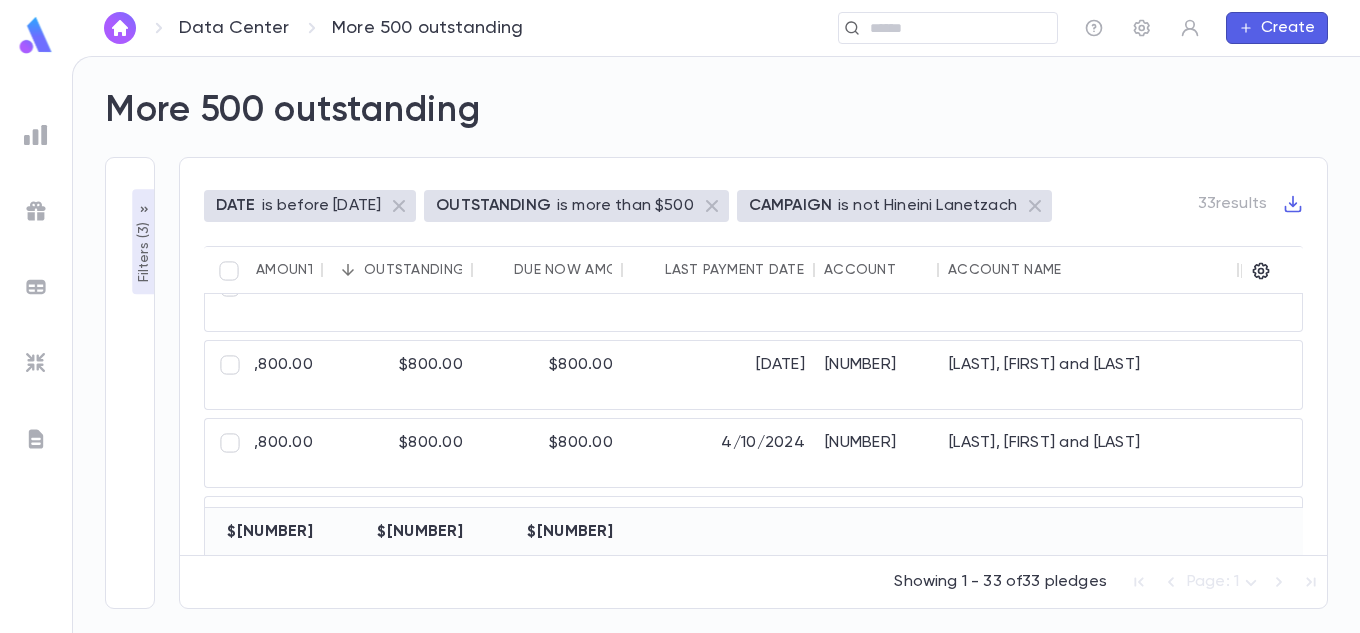 click at bounding box center (36, 135) 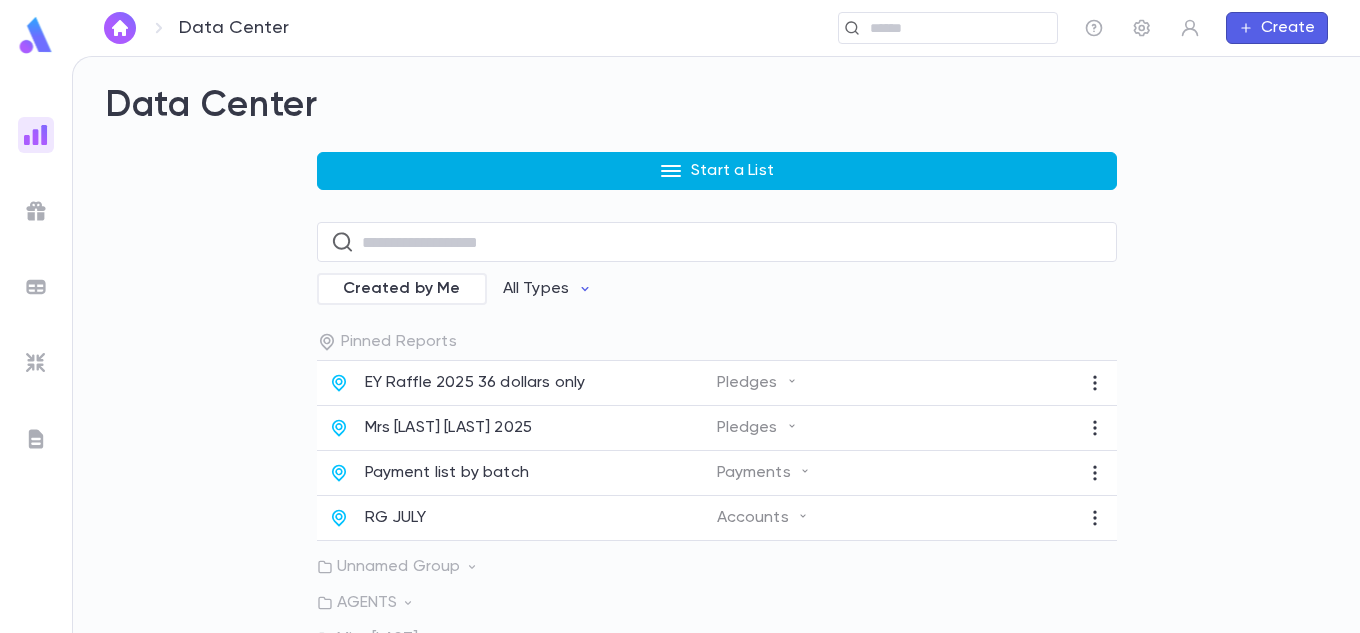 scroll, scrollTop: 0, scrollLeft: 0, axis: both 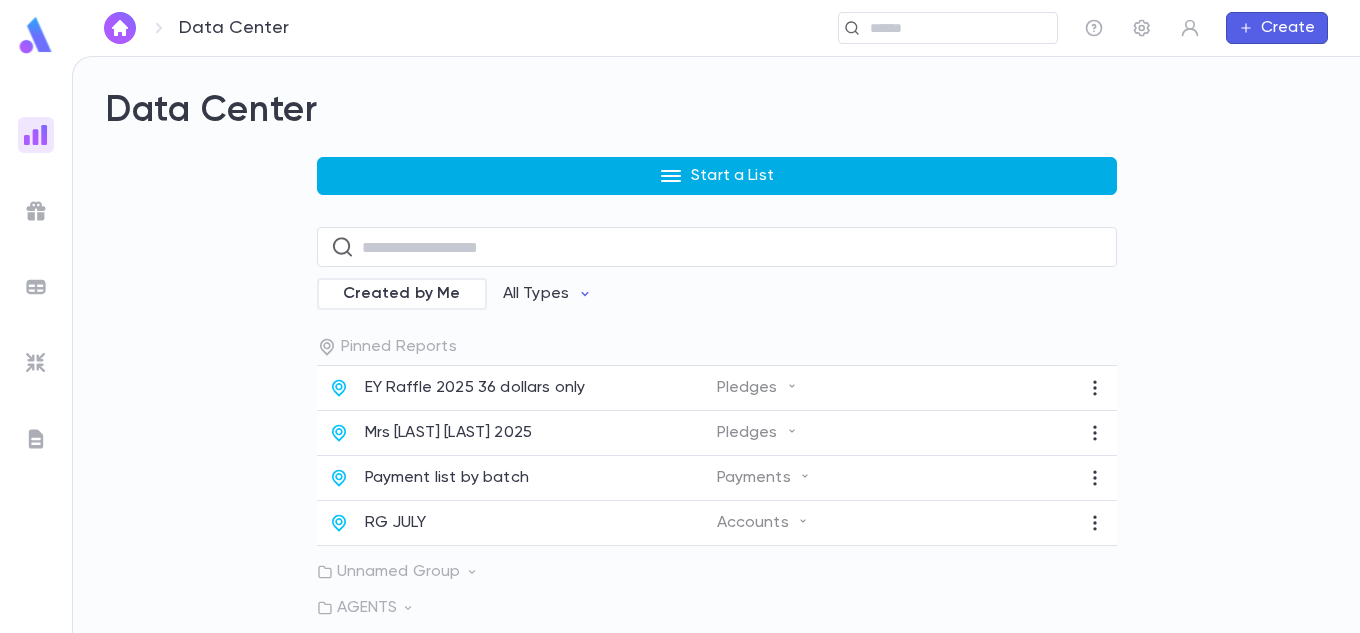 click 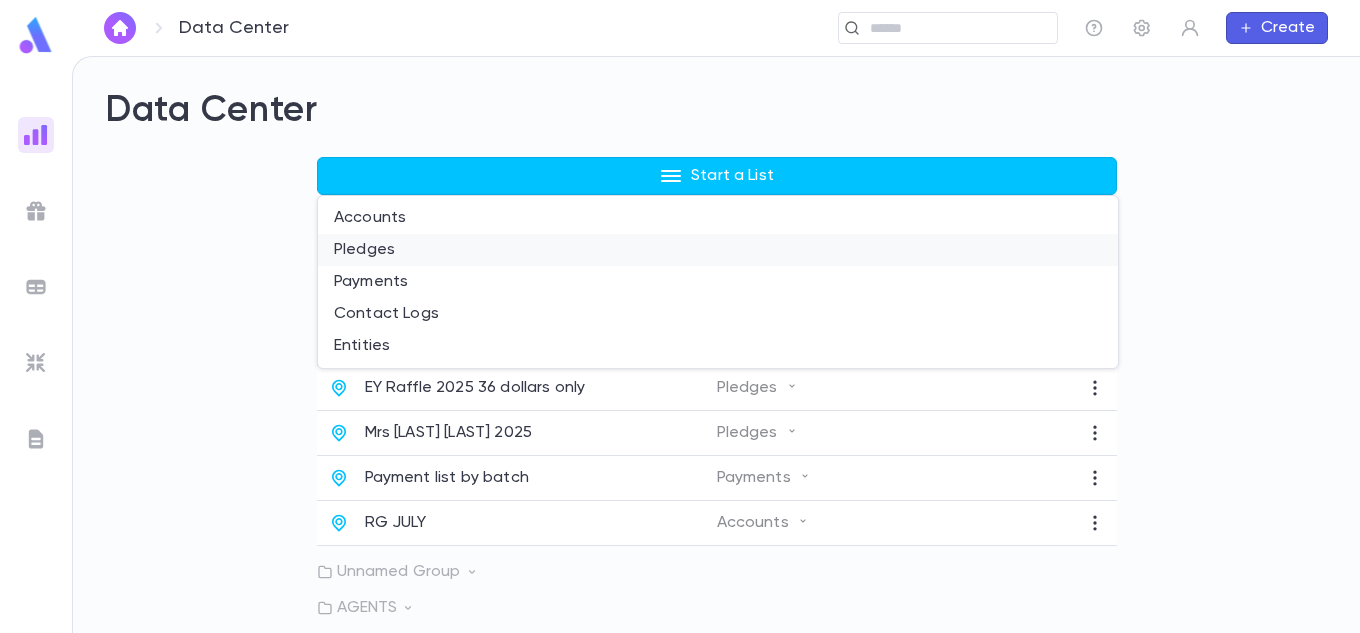 click on "Pledges" at bounding box center [718, 250] 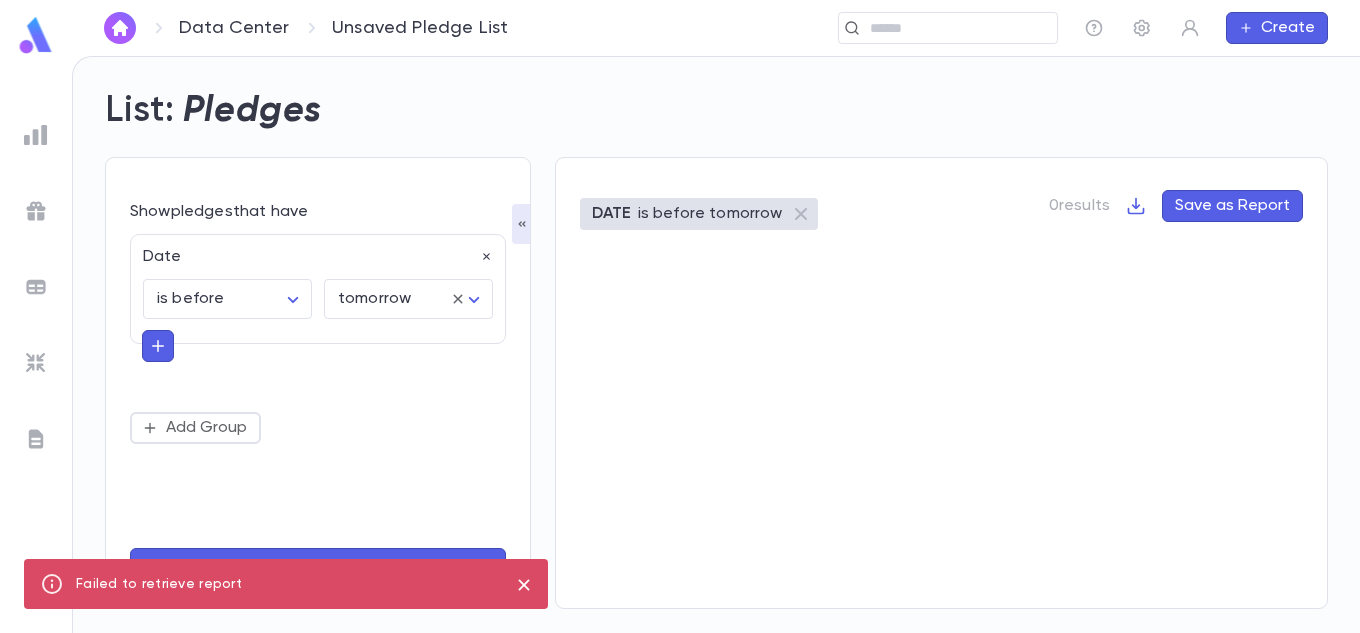 click 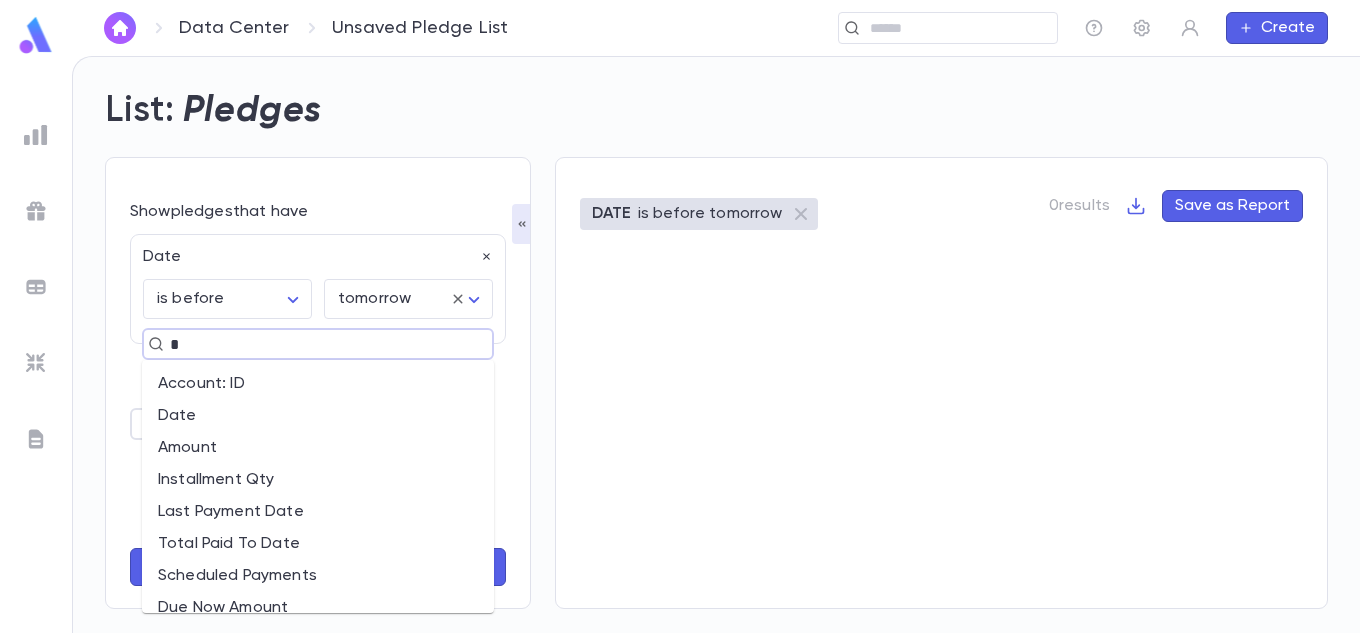 type on "**" 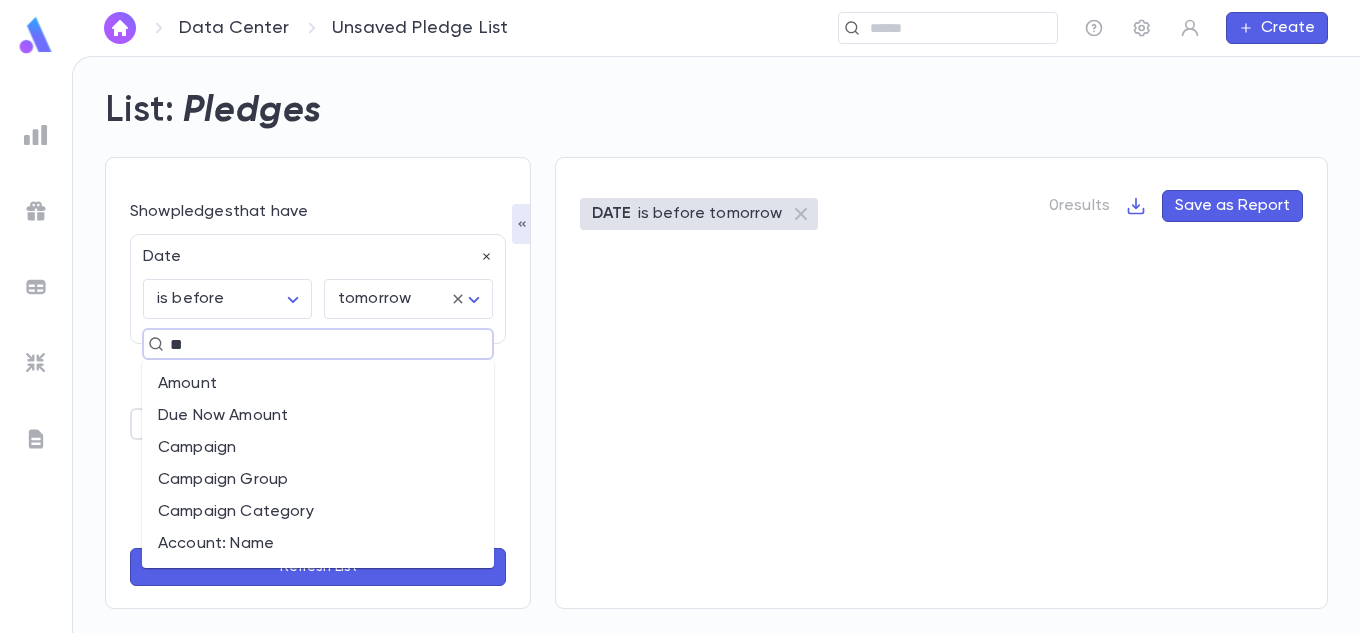 click on "Amount" at bounding box center [318, 384] 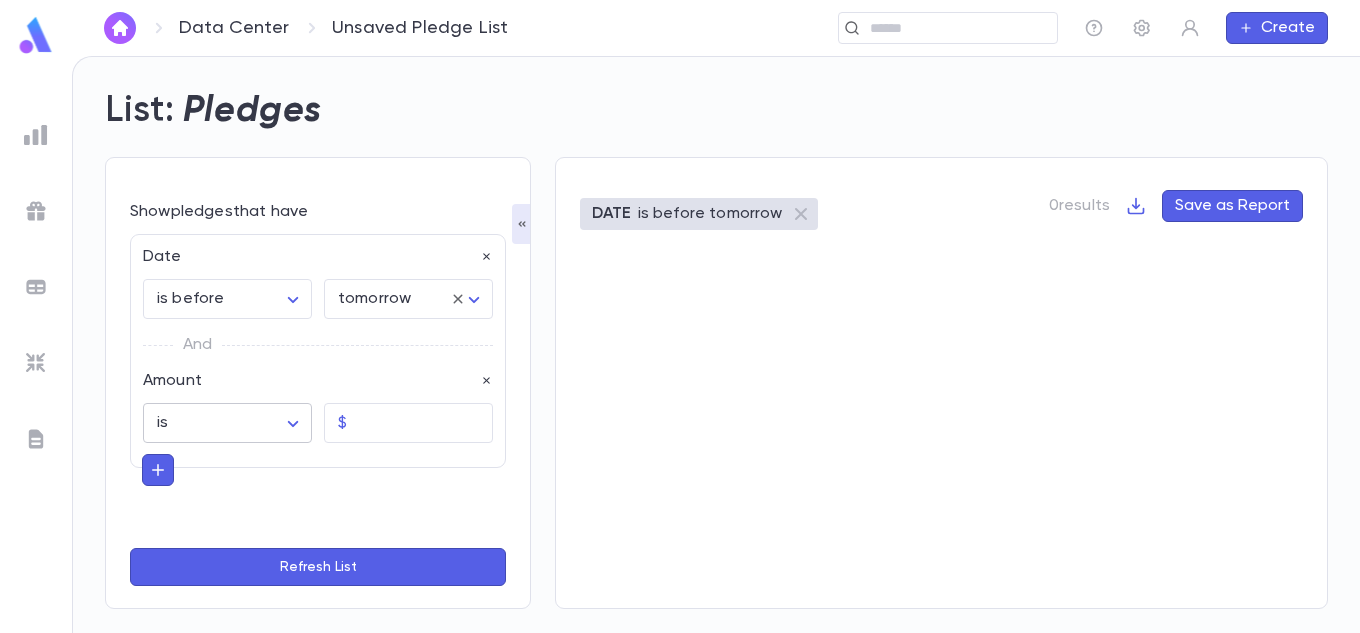 click on "Data Center Unsaved Pledge List ​  Create List:  Pledges Show  pledges  that have Date is before ******** ​ tomorrow ******** ​ And Amount is ****** ​ $ ​ Add Group Refresh List DATE is before tomorrow 0  results Save as Report Profile Log out Account Pledge Payment Download CSV Download PDF" at bounding box center (680, 344) 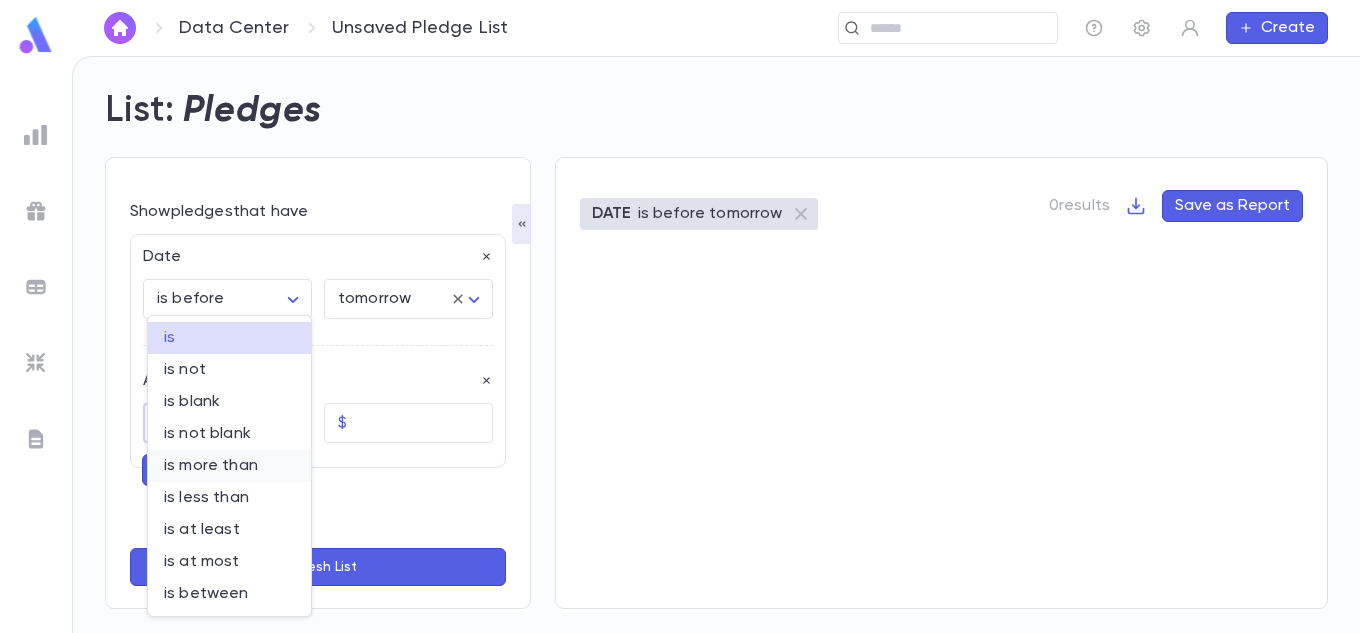 click on "is more than" at bounding box center (229, 466) 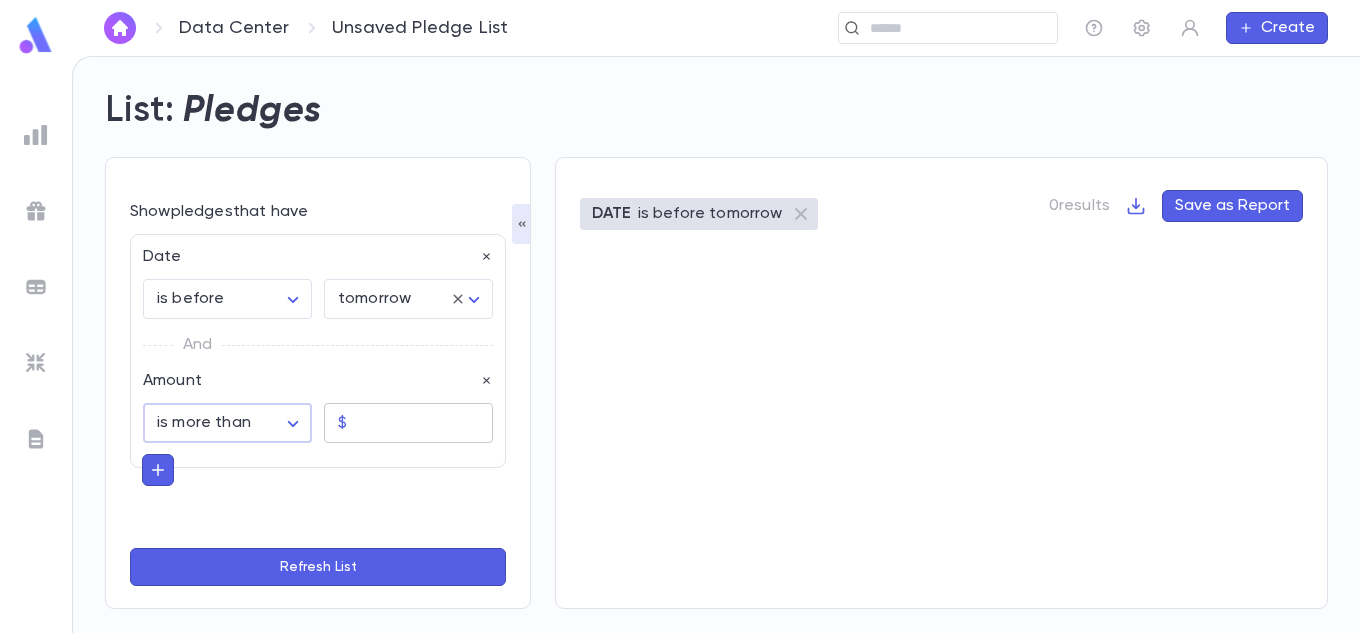 click at bounding box center (424, 423) 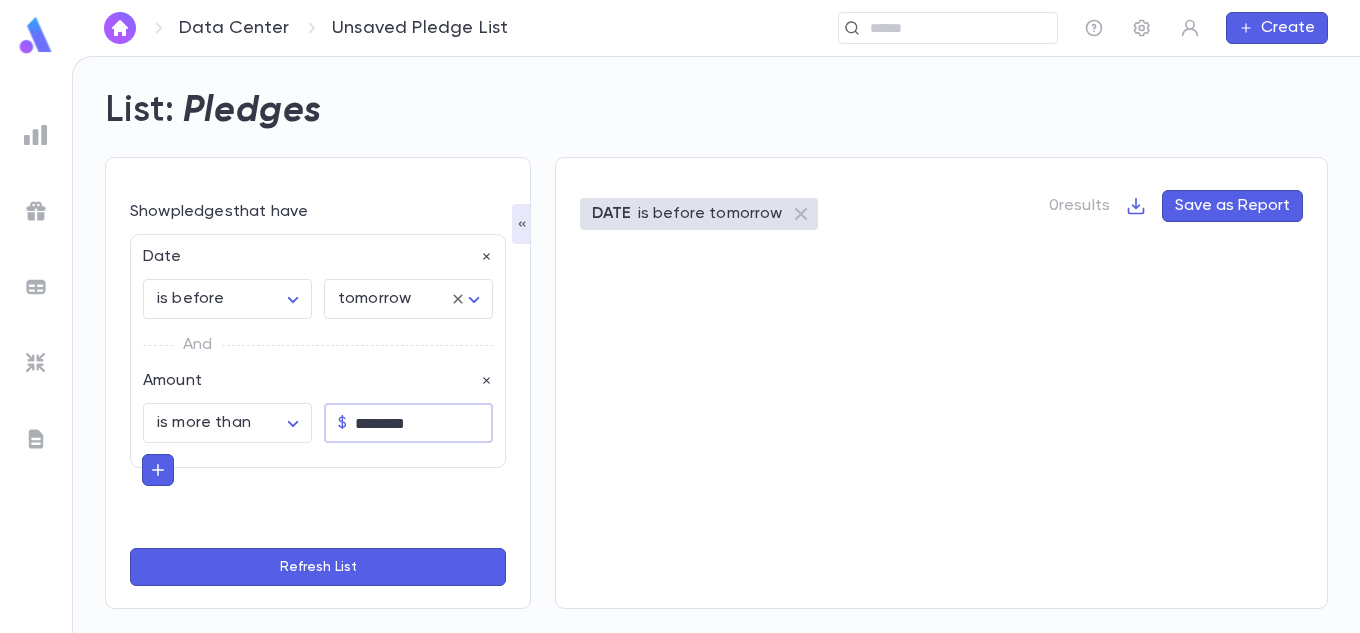 type on "********" 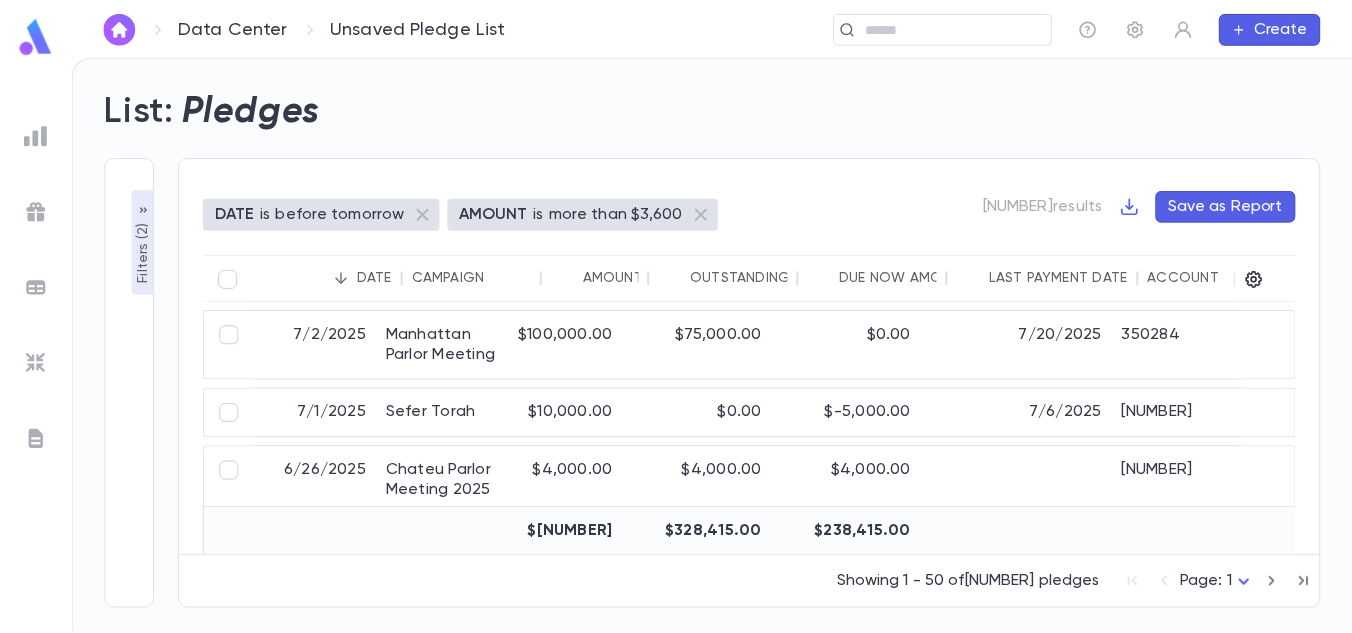 scroll, scrollTop: 0, scrollLeft: 0, axis: both 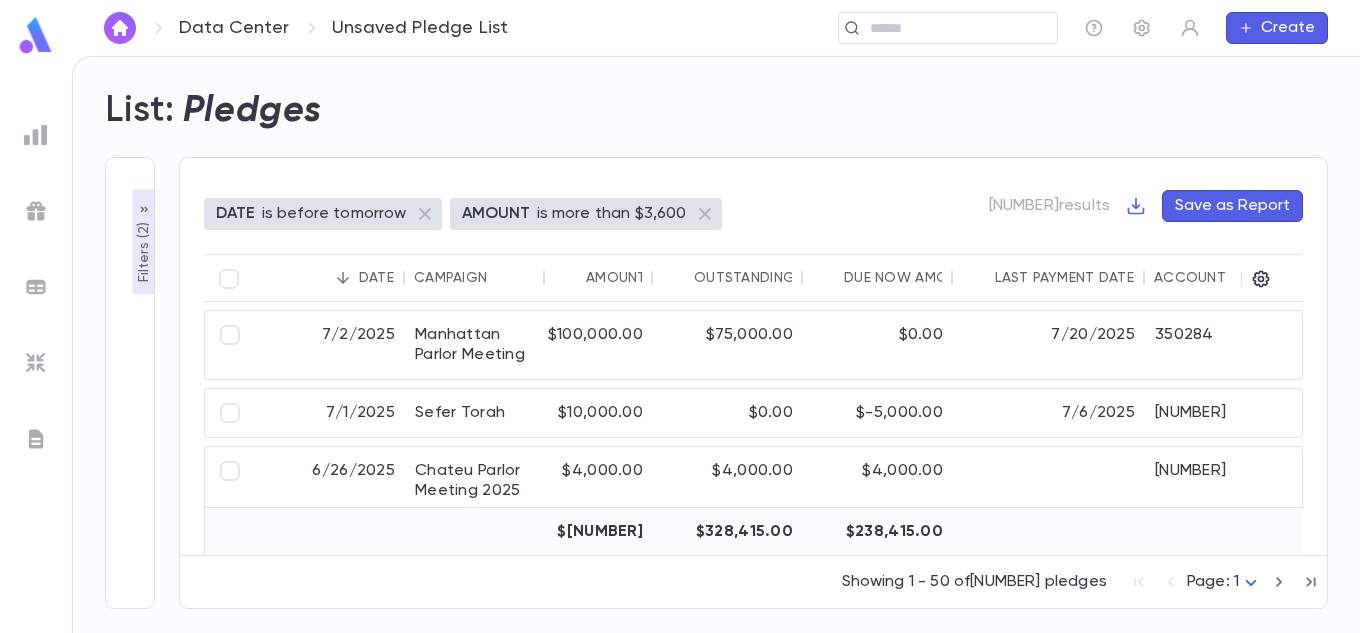 click 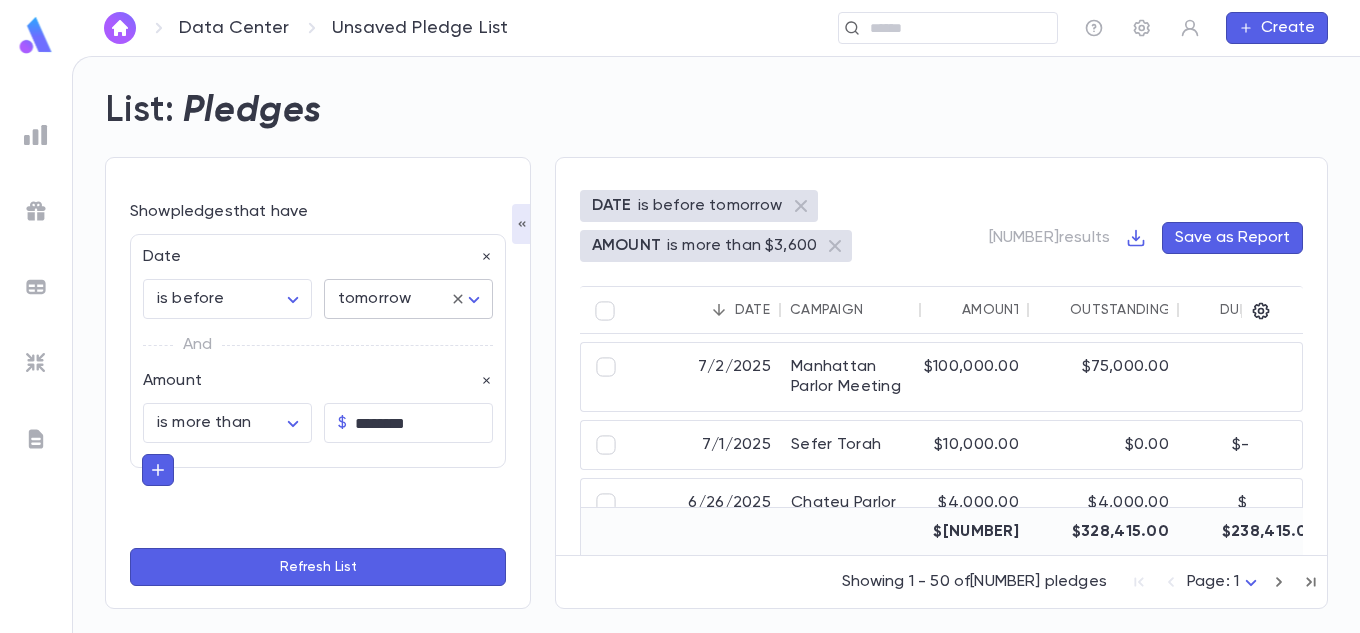 click on "**********" at bounding box center (680, 344) 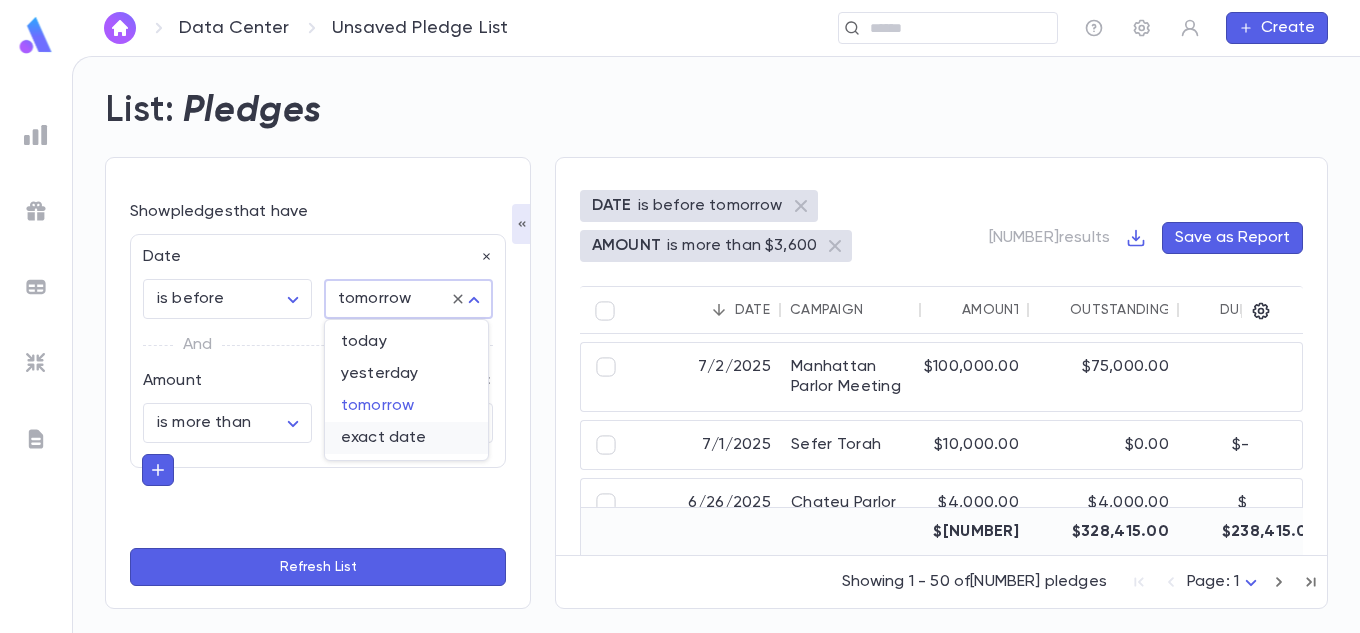 click on "exact date" at bounding box center (406, 438) 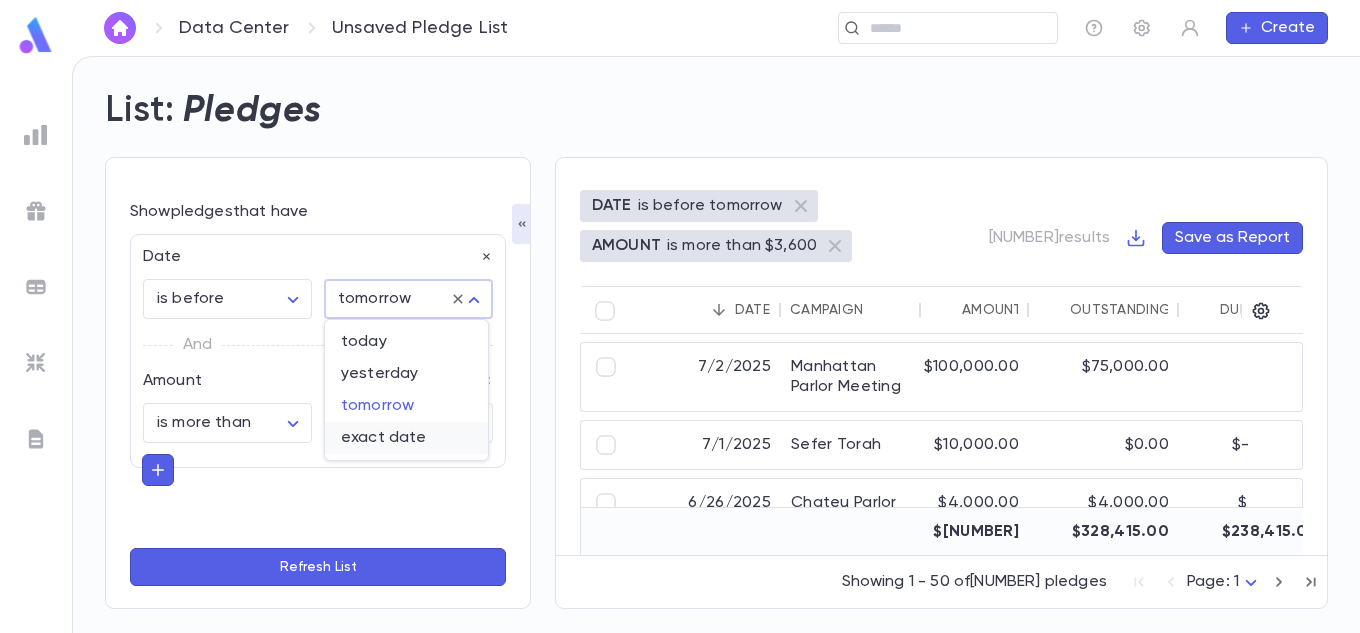 type on "*********" 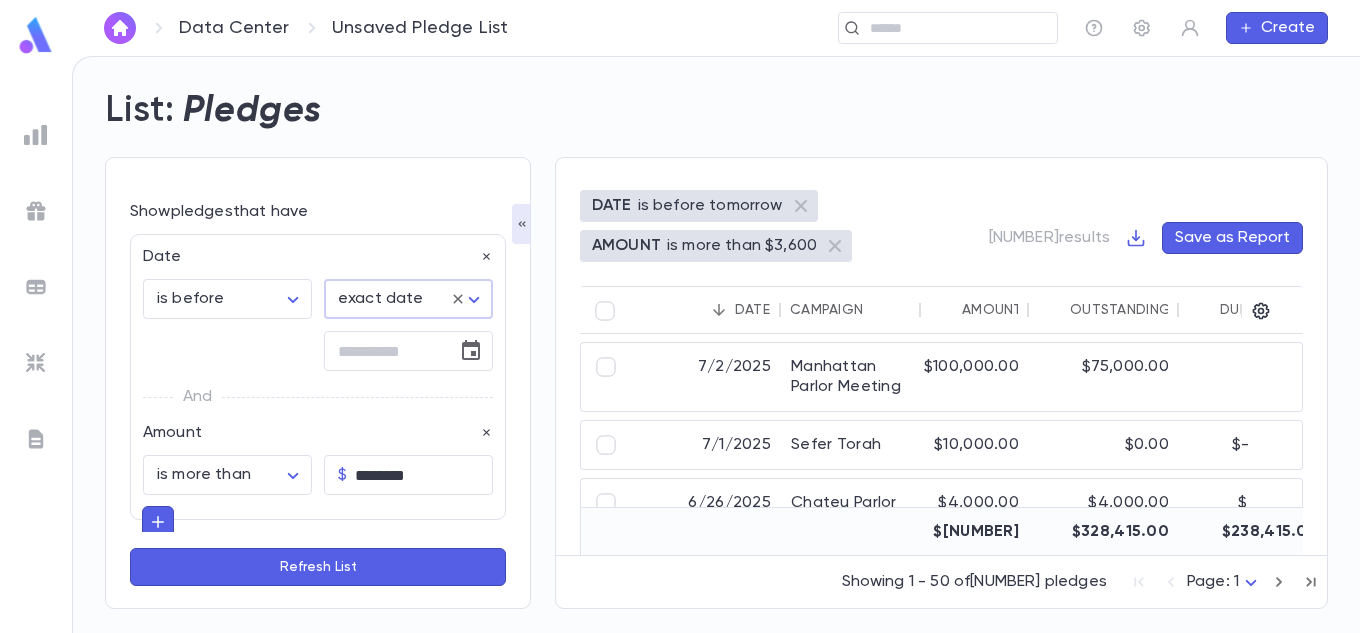 click on "**********" at bounding box center (680, 344) 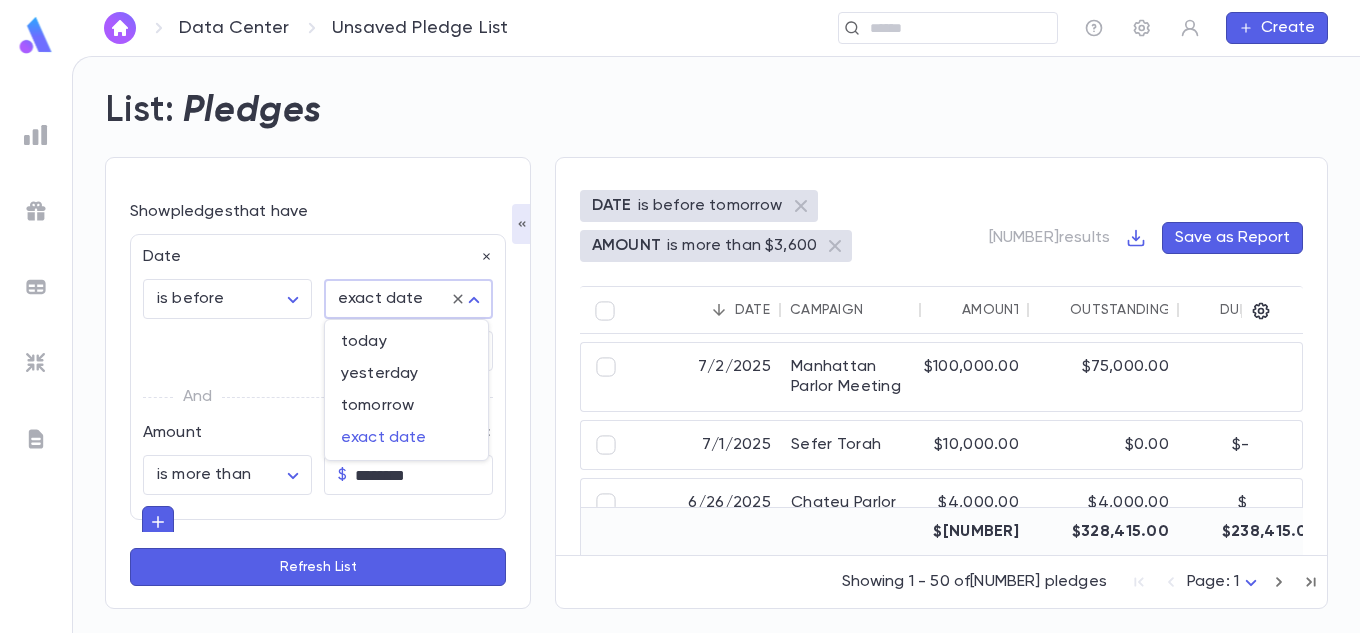 click at bounding box center [680, 316] 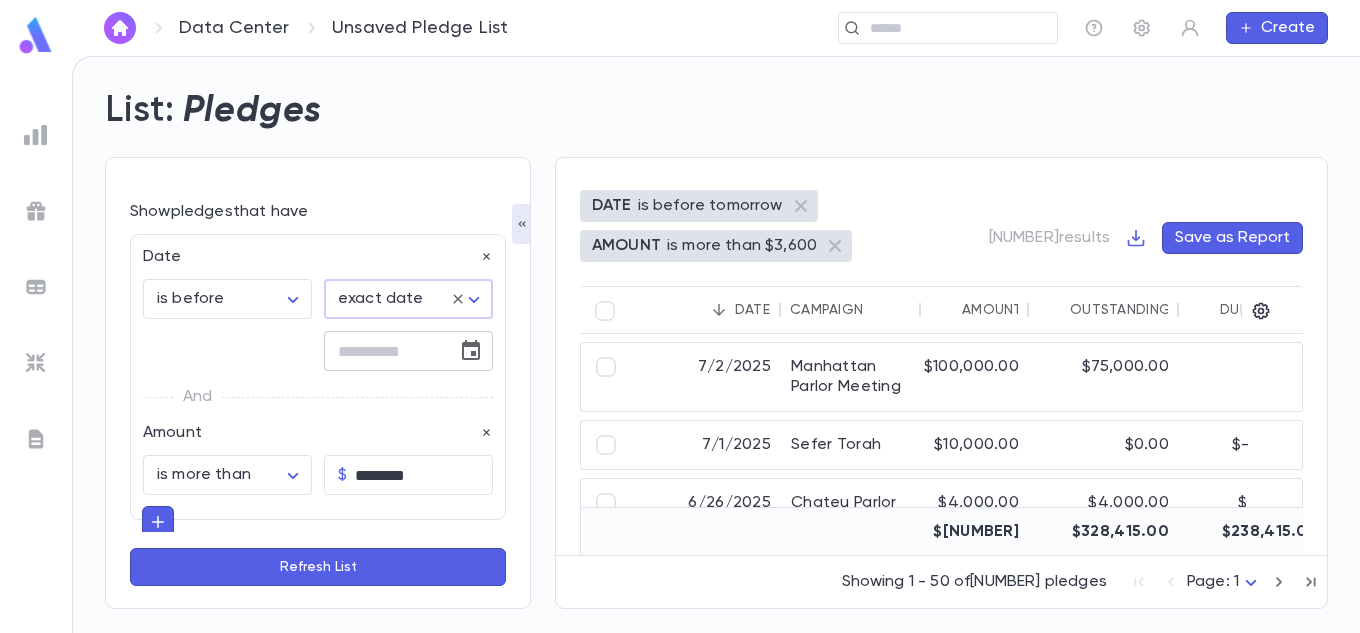 click 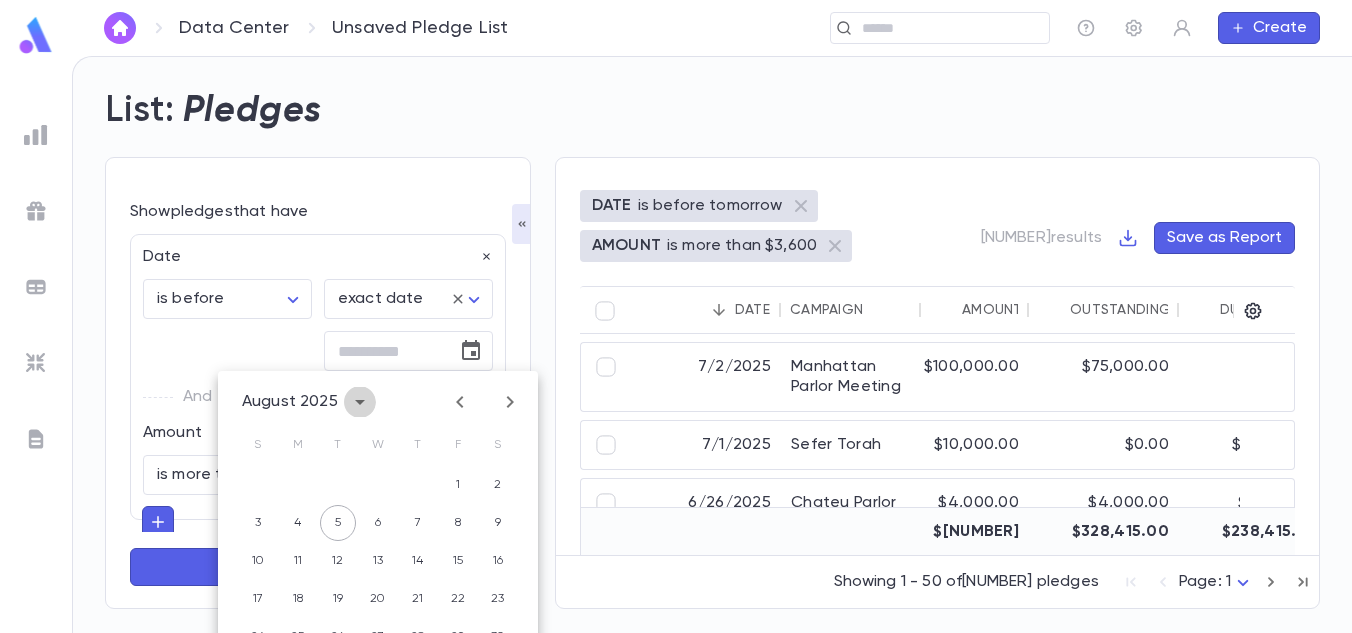 click 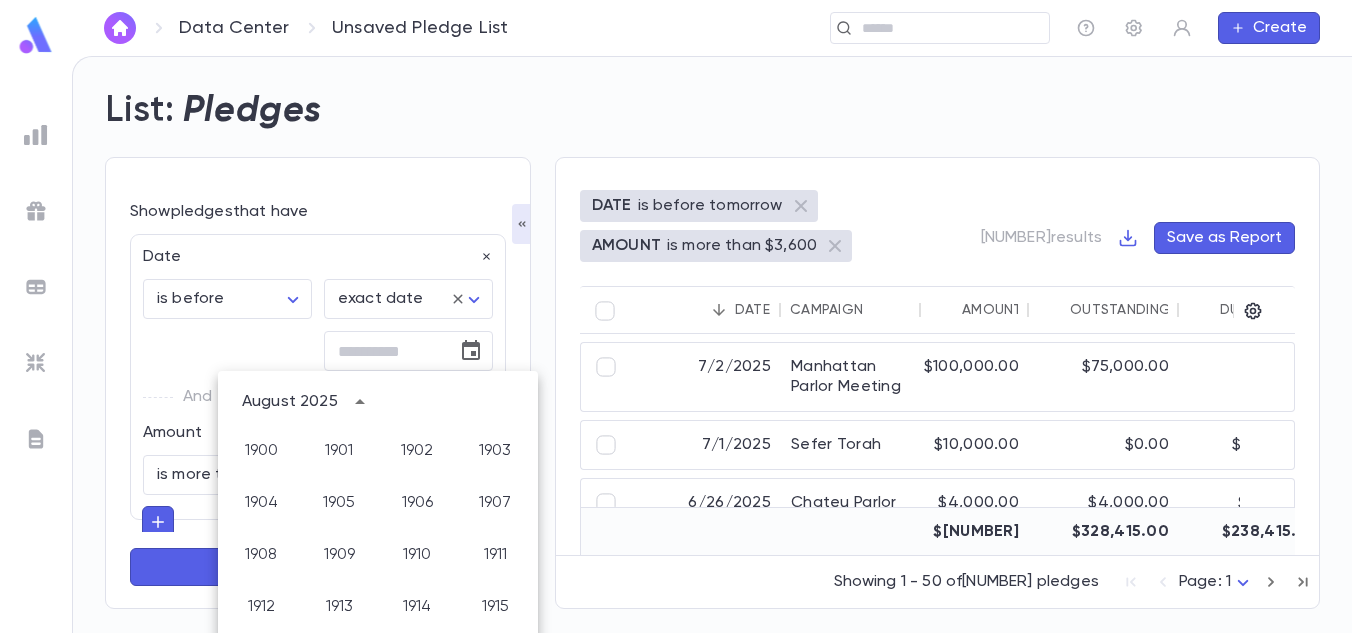 scroll, scrollTop: 1486, scrollLeft: 0, axis: vertical 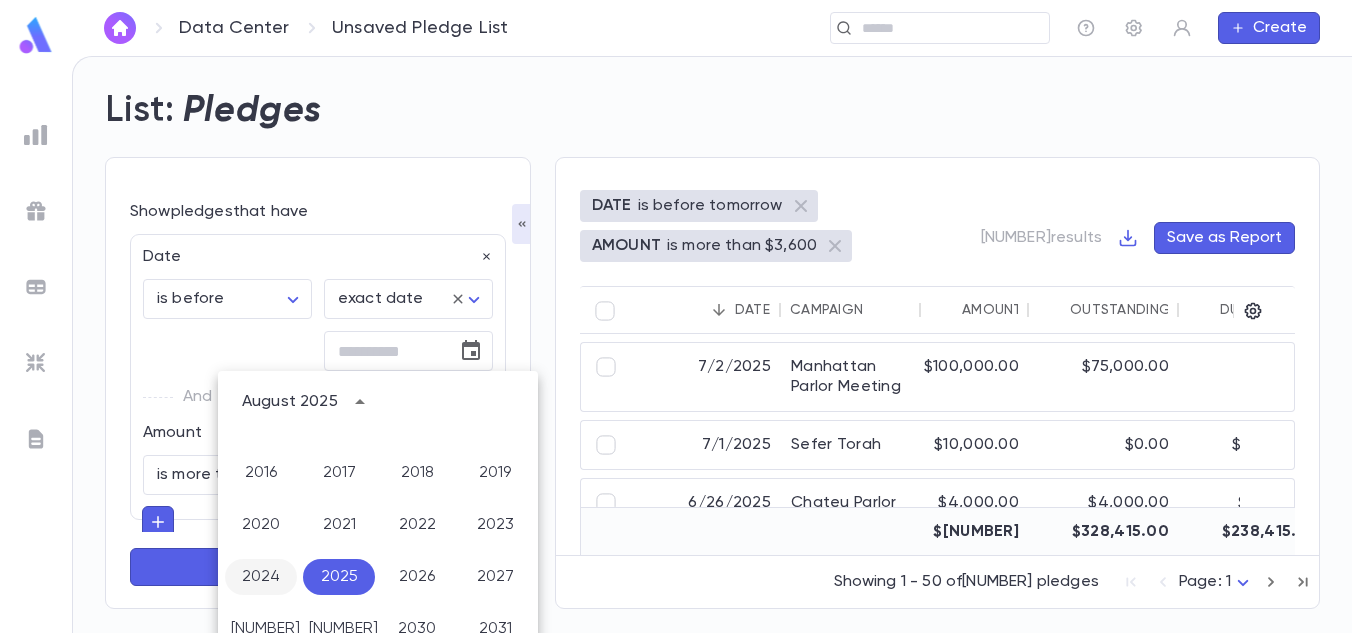 click on "2024" at bounding box center (261, 577) 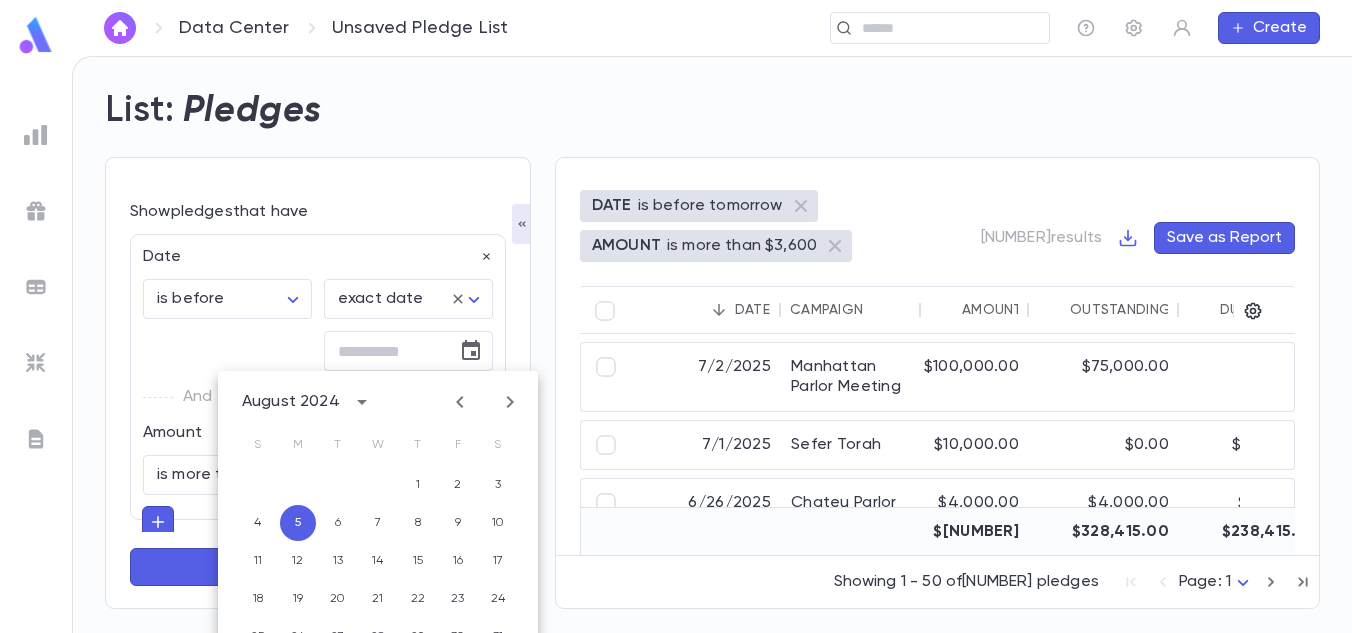 click on "**********" at bounding box center [318, 365] 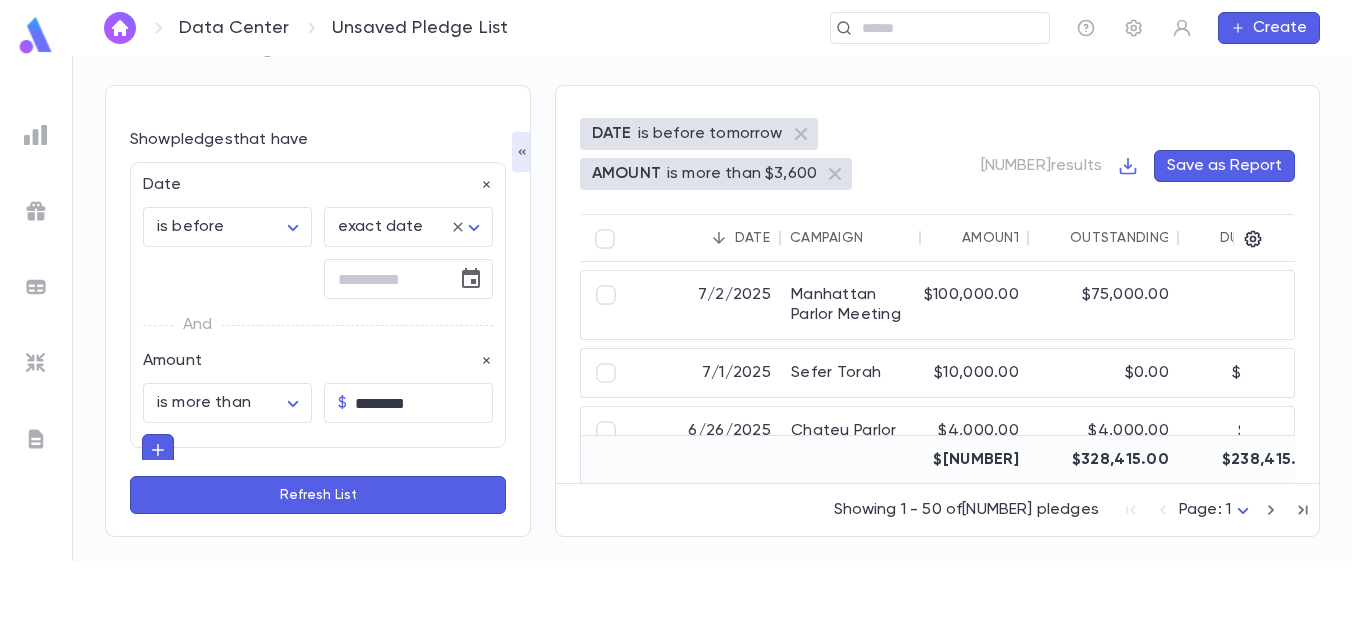 scroll, scrollTop: 0, scrollLeft: 0, axis: both 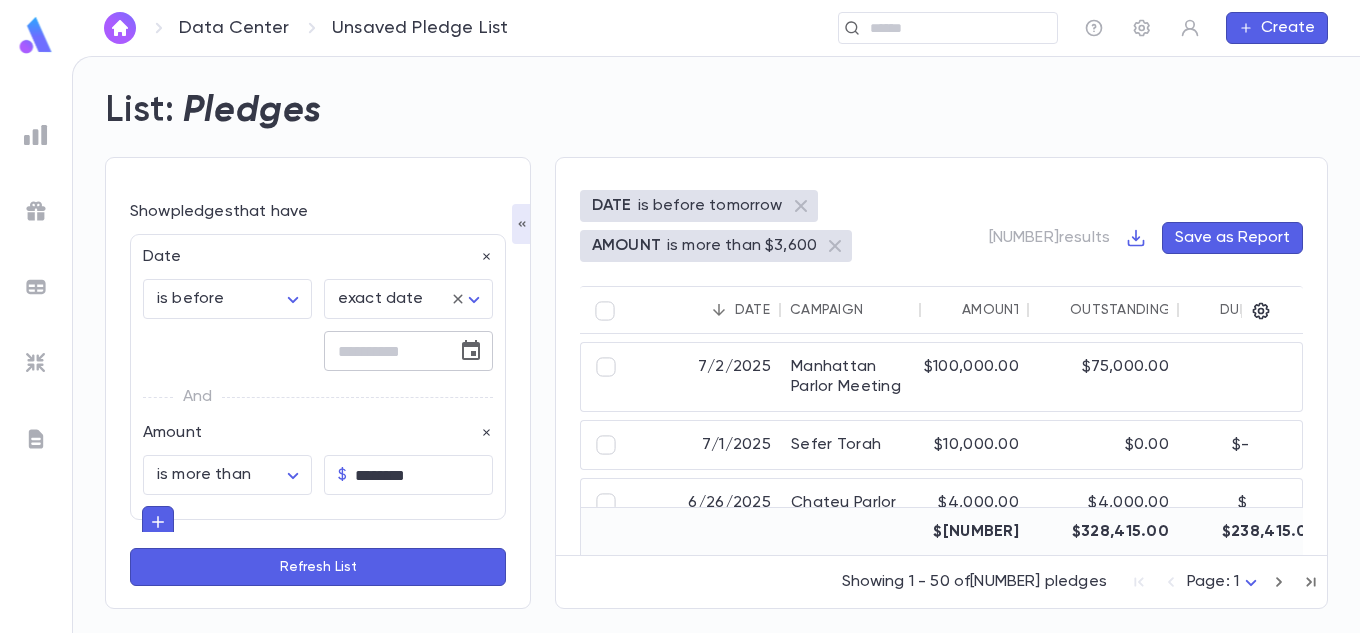 click 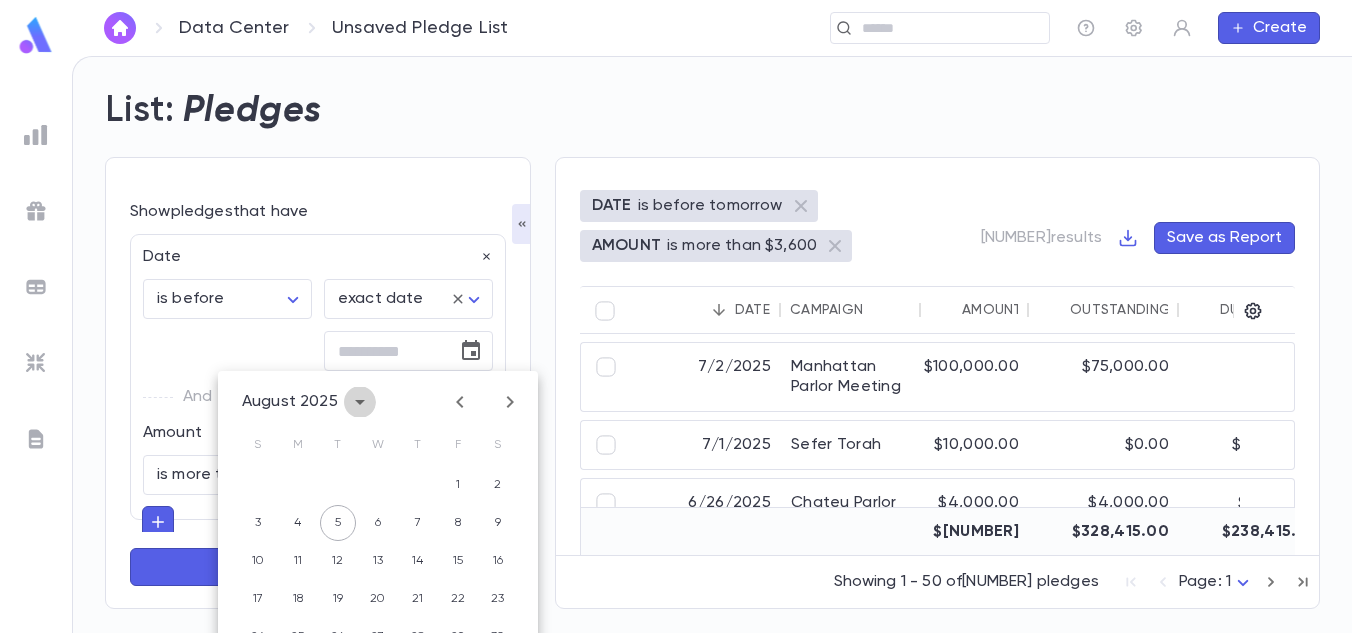 click 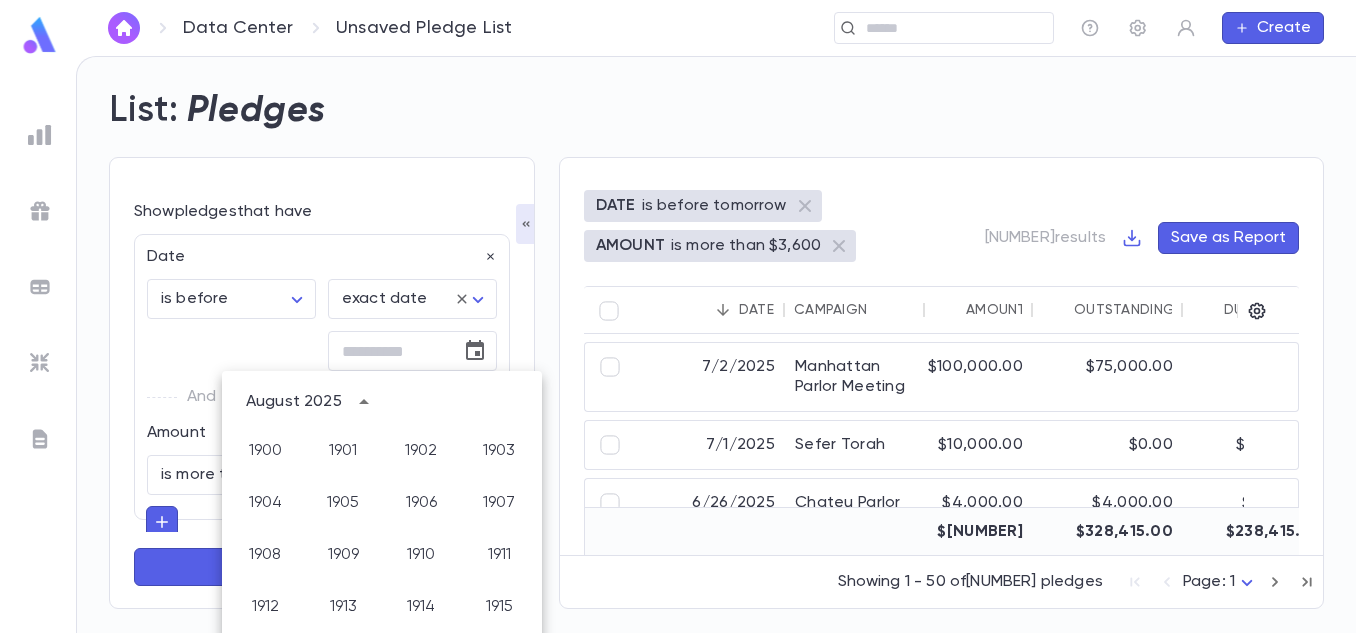 scroll, scrollTop: 1486, scrollLeft: 0, axis: vertical 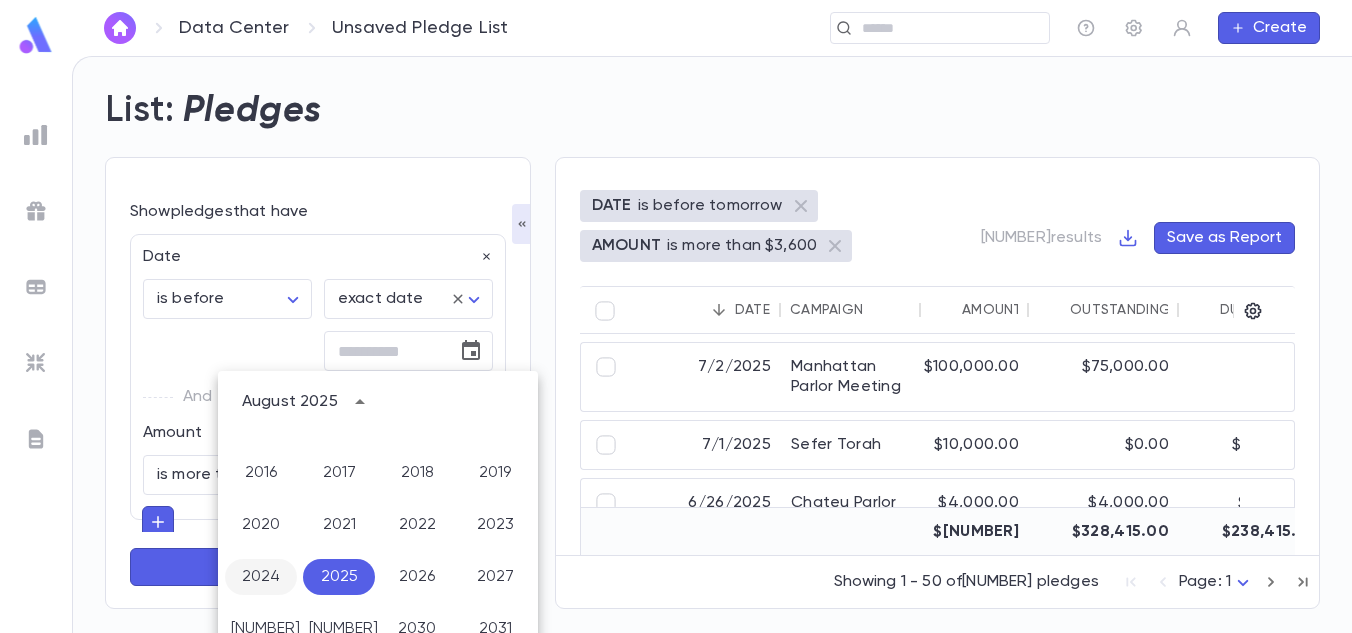 click on "2024" at bounding box center (261, 577) 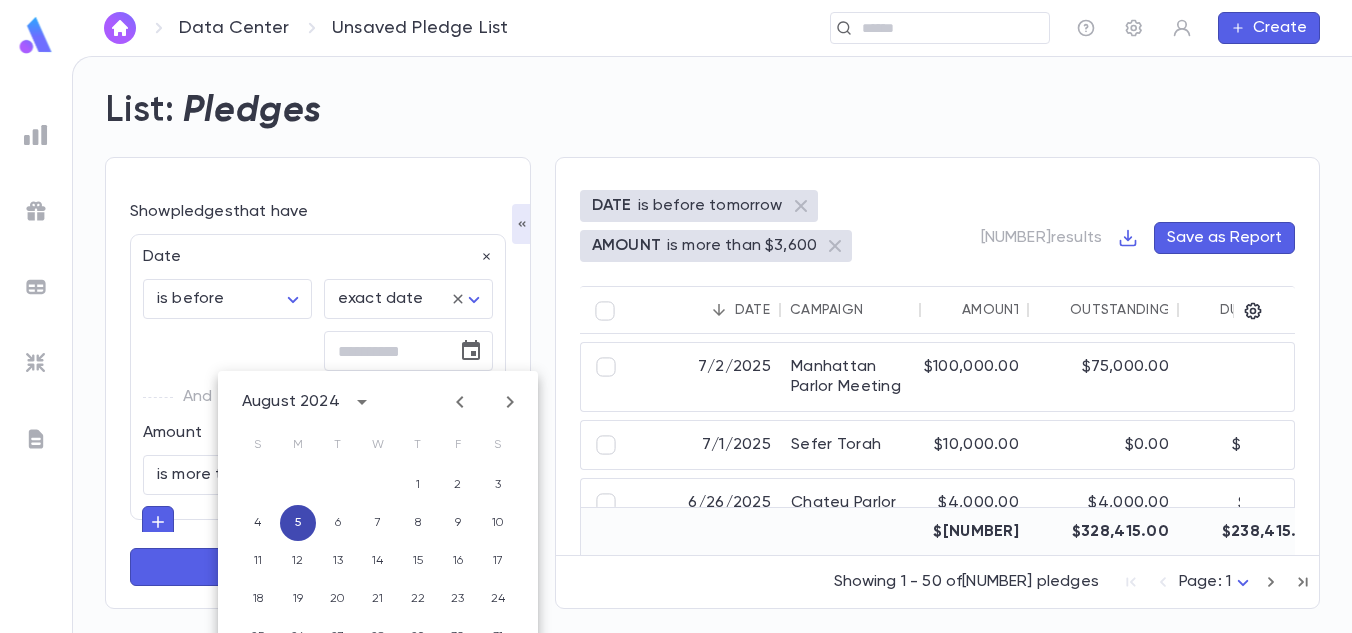 click on "5" at bounding box center [298, 523] 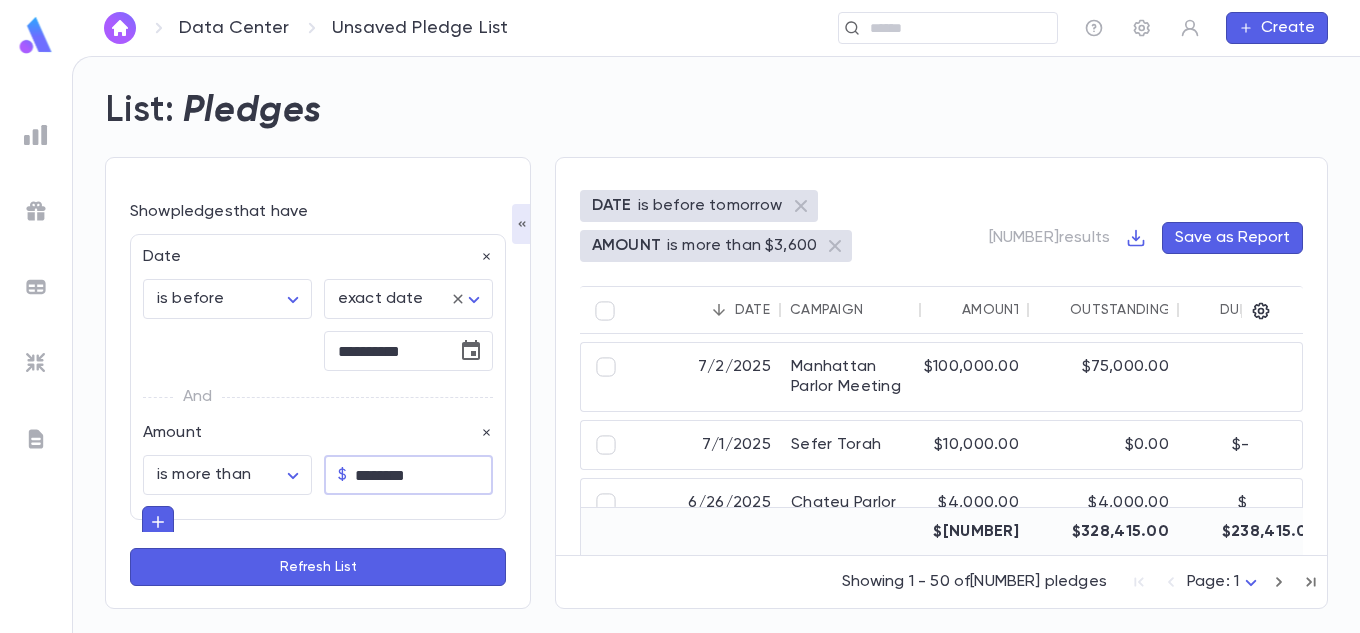click on "********" at bounding box center (424, 475) 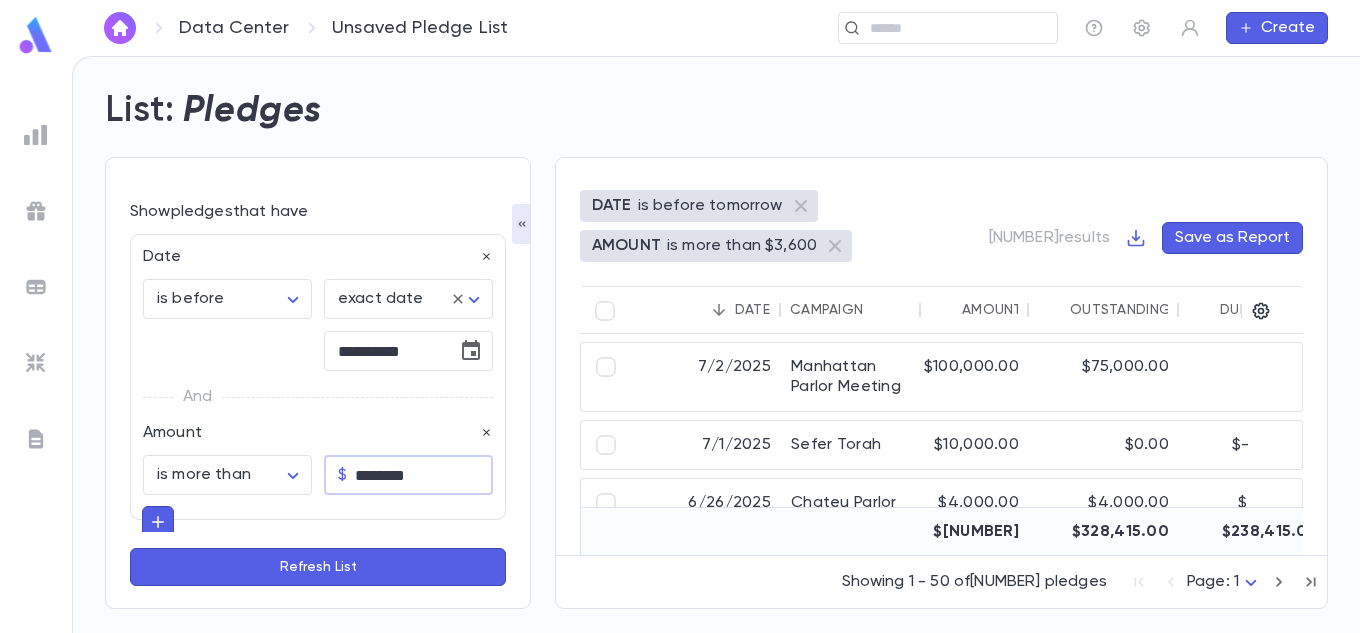 type on "********" 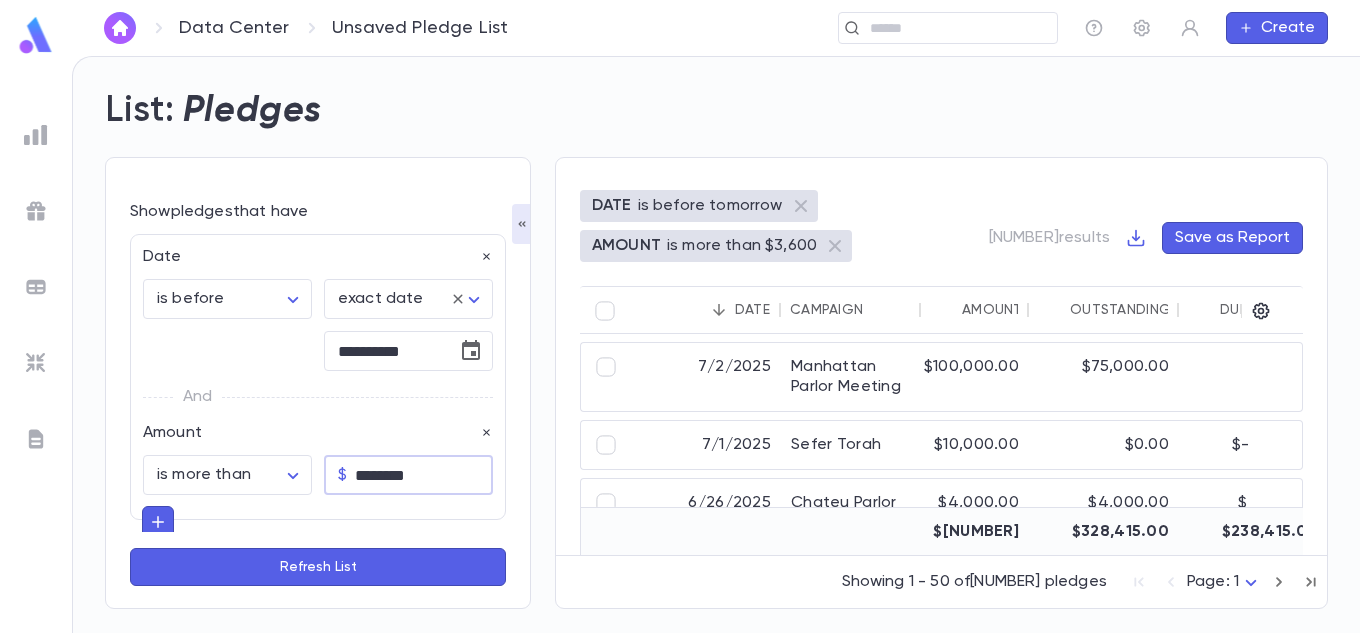click on "Refresh List" at bounding box center (318, 567) 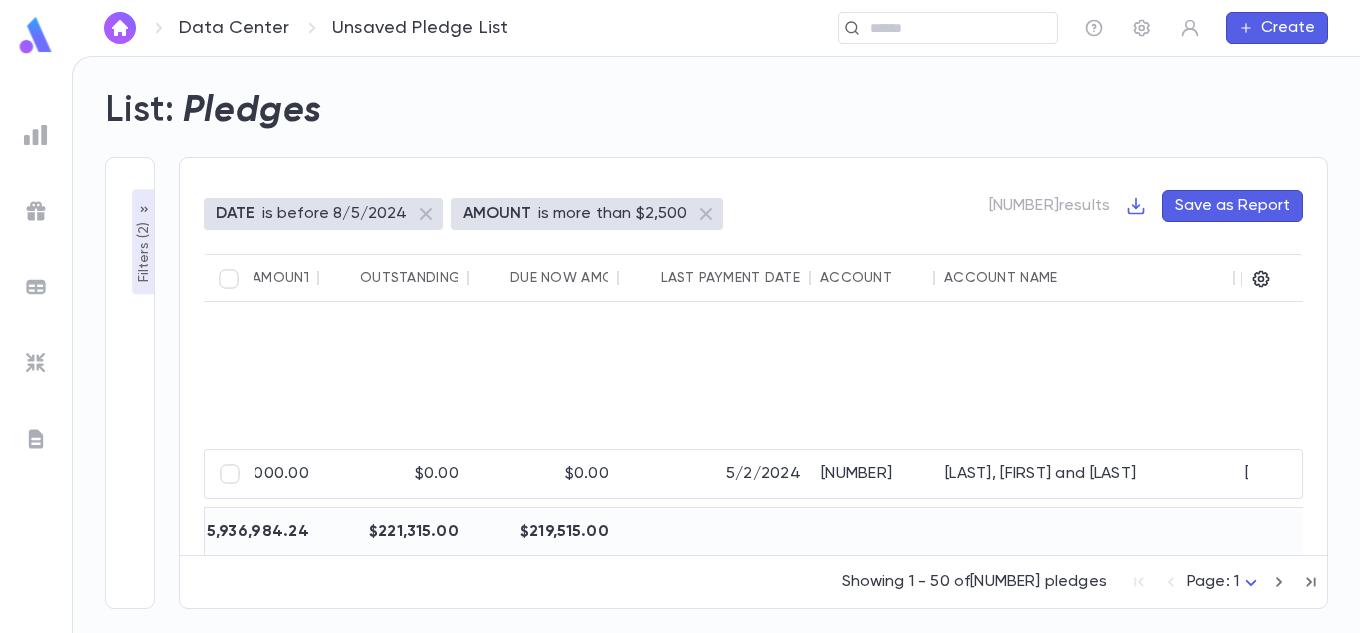 scroll, scrollTop: 0, scrollLeft: 334, axis: horizontal 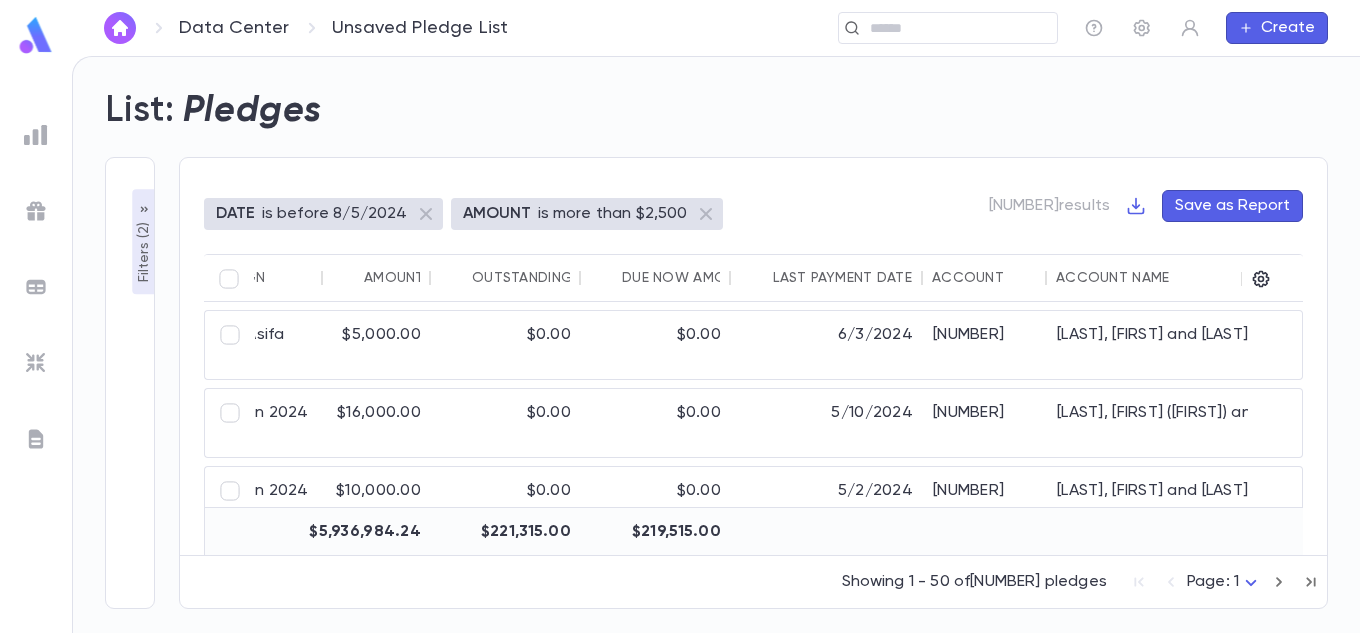 click 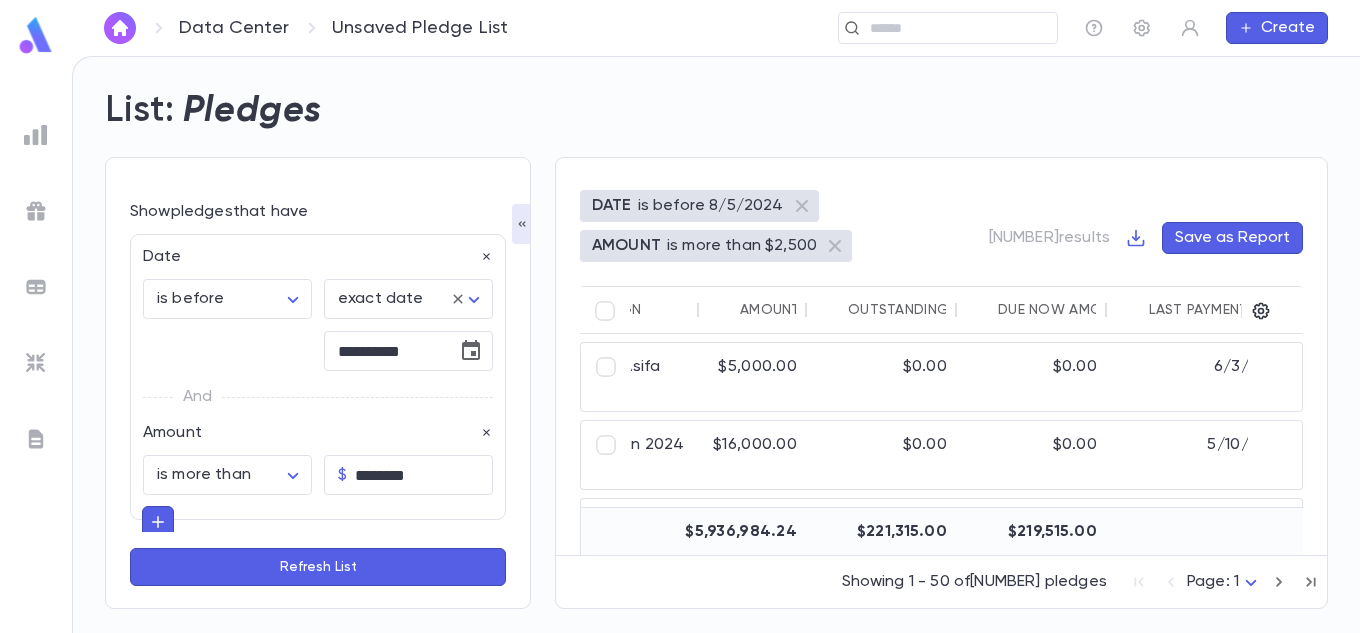 click at bounding box center [158, 522] 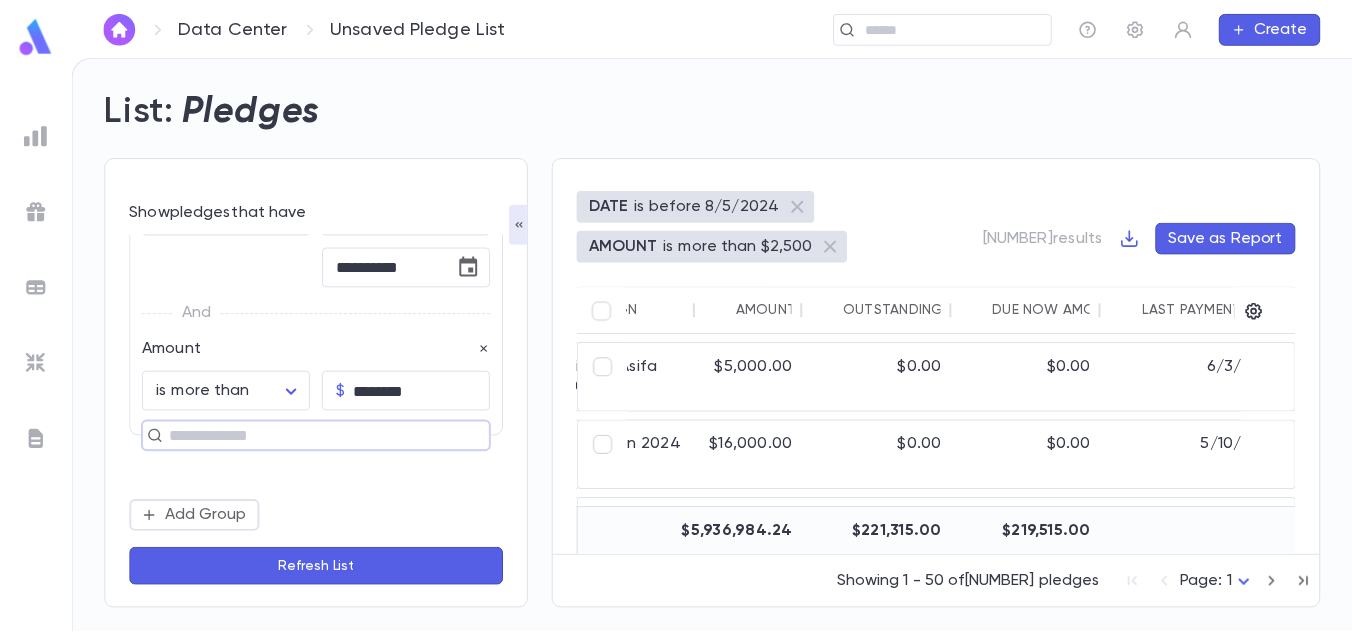 scroll, scrollTop: 0, scrollLeft: 0, axis: both 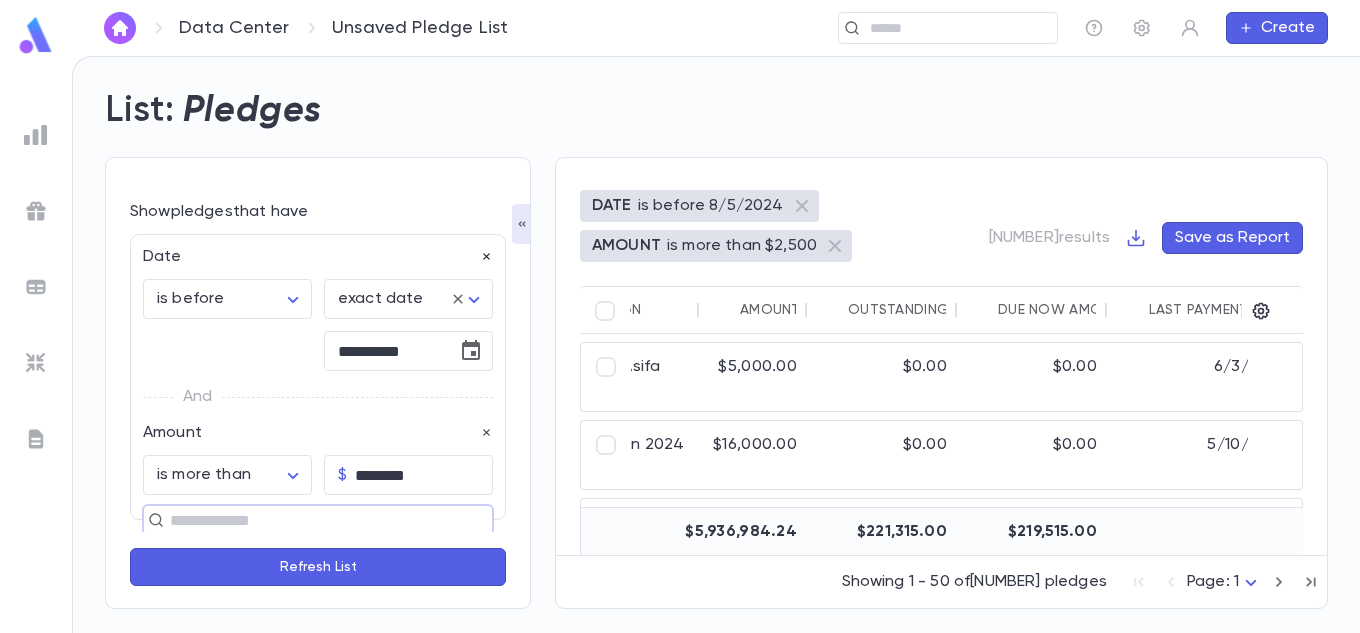 click 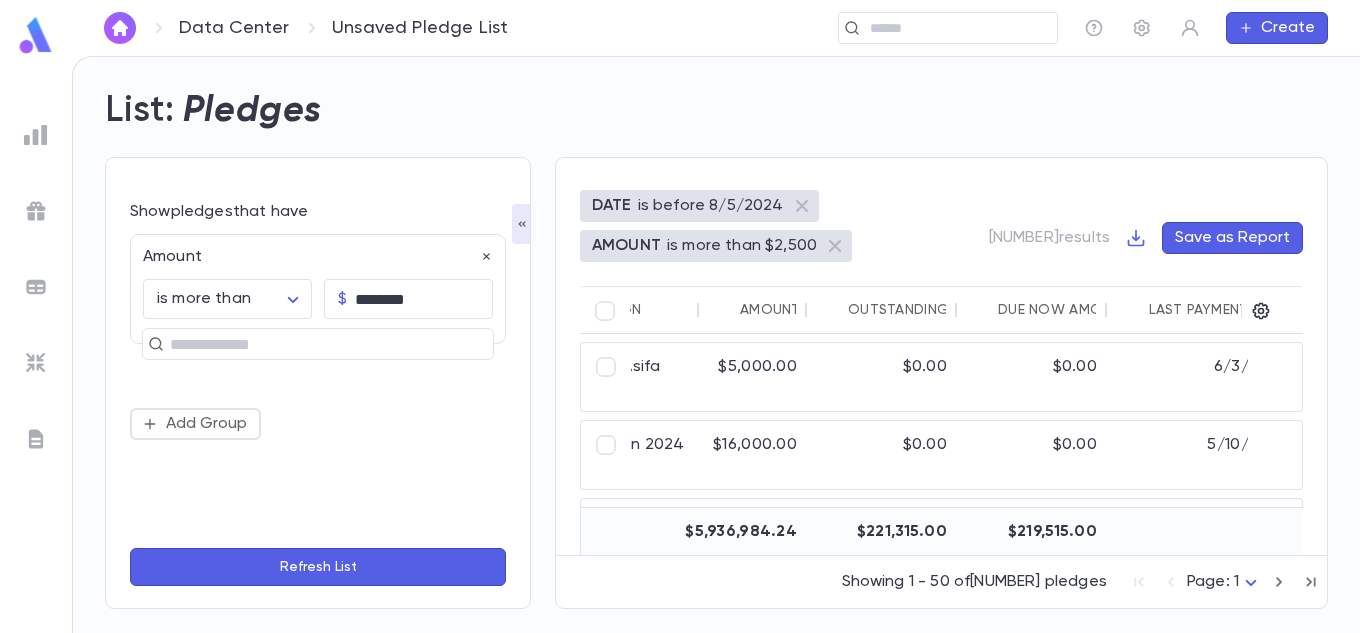 click at bounding box center (36, 135) 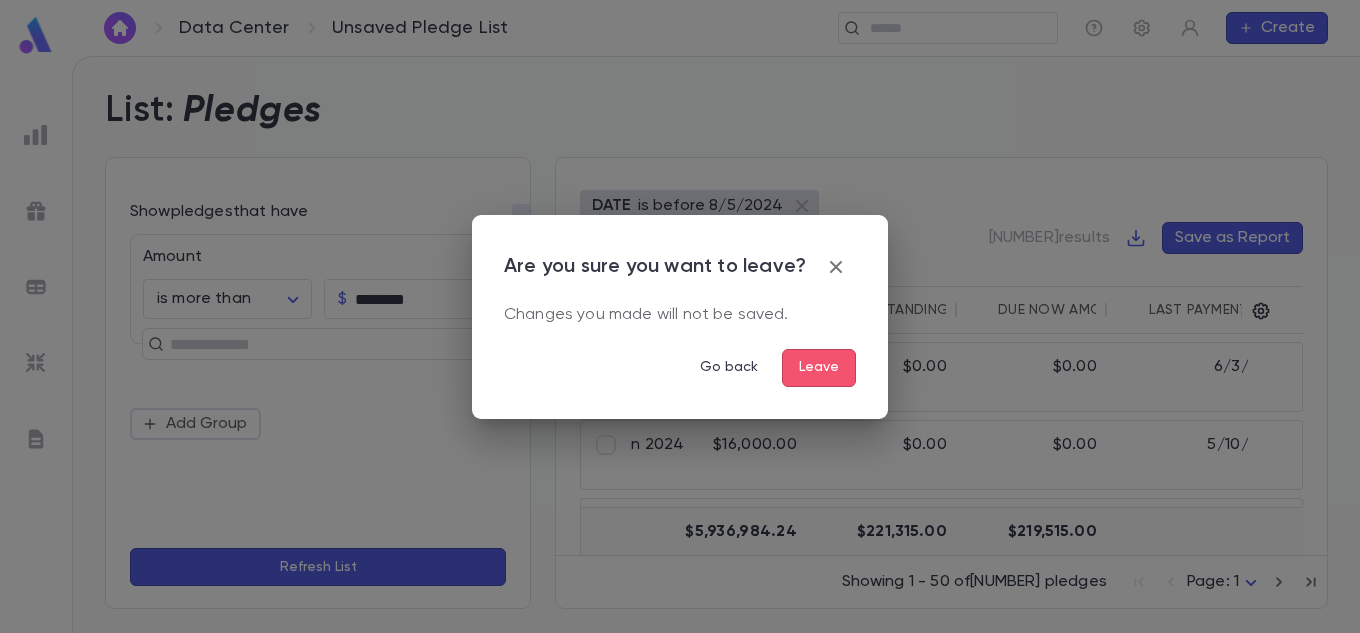 click on "Leave" at bounding box center [819, 368] 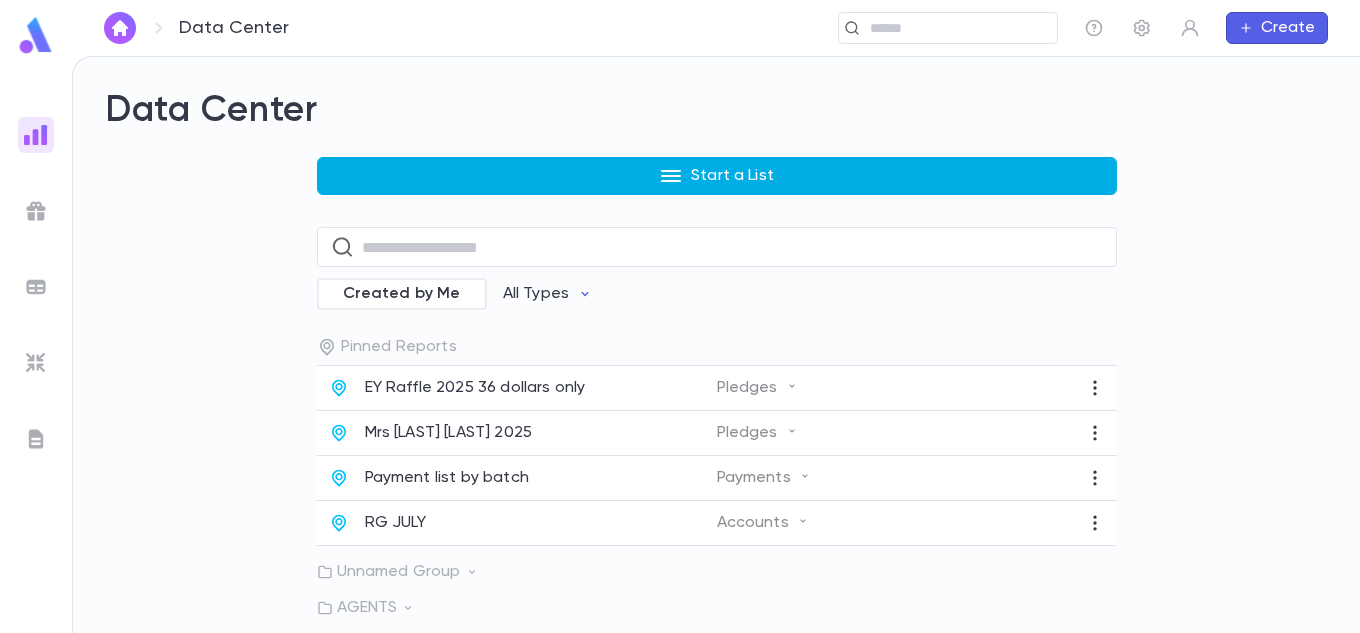 click 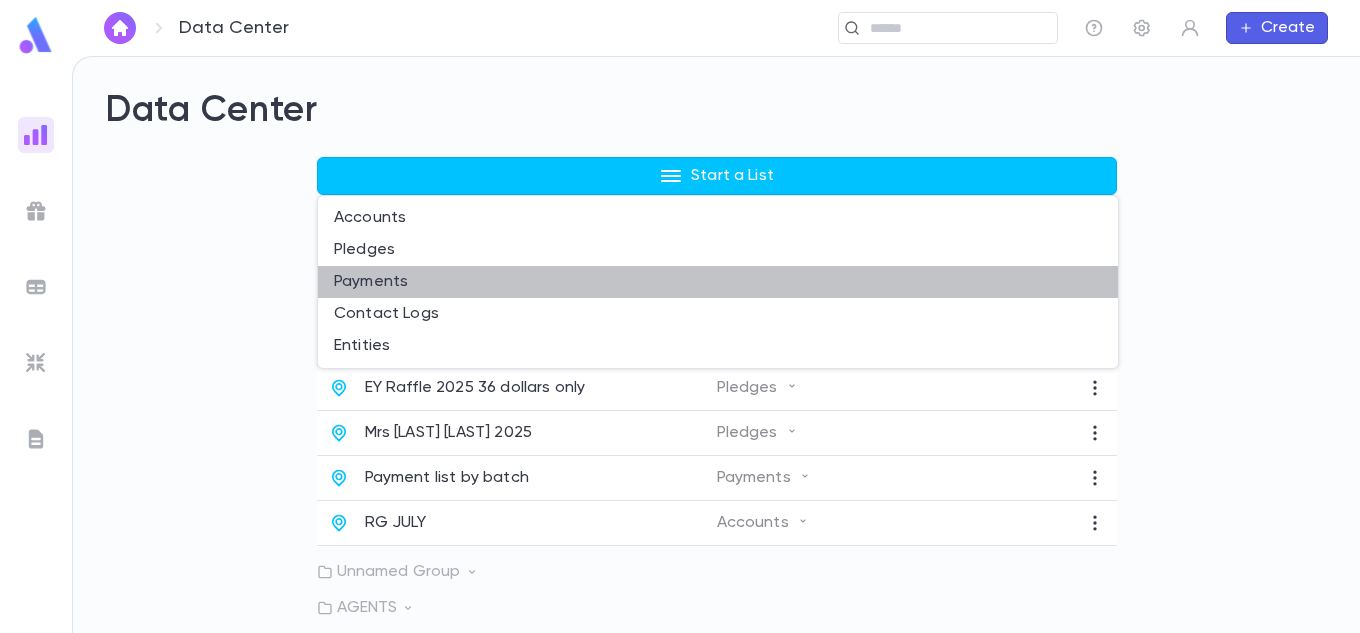 click on "Payments" at bounding box center (718, 282) 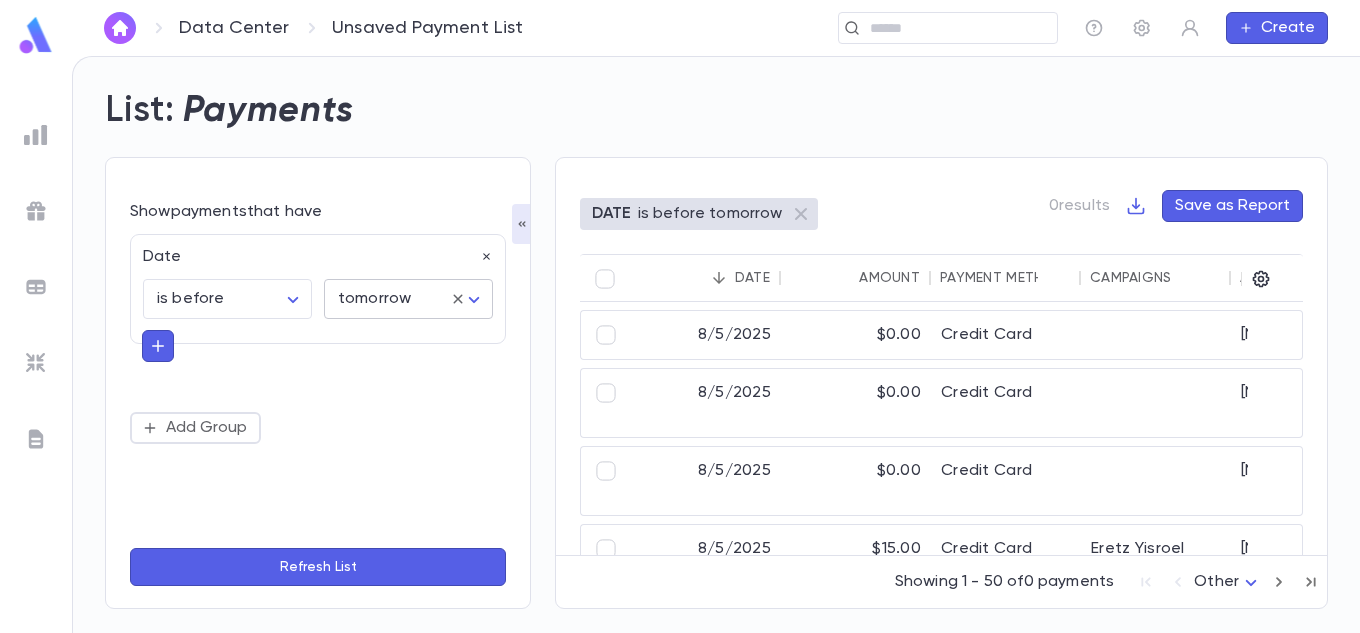 click 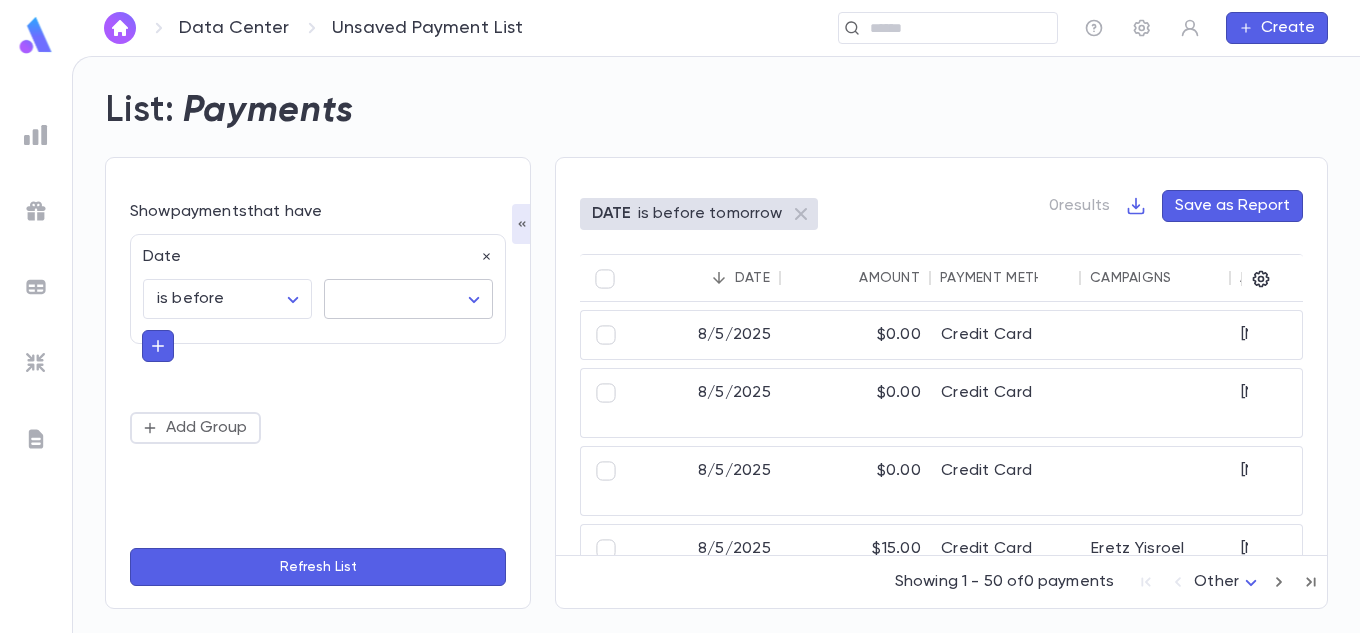 click on "Data Center Unsaved Payment List ​  Create List:  Payments Show  payments  that have Date is before ******** ​ ​ ​ Add Group Refresh List DATE is before tomorrow 0  results Save as Report Date Amount Payment Method Campaigns Account ID Account Name Street Address City State Zip 8/5/2025 $0.00 Credit Card 341156 Jacobson, Asher and Shira 4 Bunker Hill Drive Howell NJ 07731 8/5/2025 $0.00 Credit Card 337900 Gordon, Boruch and Tzirel Leah 4 Woodview Drive Howell NJ 07731 8/5/2025 $0.00 Credit Card 358489 Gross, Shlomo 117 Brandon Rd Manchester Township NJ 08759 8/5/2025 $15.00 Credit Card Eretz Yisroel Raffle 2025 327986 Relis, Aryeh and Nechama 9 Briarwood Ct Jackson NJ 08527 8/5/2025 $10.00 Credit Card Eretz Yisroel Raffle 2025 337486 Schnurmann, Mordechai and Nechama 453 Park Ave Lakewood NJ 08701 8/5/2025 $30.00 Credit Card Hineini Lanetzach 367335 Koegel, Bashi 16 Sienna Way Lakewood NJ 08701 8/5/2025 $30.00 Credit Card Hineini Lanetzach 367334 Oratz, Yocheved 1355 E 9th St Brooklyn NY 11230 Showing" at bounding box center [680, 344] 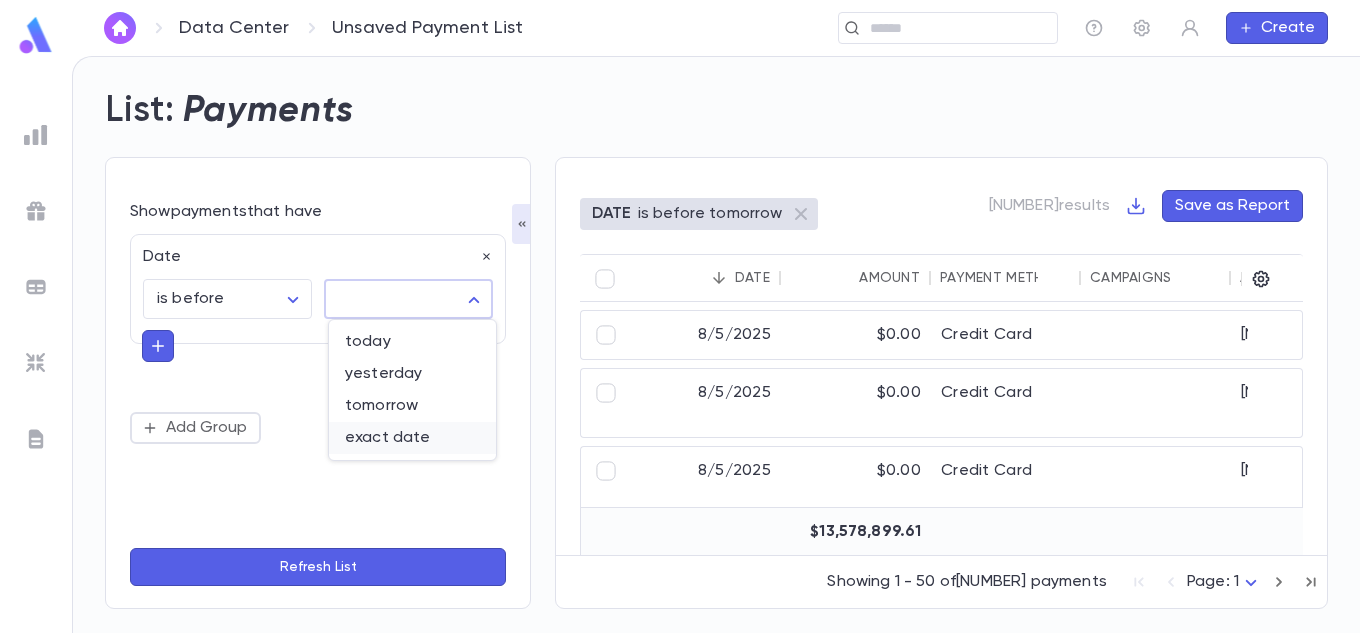 click on "exact date" at bounding box center (412, 438) 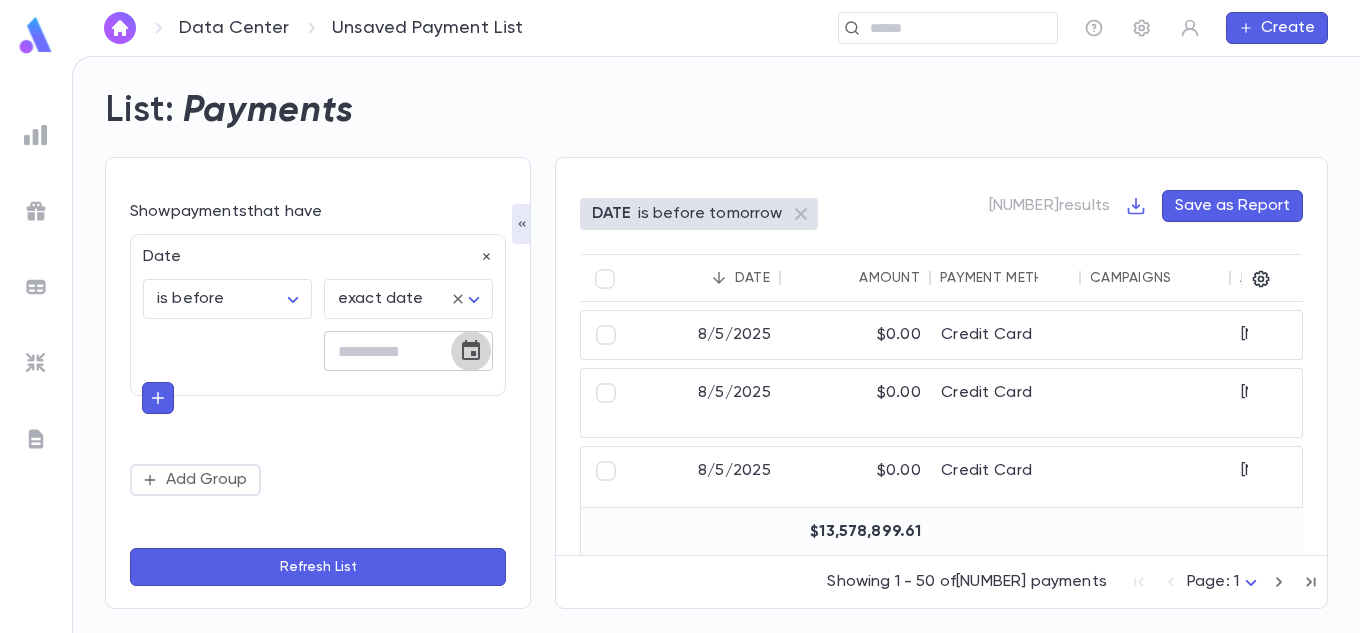 click 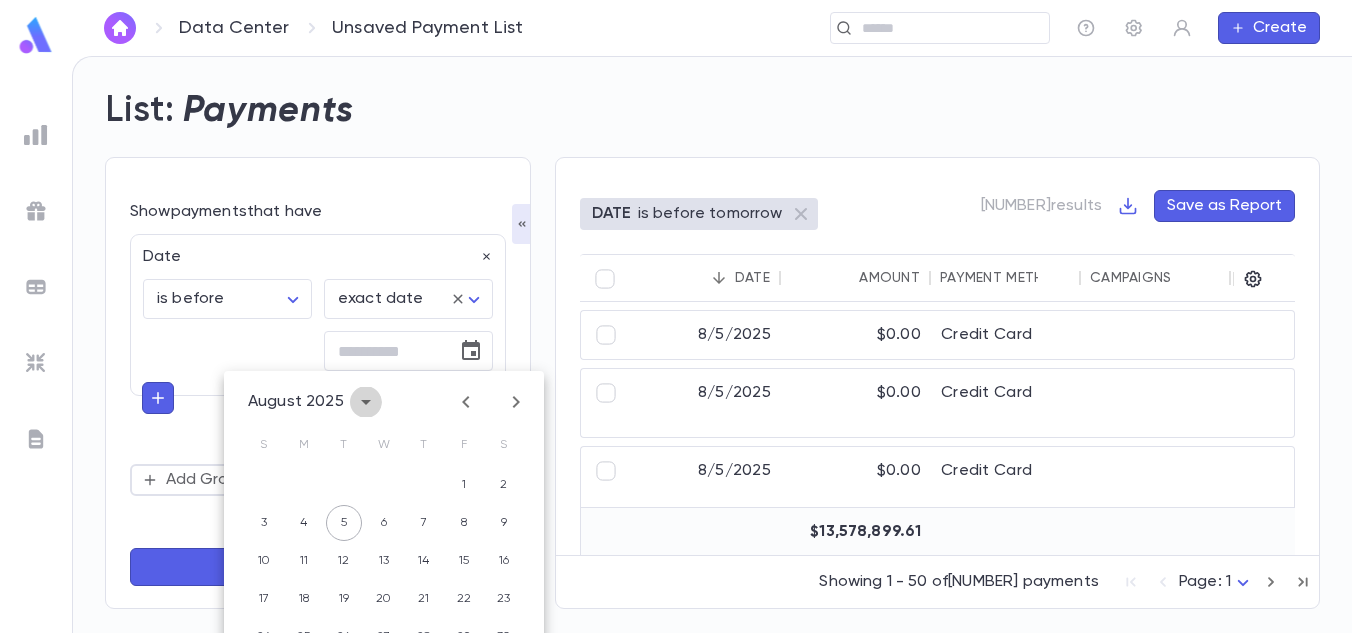 click 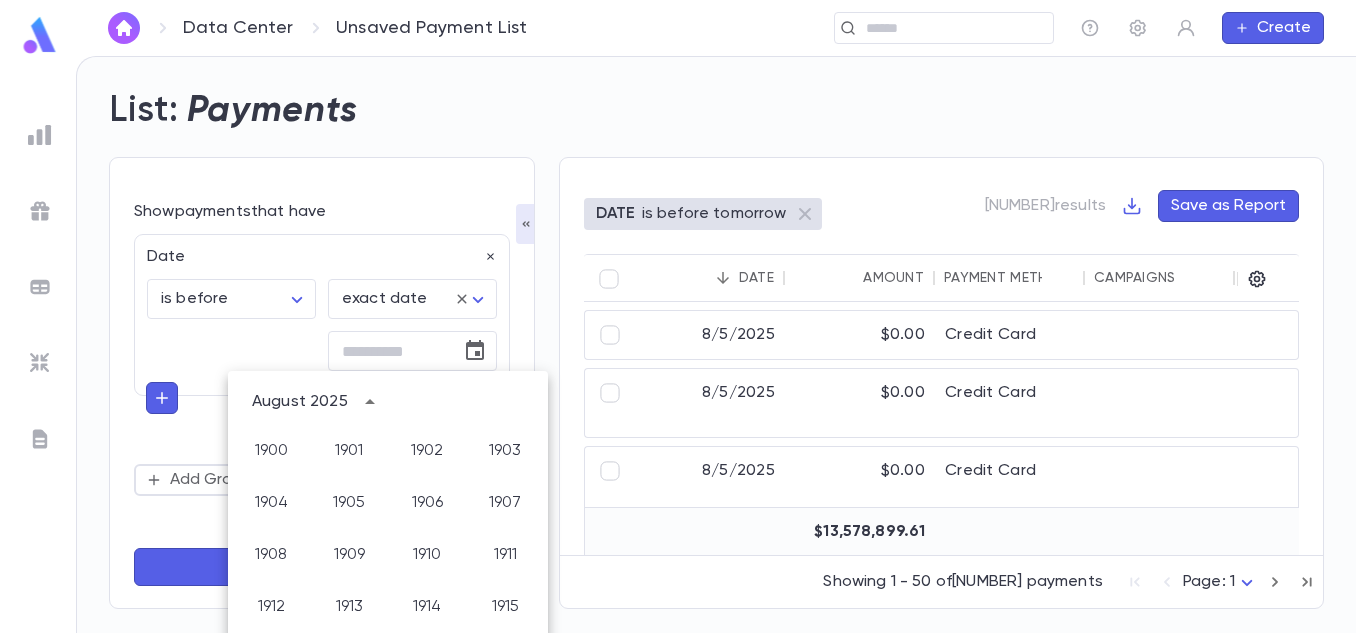 scroll, scrollTop: 1486, scrollLeft: 0, axis: vertical 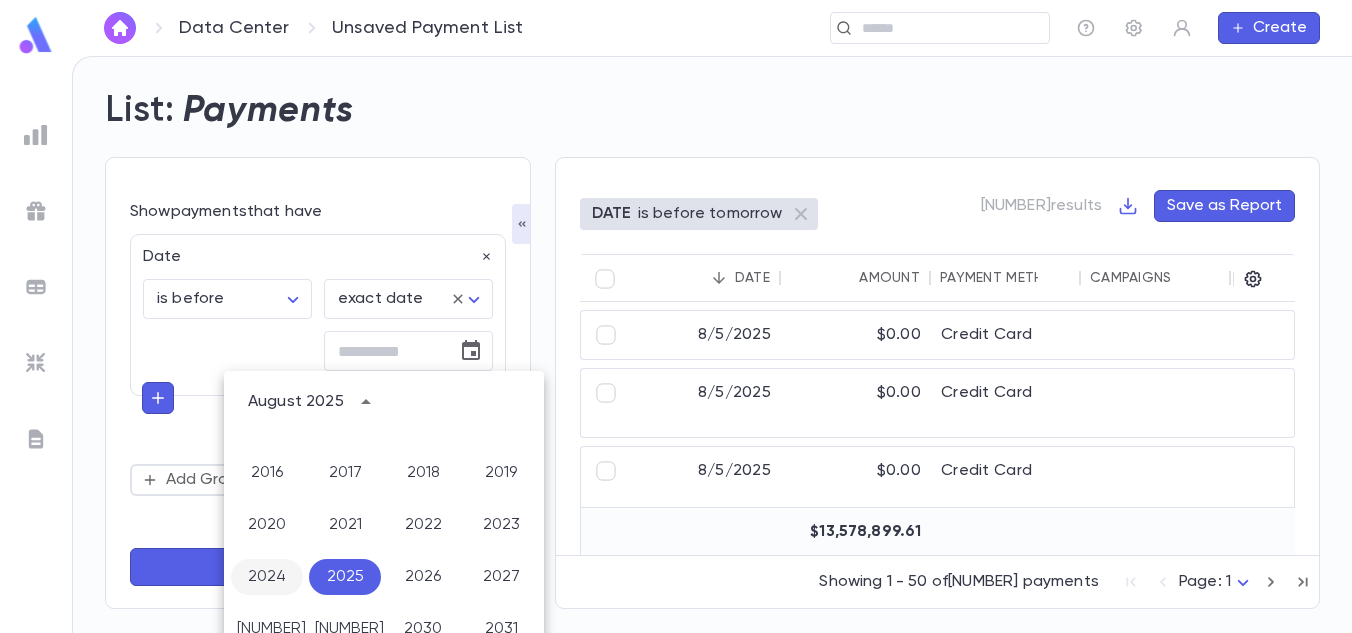 click on "2024" at bounding box center [267, 577] 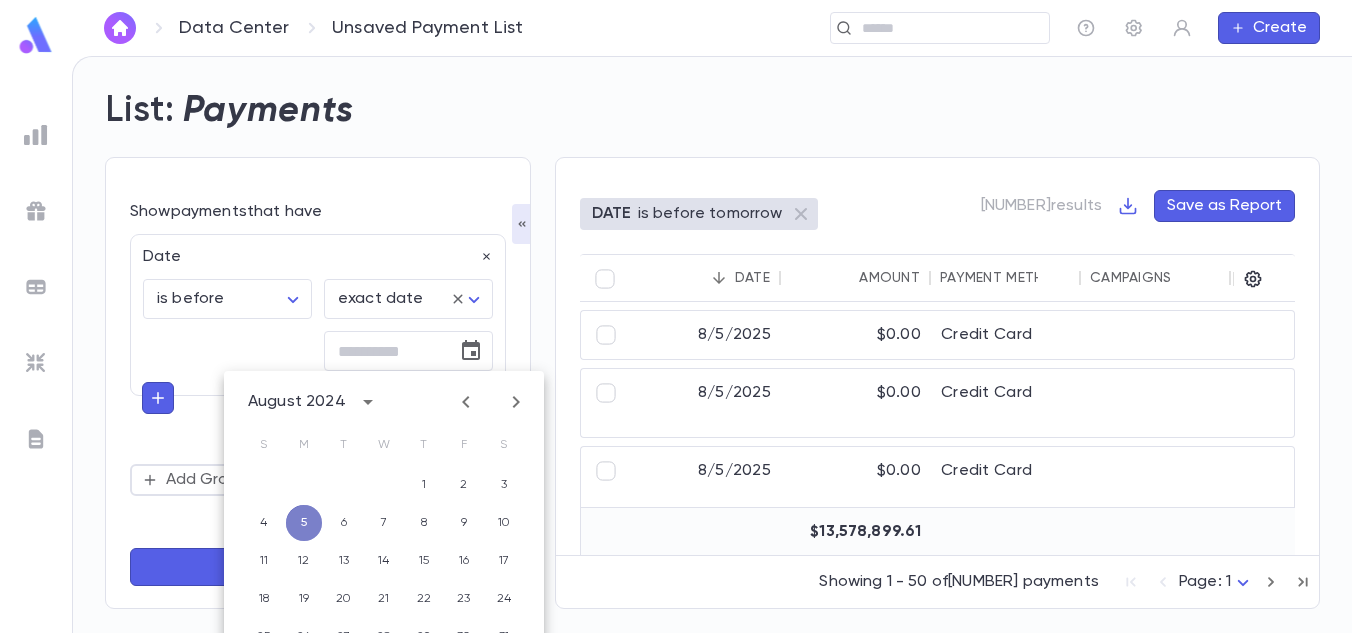 click on "5" at bounding box center (304, 523) 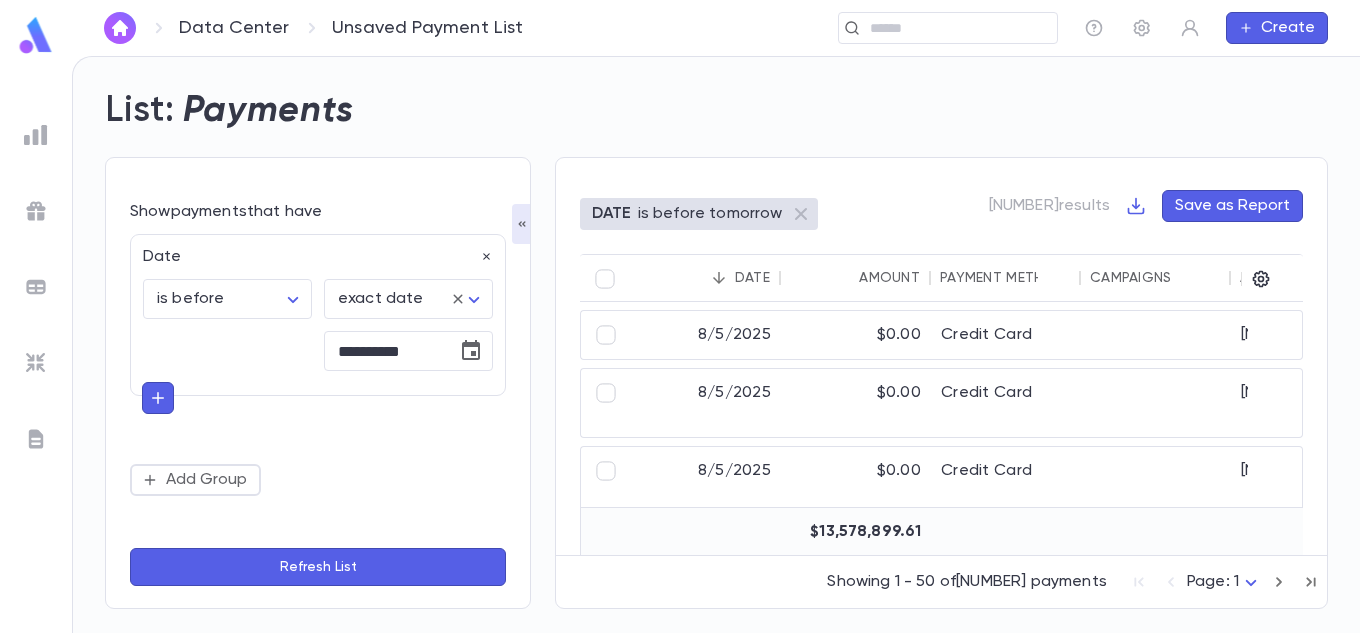 click 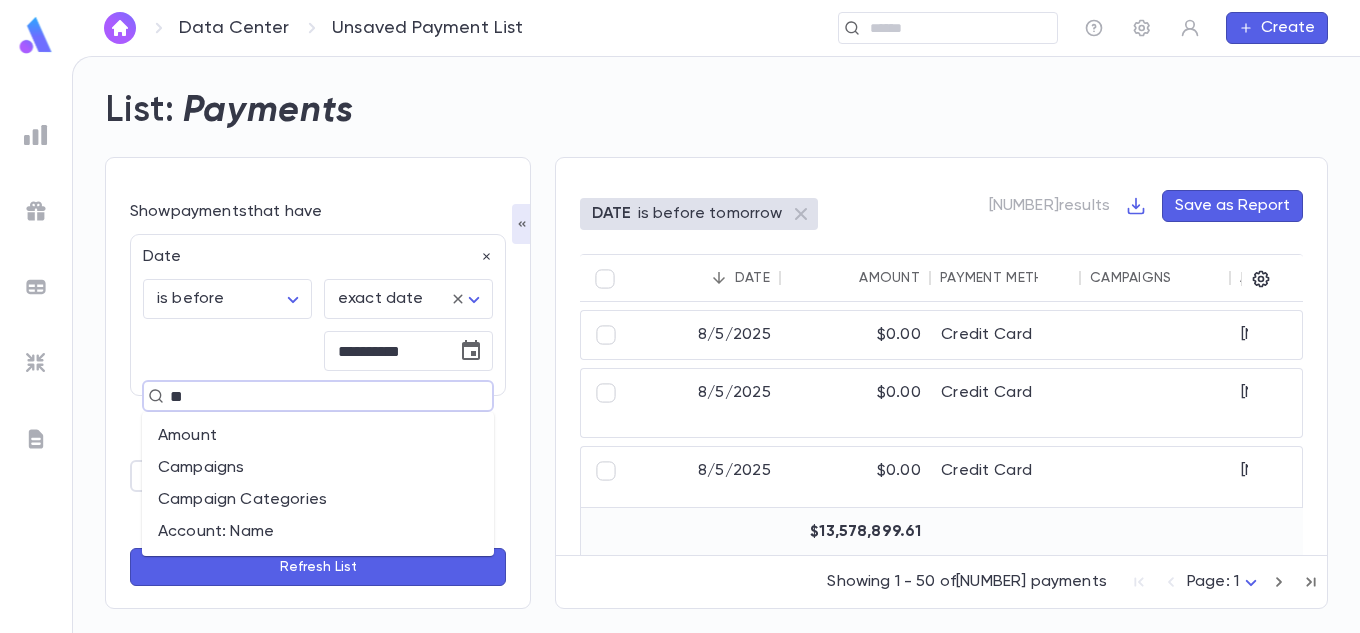 type on "*" 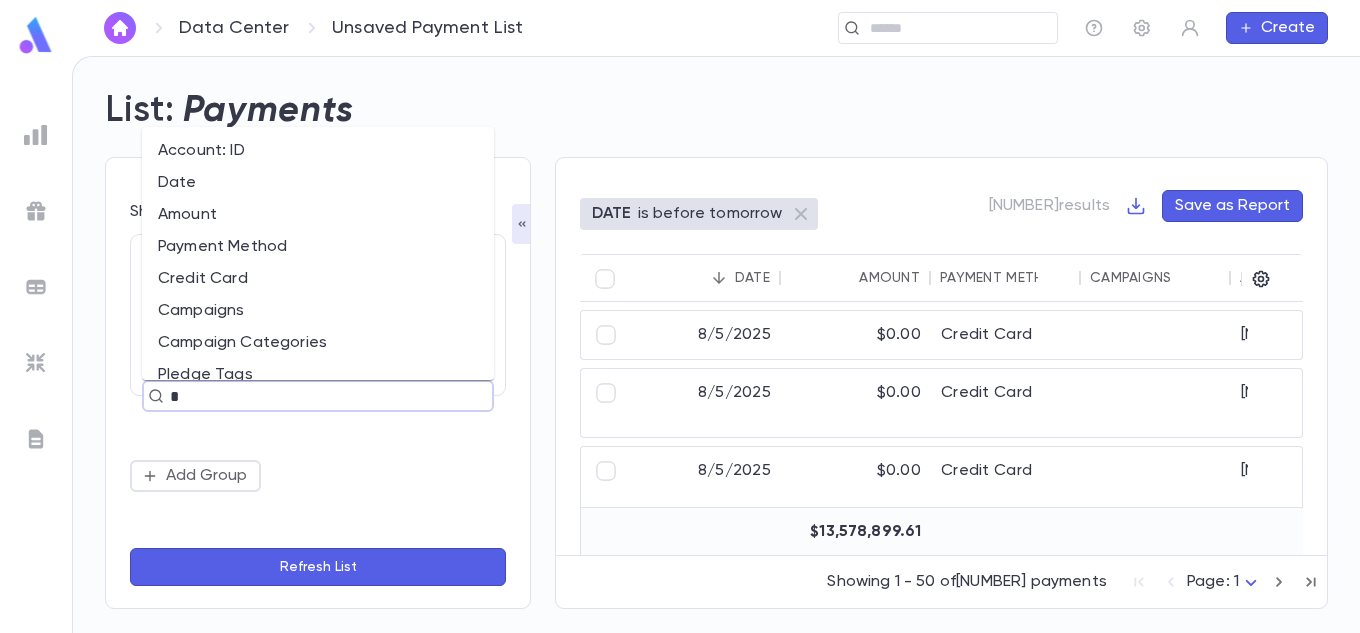 click on "Amount" at bounding box center [318, 215] 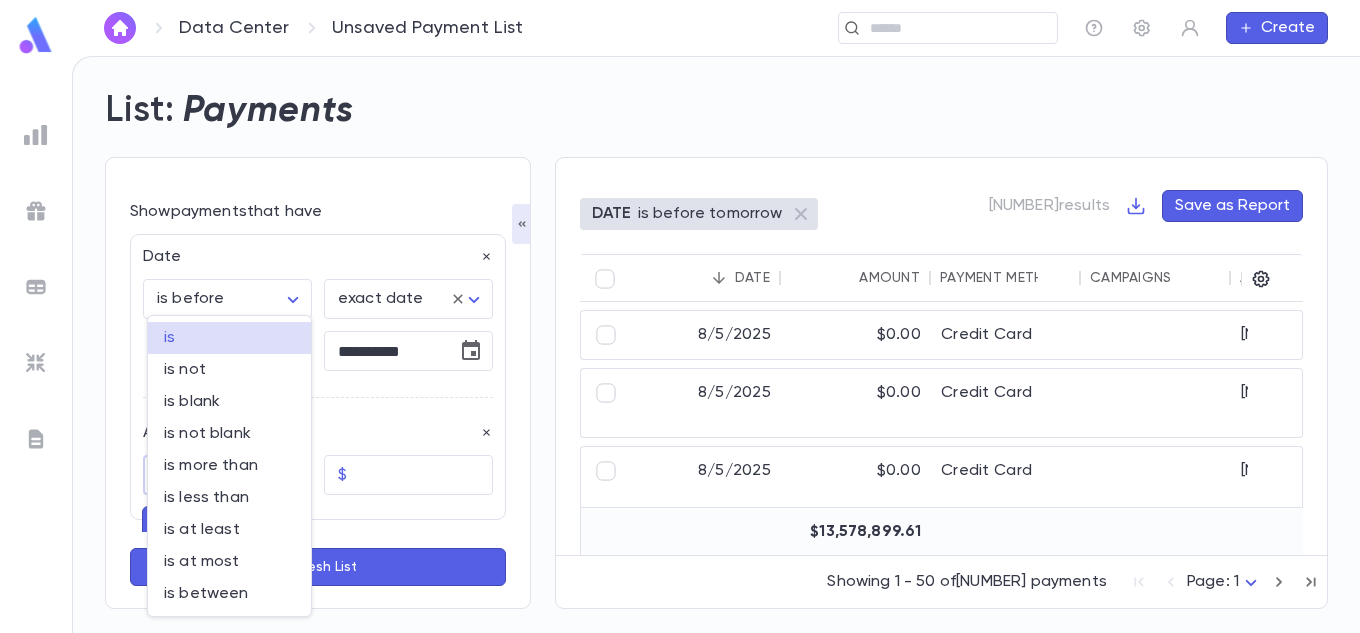 click on "**********" at bounding box center [680, 344] 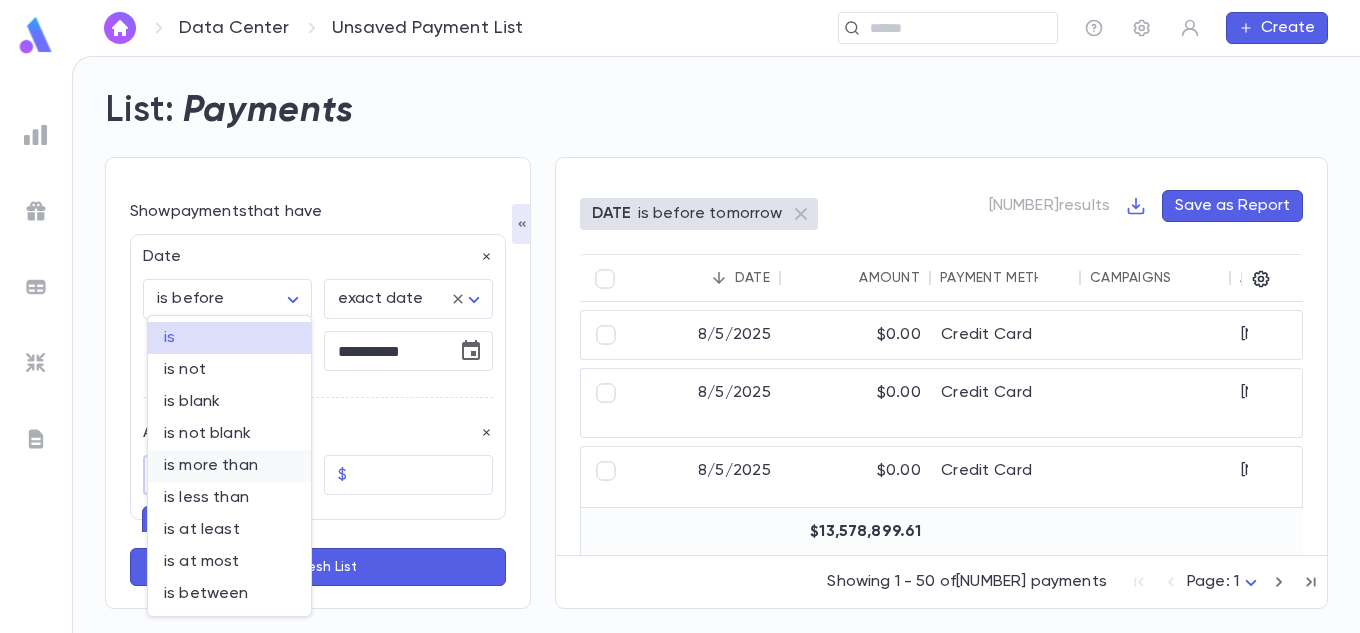 click on "is more than" at bounding box center (229, 466) 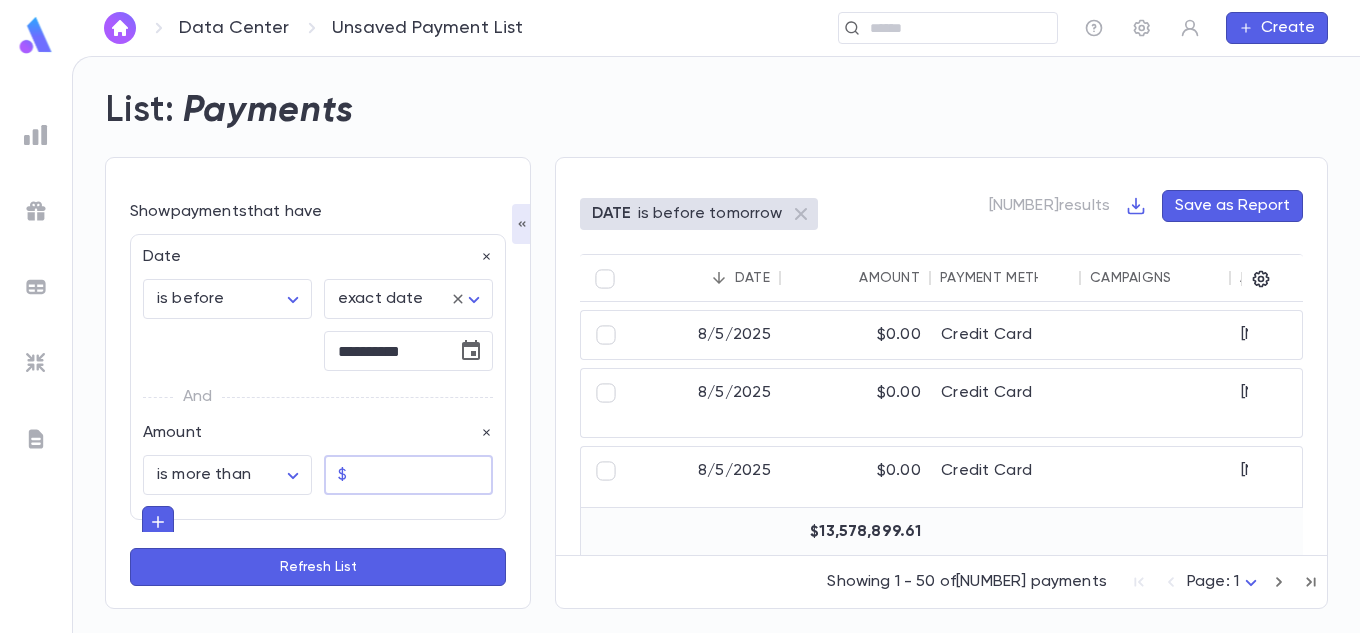 click at bounding box center (424, 475) 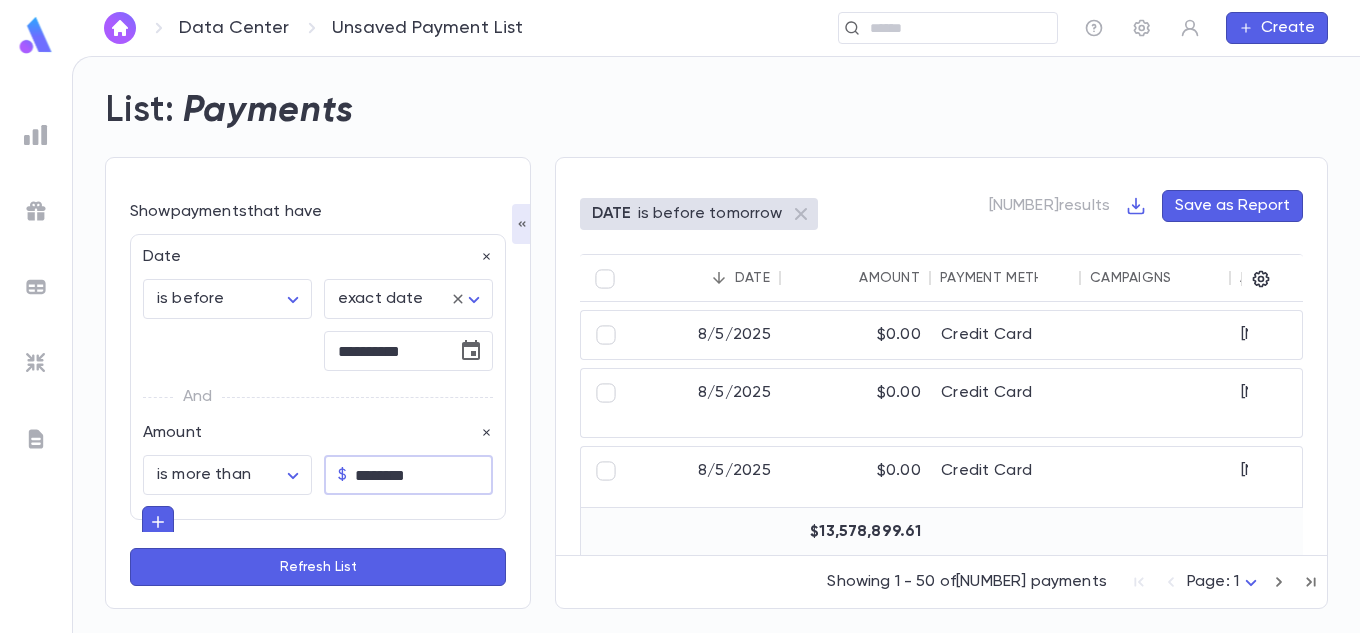 click on "**********" at bounding box center [318, 377] 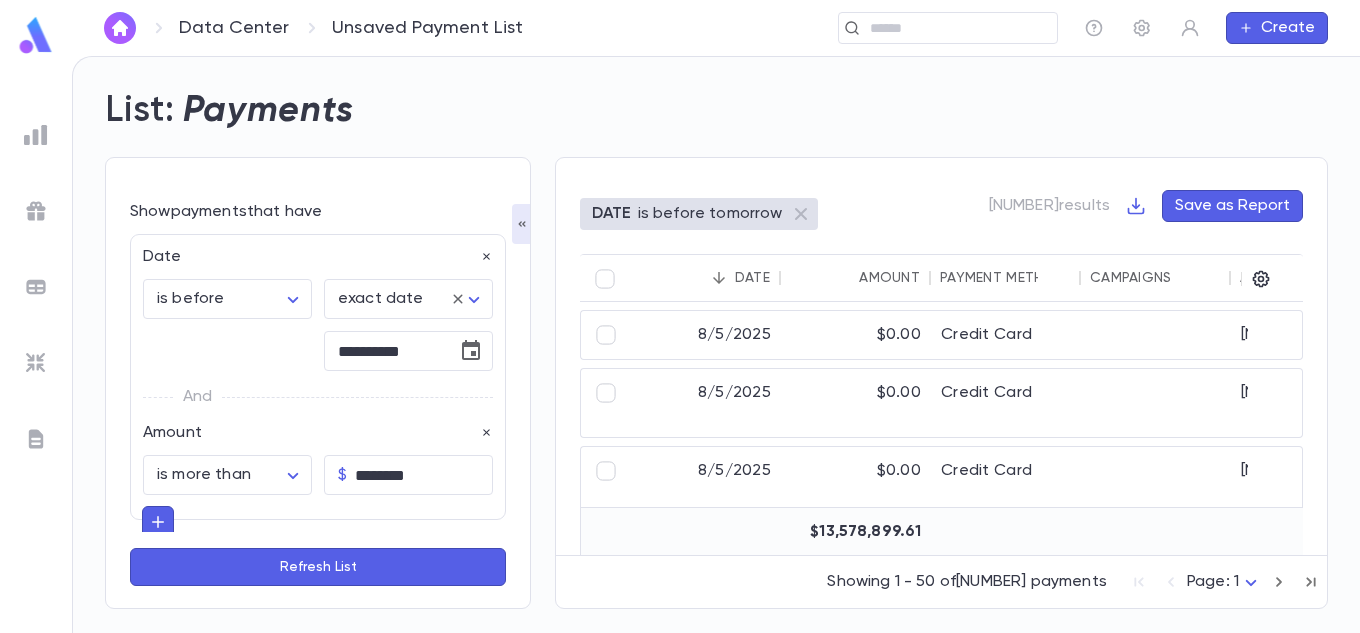 click on "Refresh List" at bounding box center [318, 567] 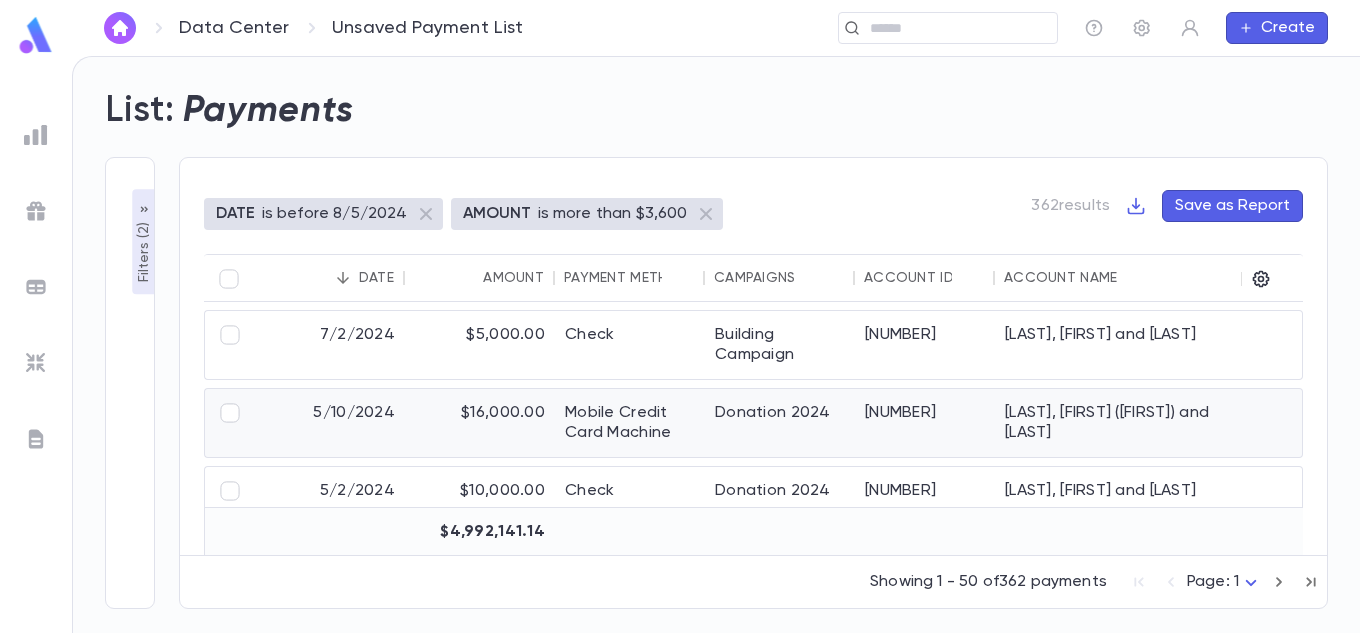 click on "$16,000.00" at bounding box center [480, 423] 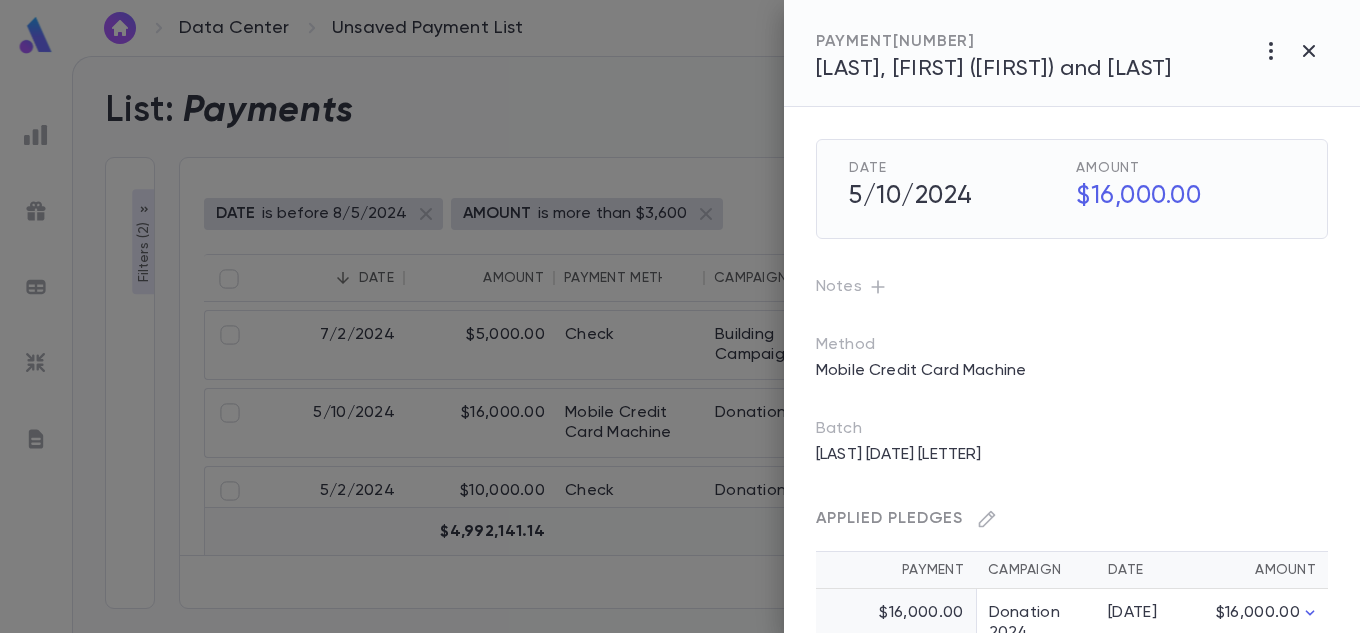 scroll, scrollTop: 57, scrollLeft: 0, axis: vertical 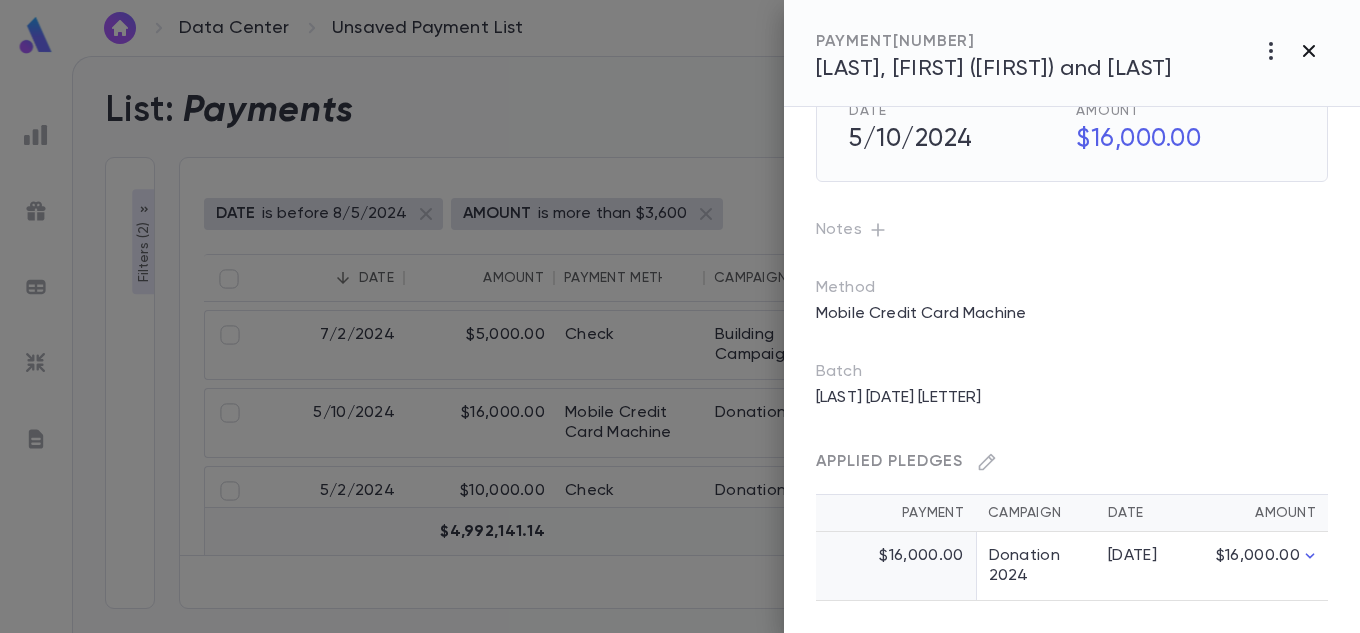 click 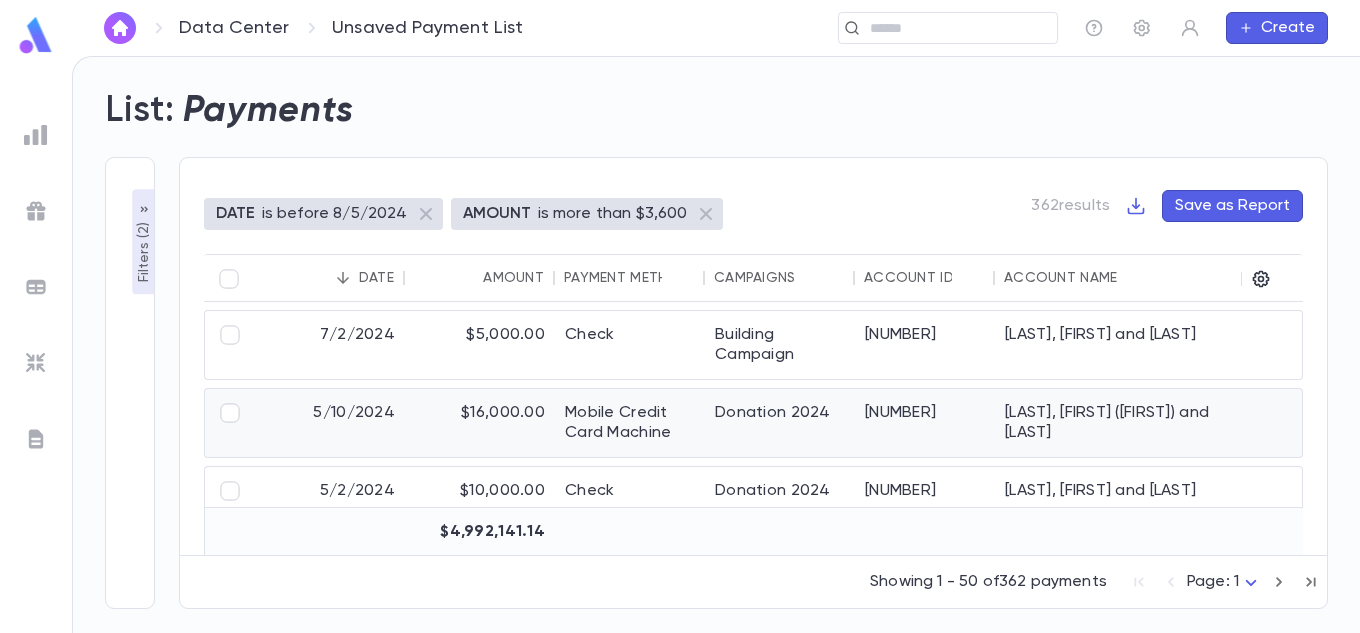 click on "Mobile Credit Card Machine" at bounding box center [630, 423] 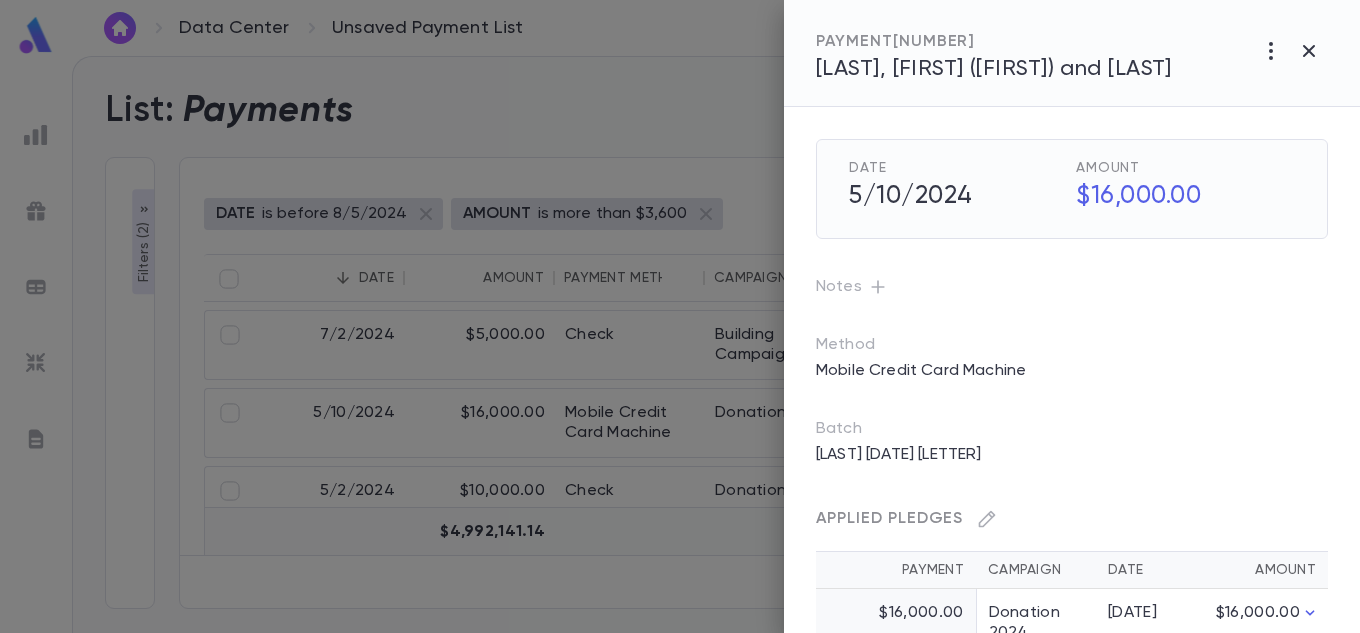 click on "[LAST], [FIRST] ([ALIAS]) and [LAST]" at bounding box center [994, 69] 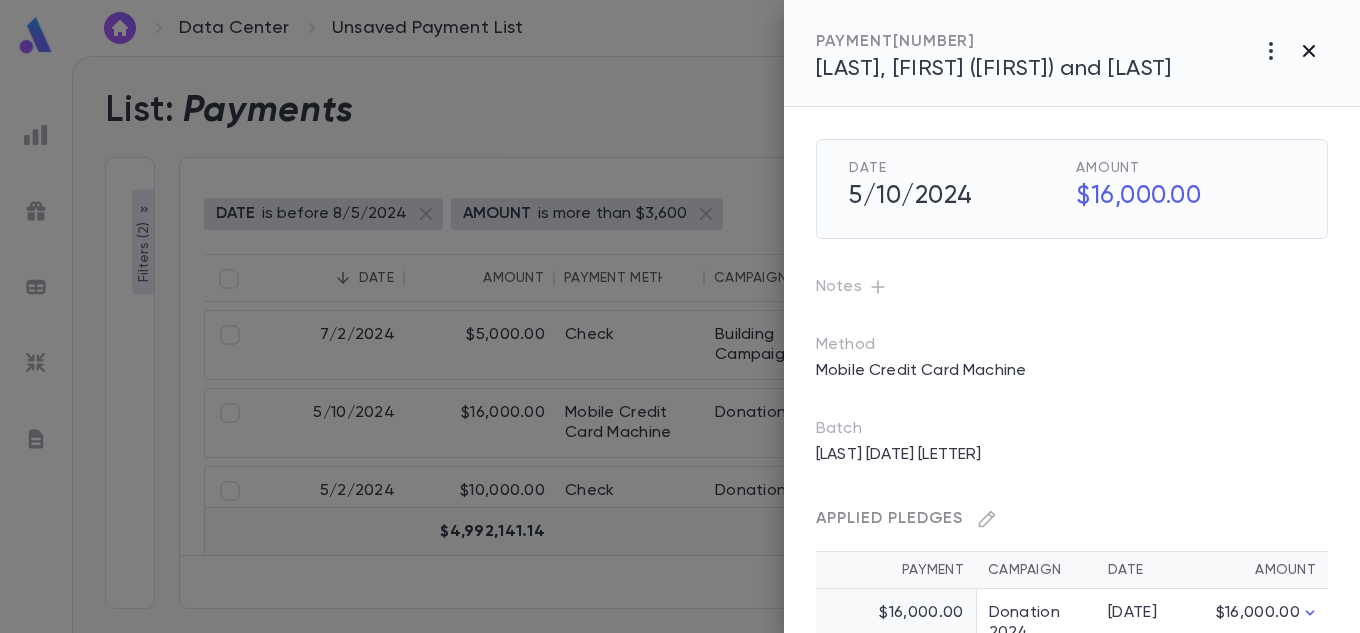 click 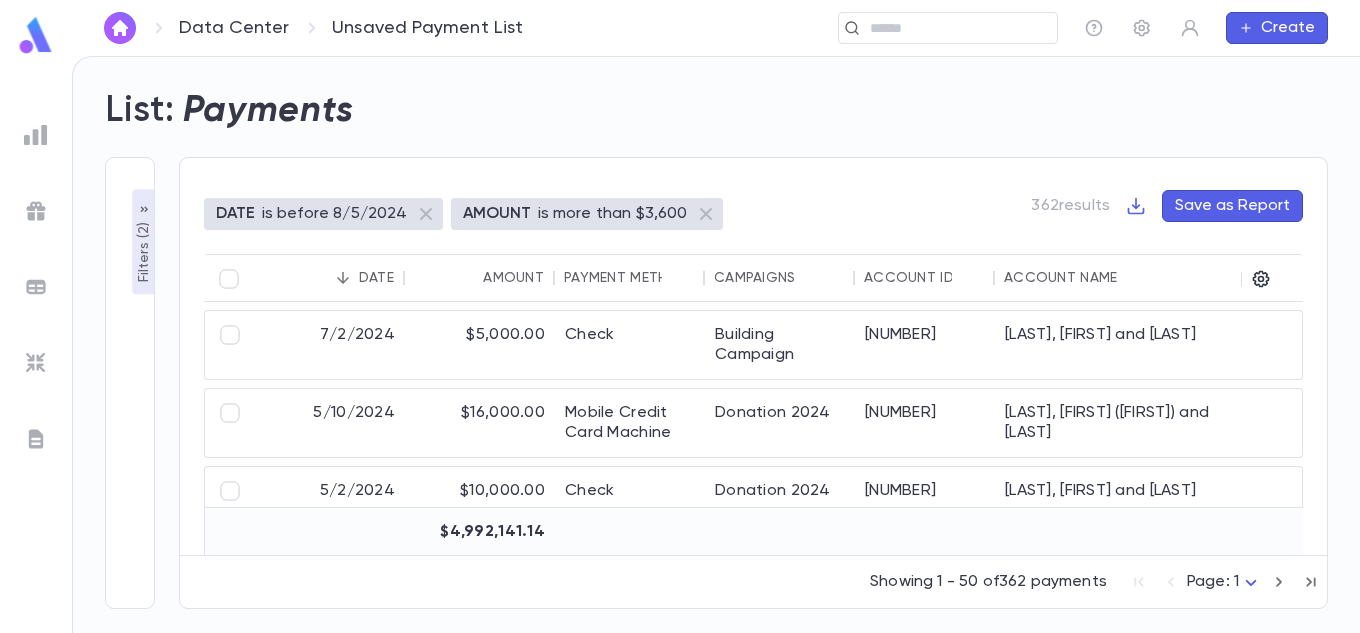 click 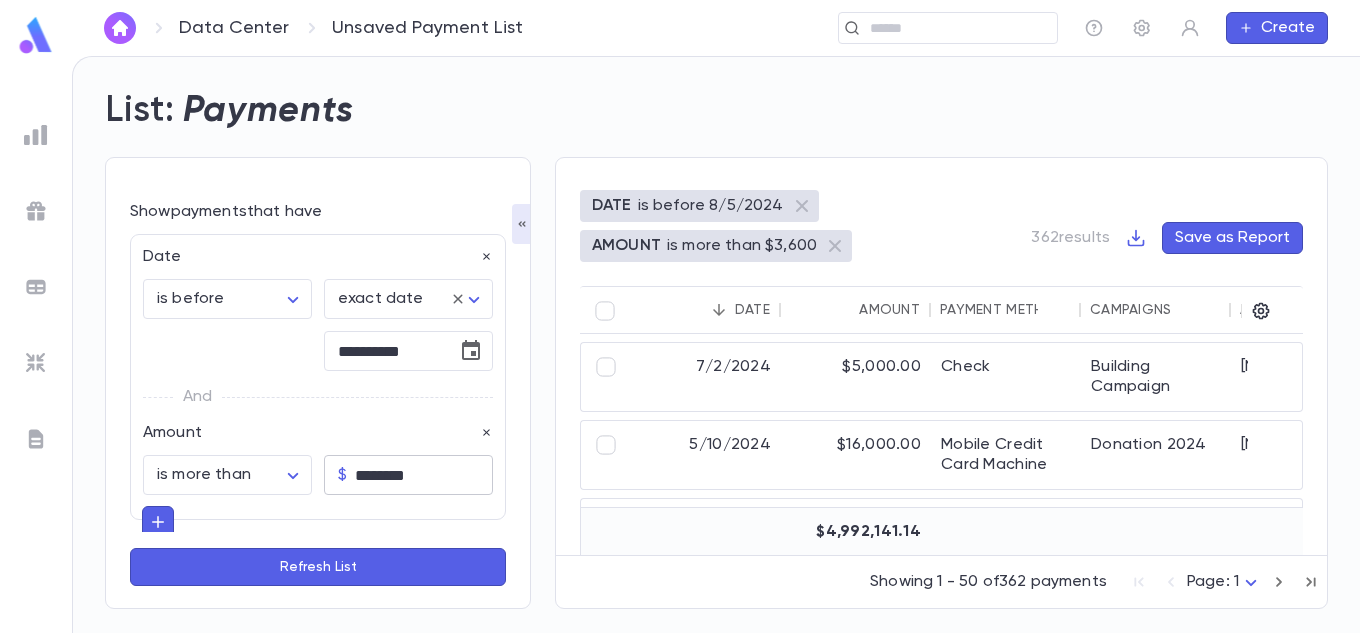 click on "********" at bounding box center [424, 475] 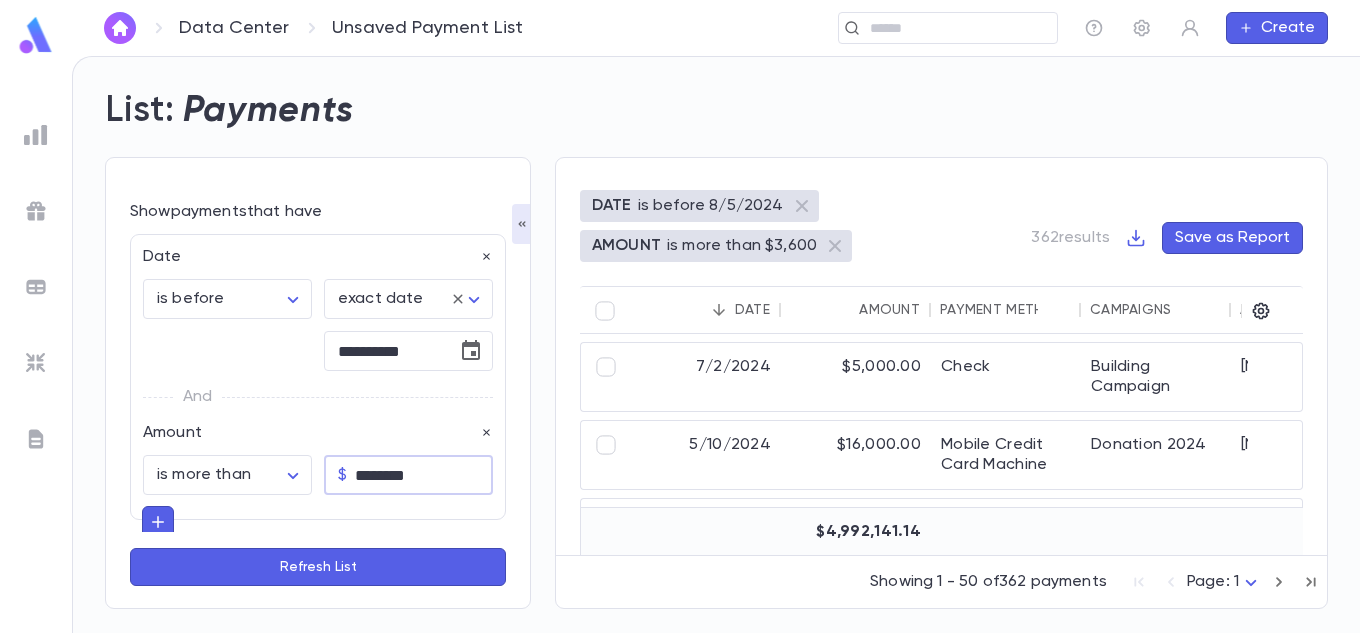 click on "********" at bounding box center (424, 475) 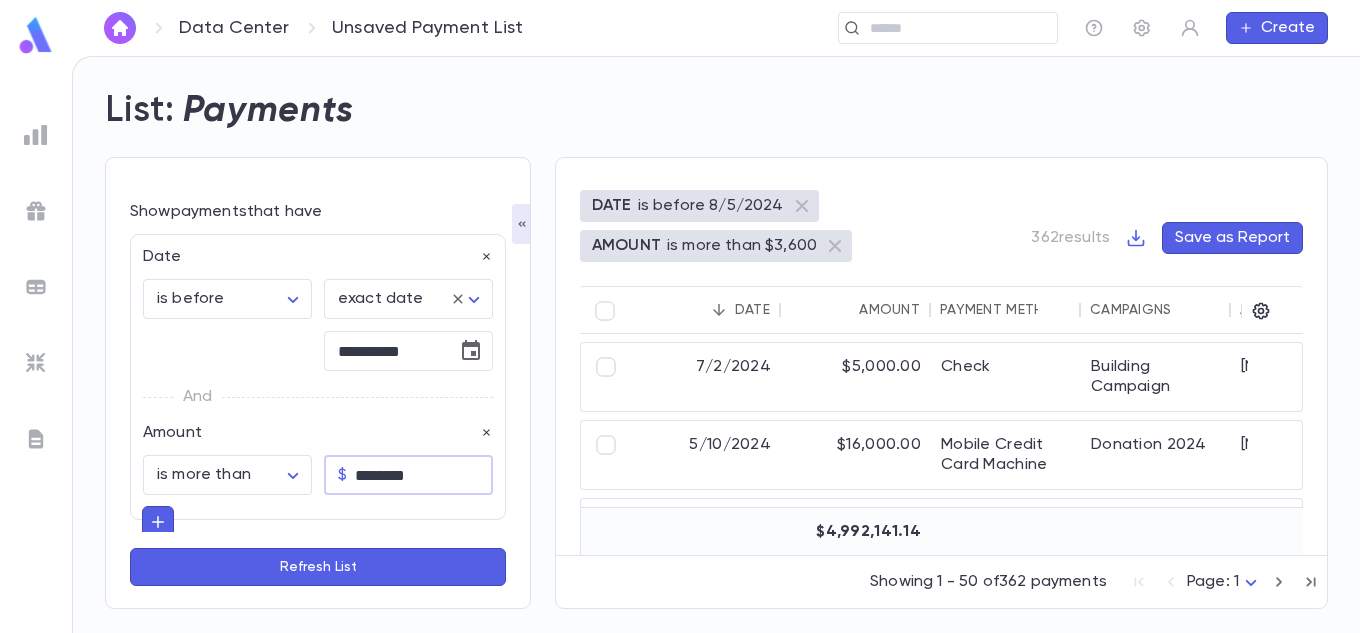 type on "********" 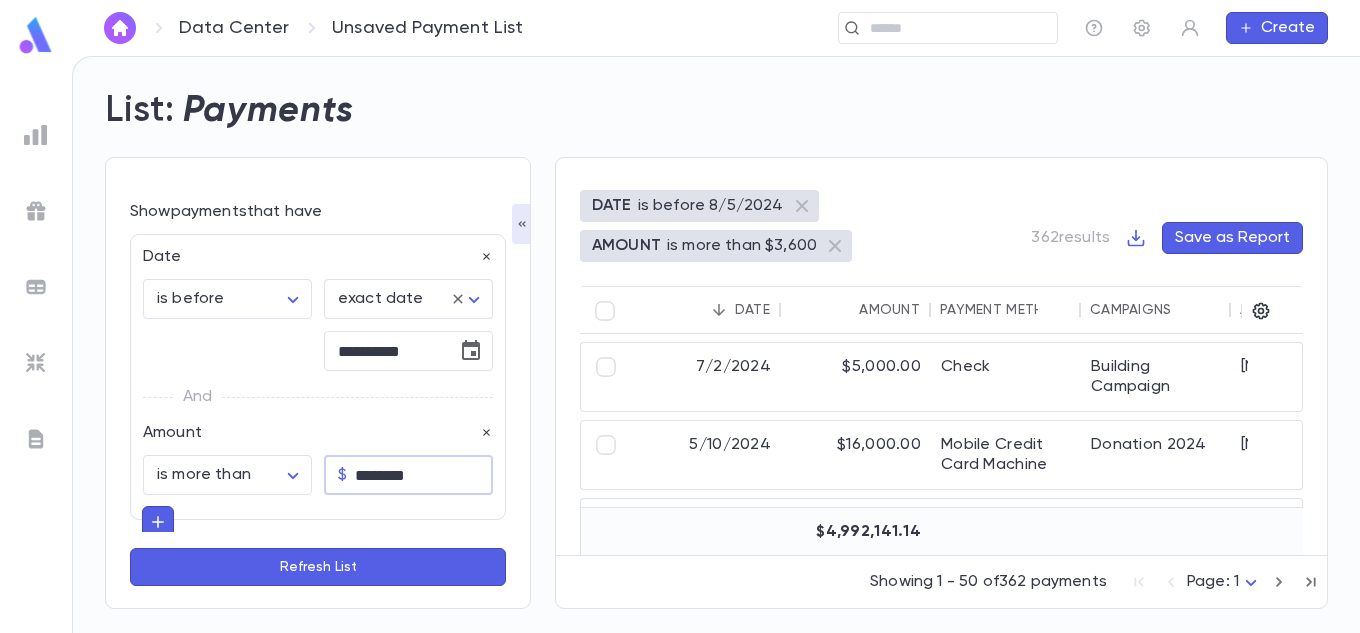 click on "Refresh List" at bounding box center (318, 567) 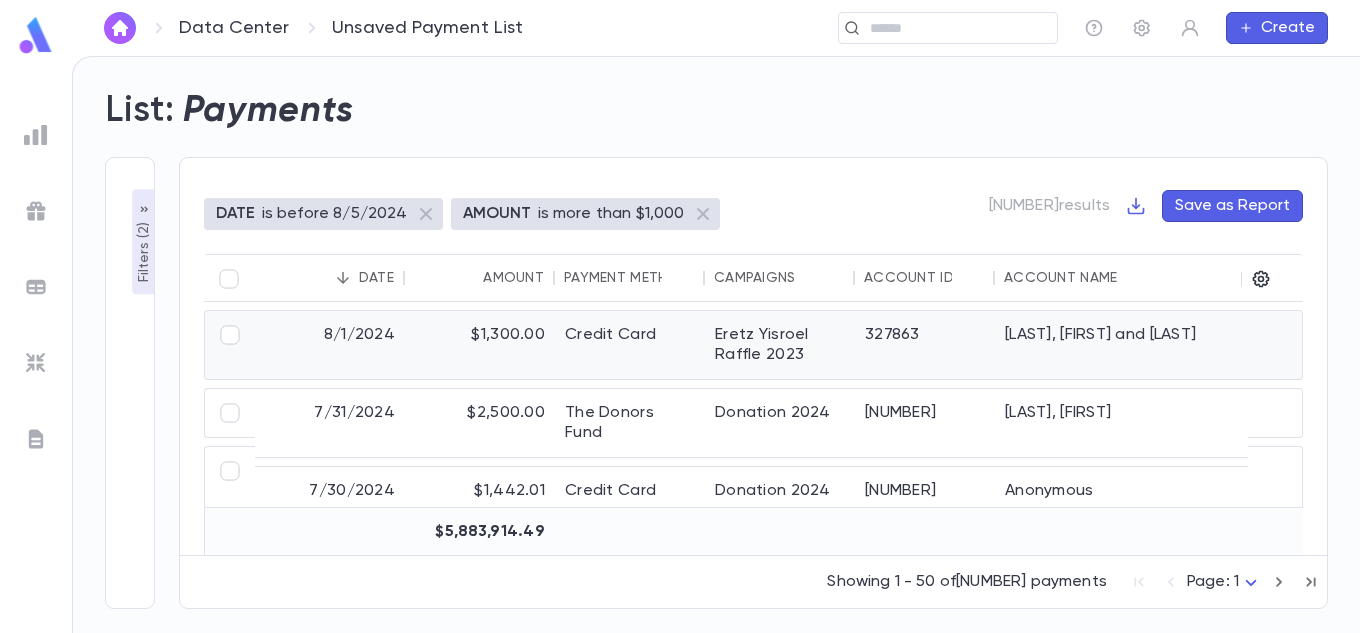 click on "$1,300.00" at bounding box center [480, 345] 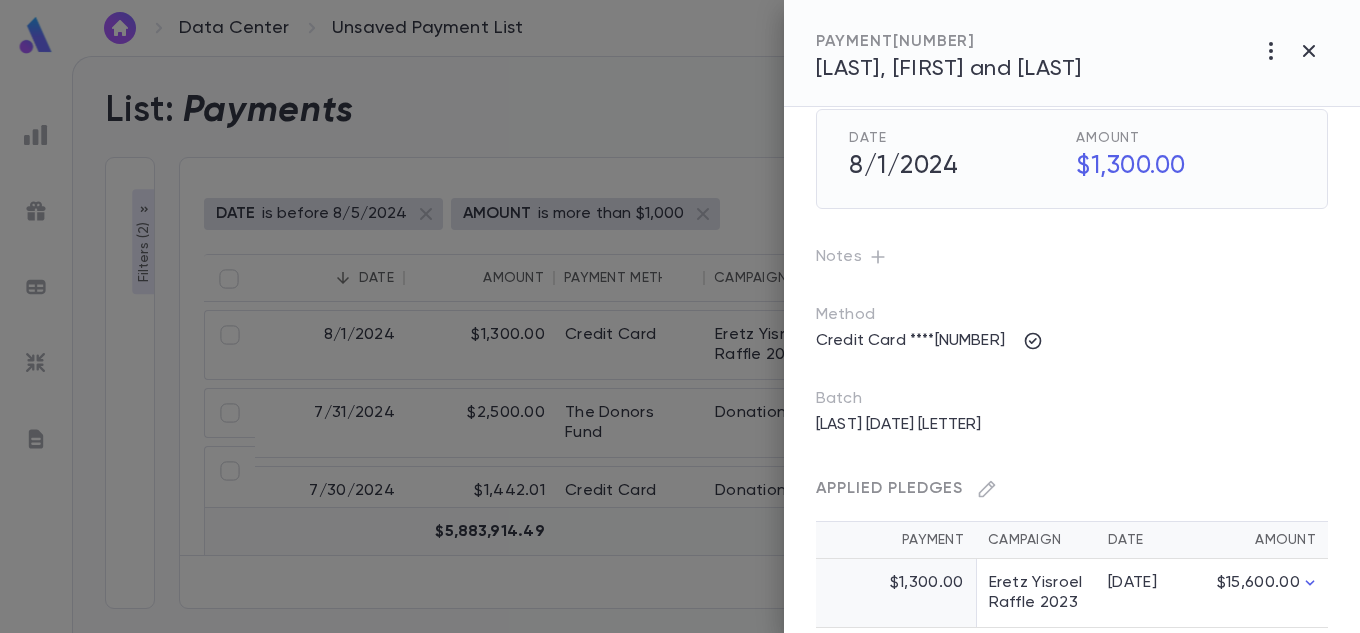 scroll, scrollTop: 57, scrollLeft: 0, axis: vertical 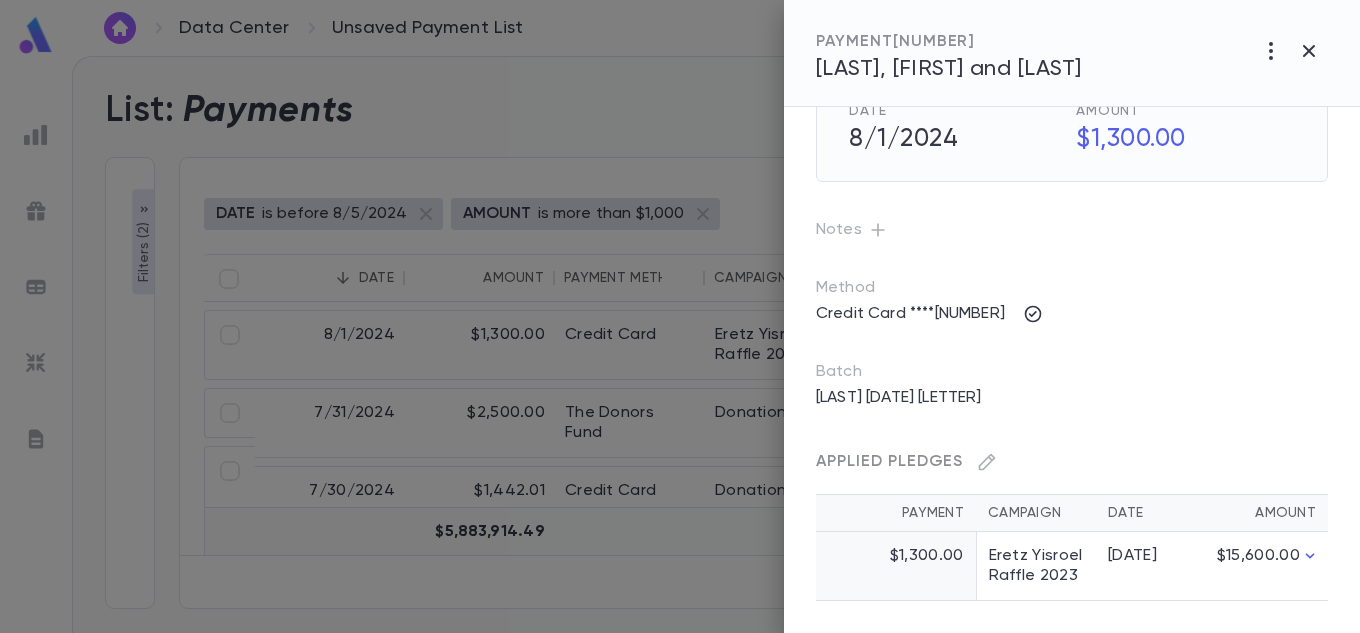 click on "[LAST], [FIRST] and [LAST]" at bounding box center [948, 69] 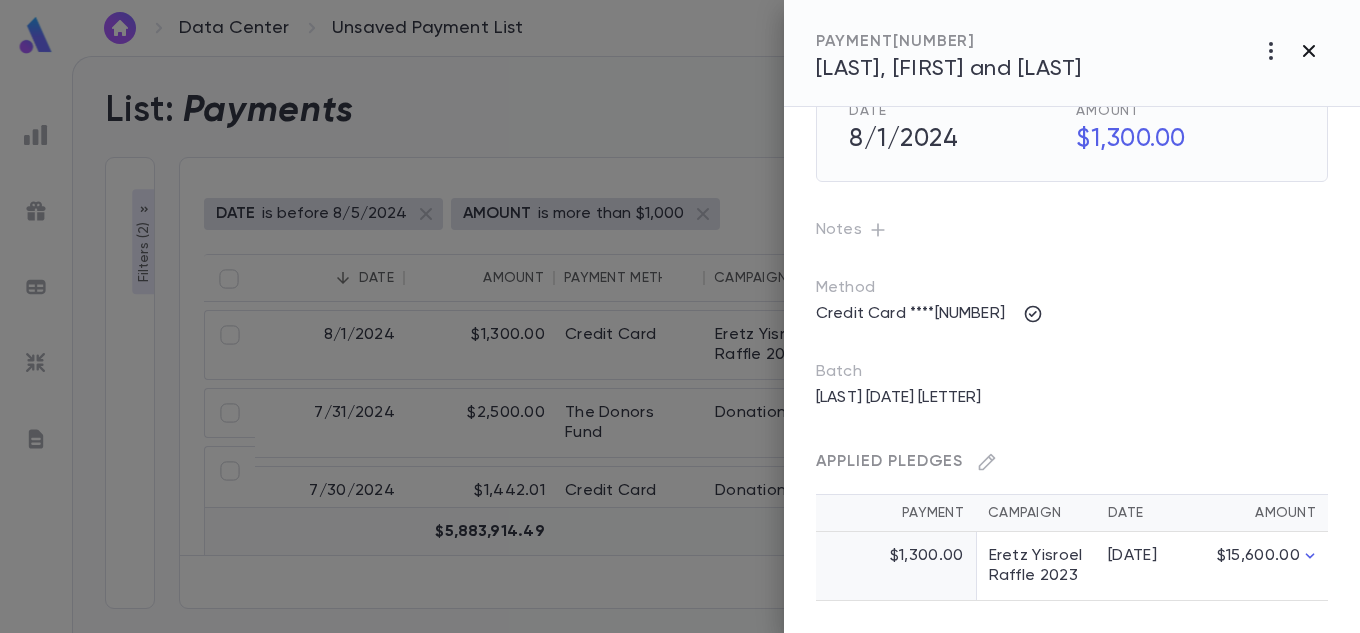 click 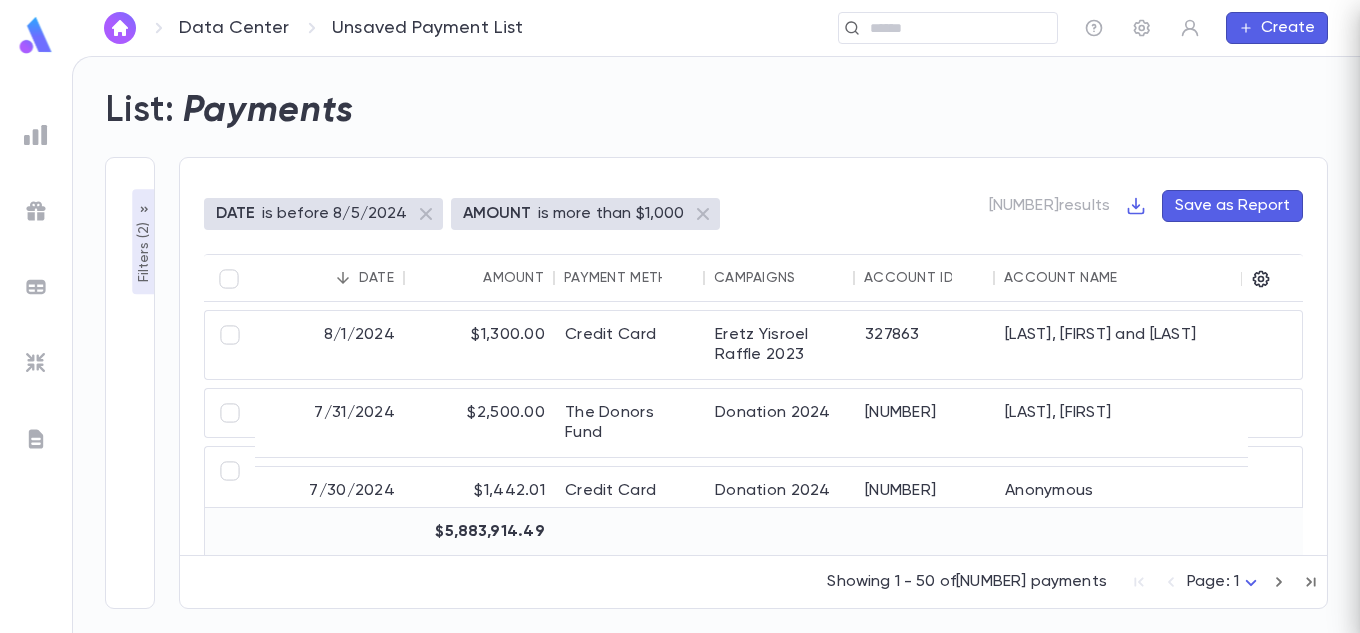 scroll, scrollTop: 0, scrollLeft: 0, axis: both 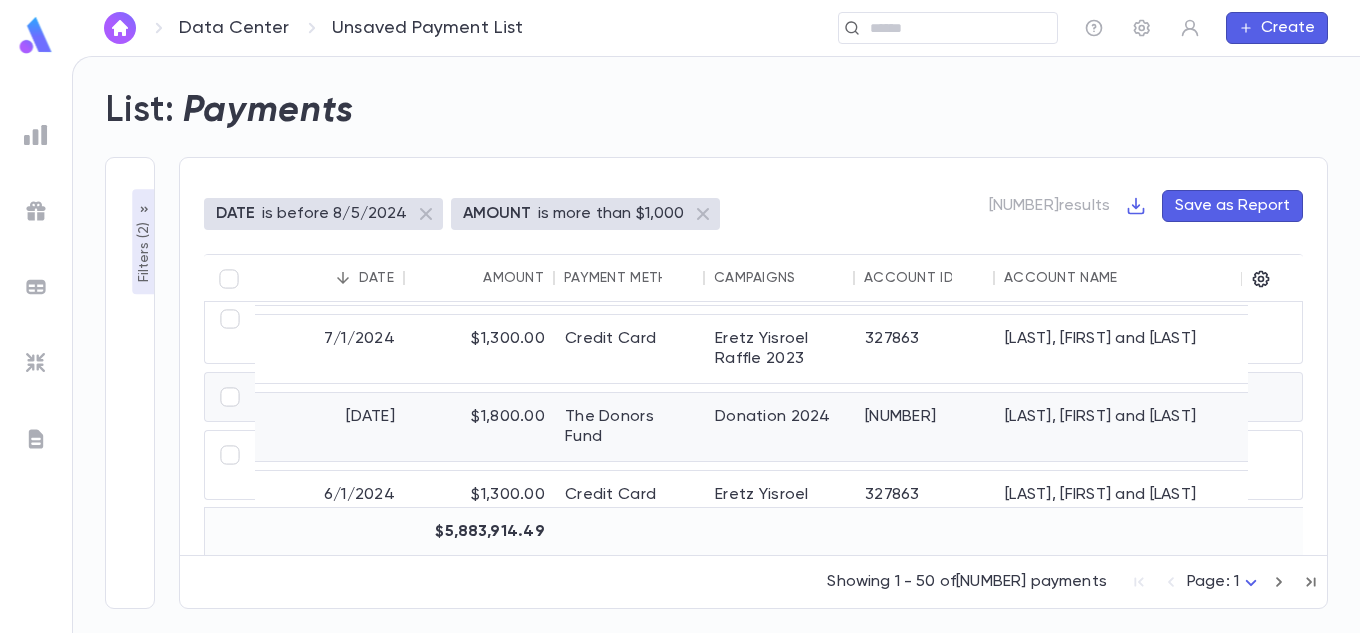 click on "$1,800.00" at bounding box center [480, 427] 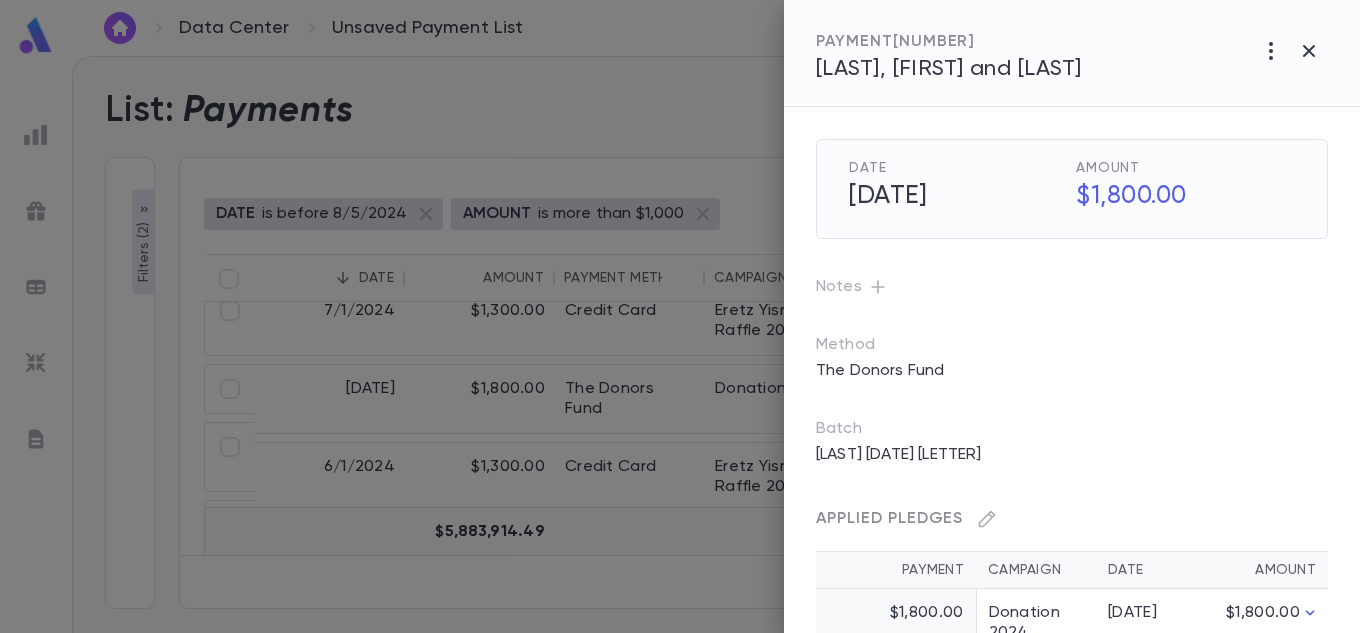 click on "[LAST], [FIRST] and [LAST]" at bounding box center (948, 69) 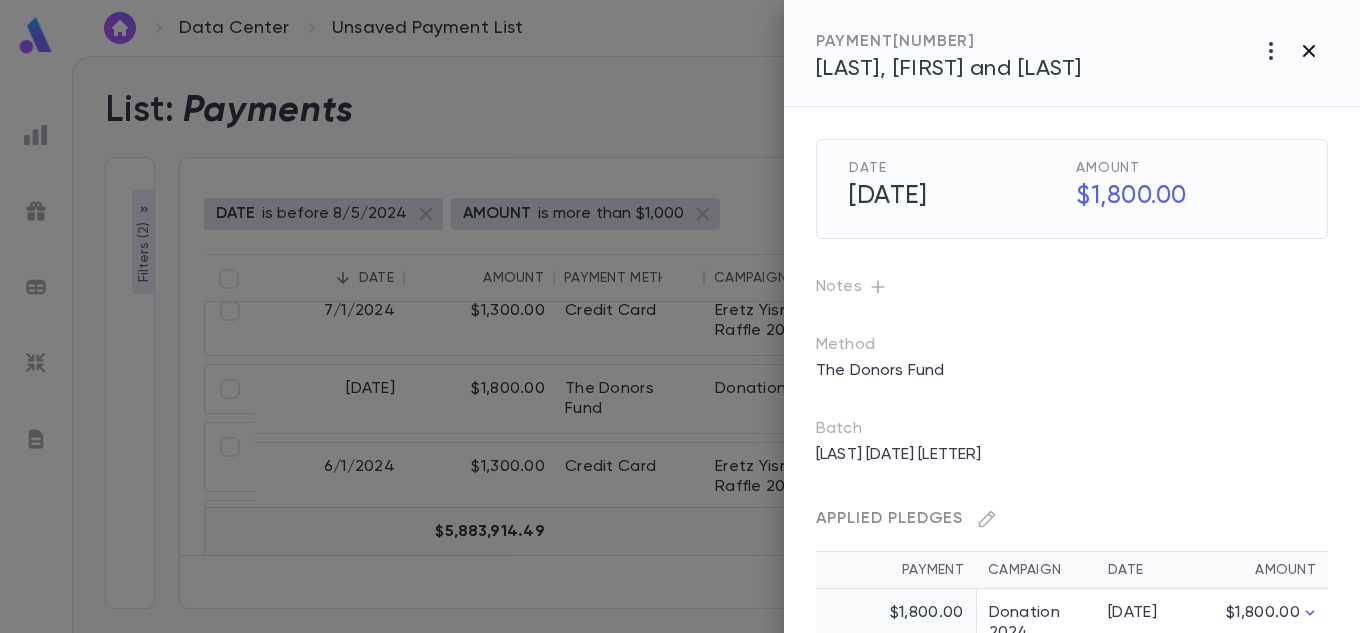 click 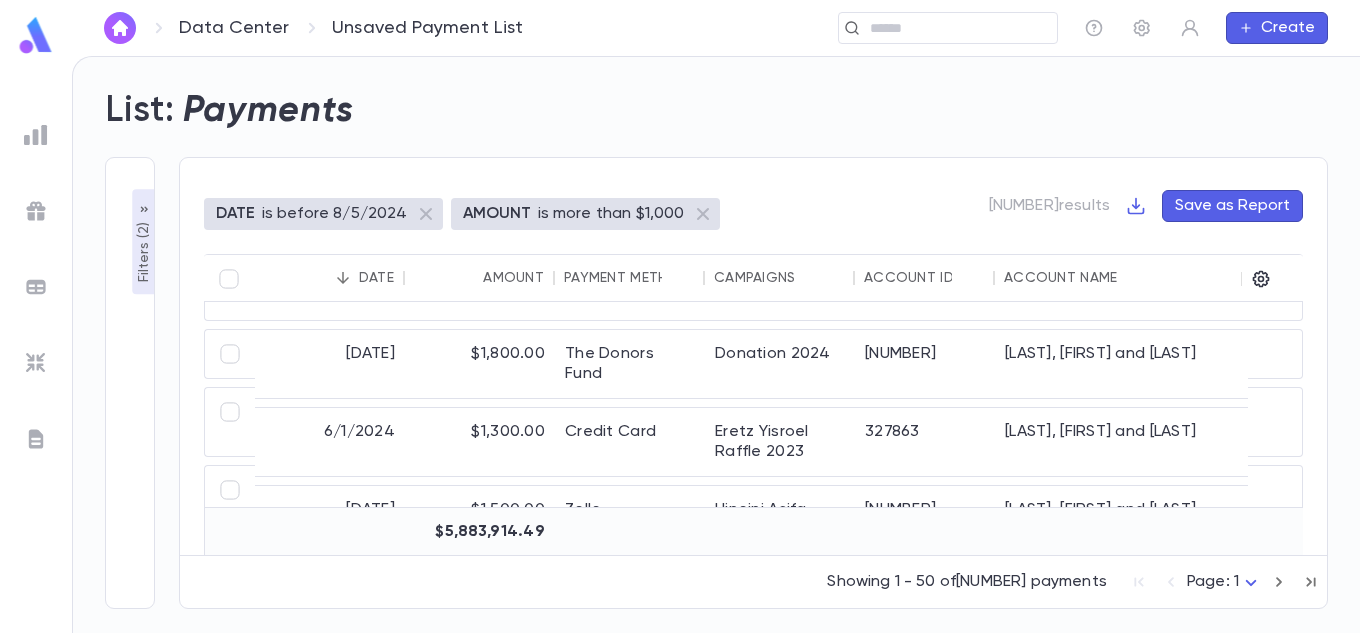 scroll, scrollTop: 300, scrollLeft: 0, axis: vertical 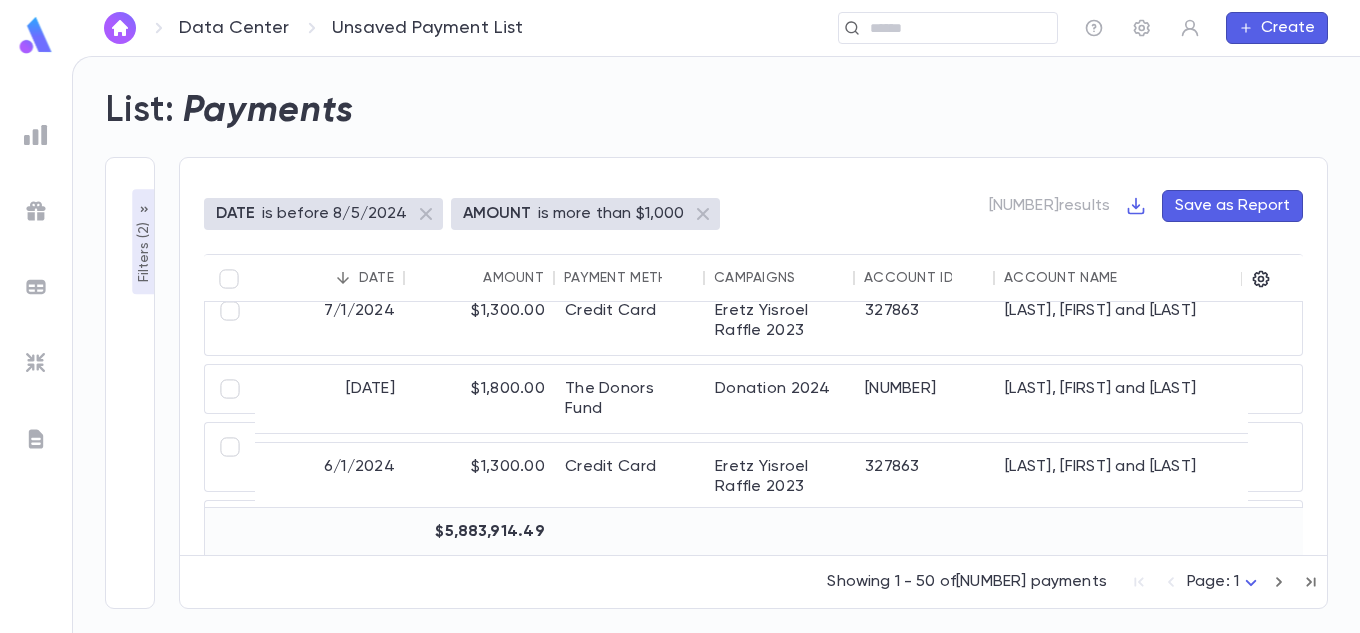 click 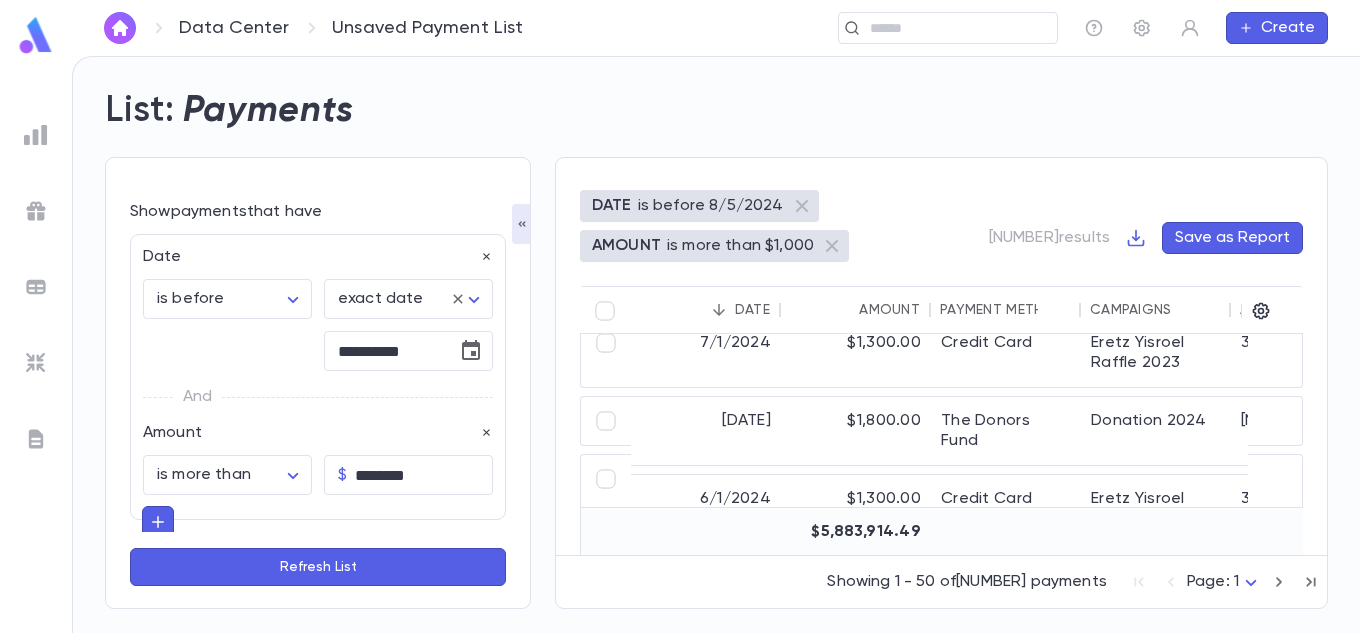 scroll, scrollTop: 88, scrollLeft: 0, axis: vertical 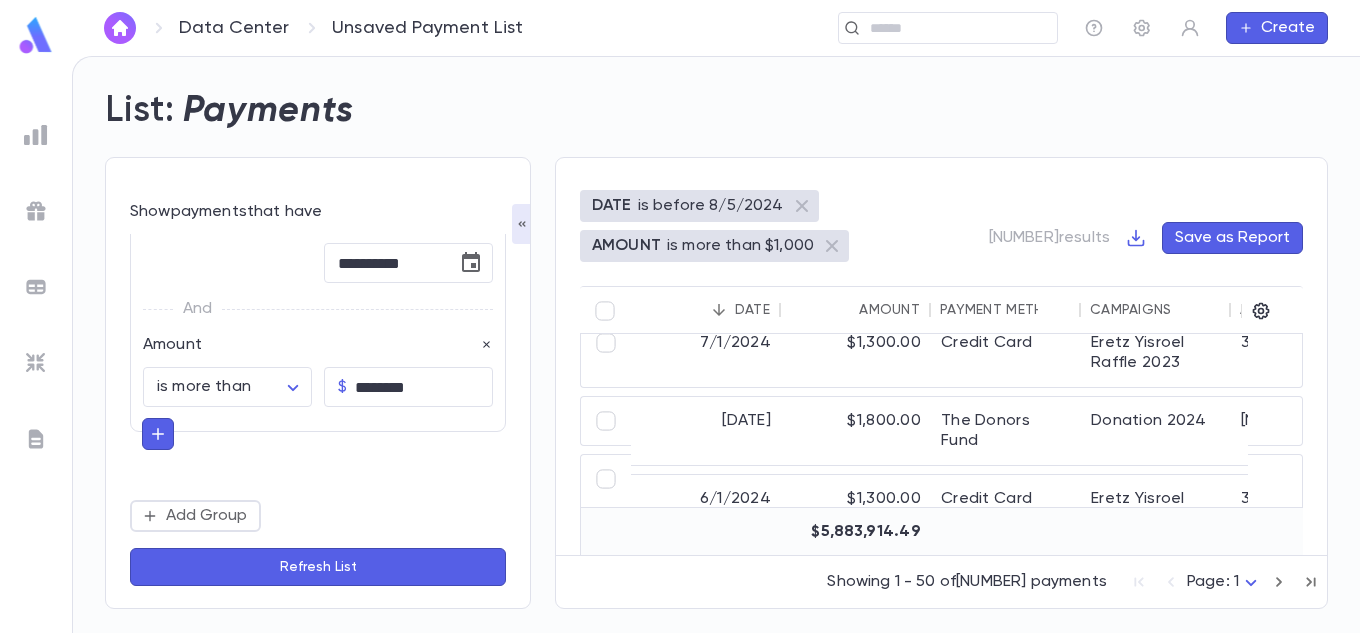 click 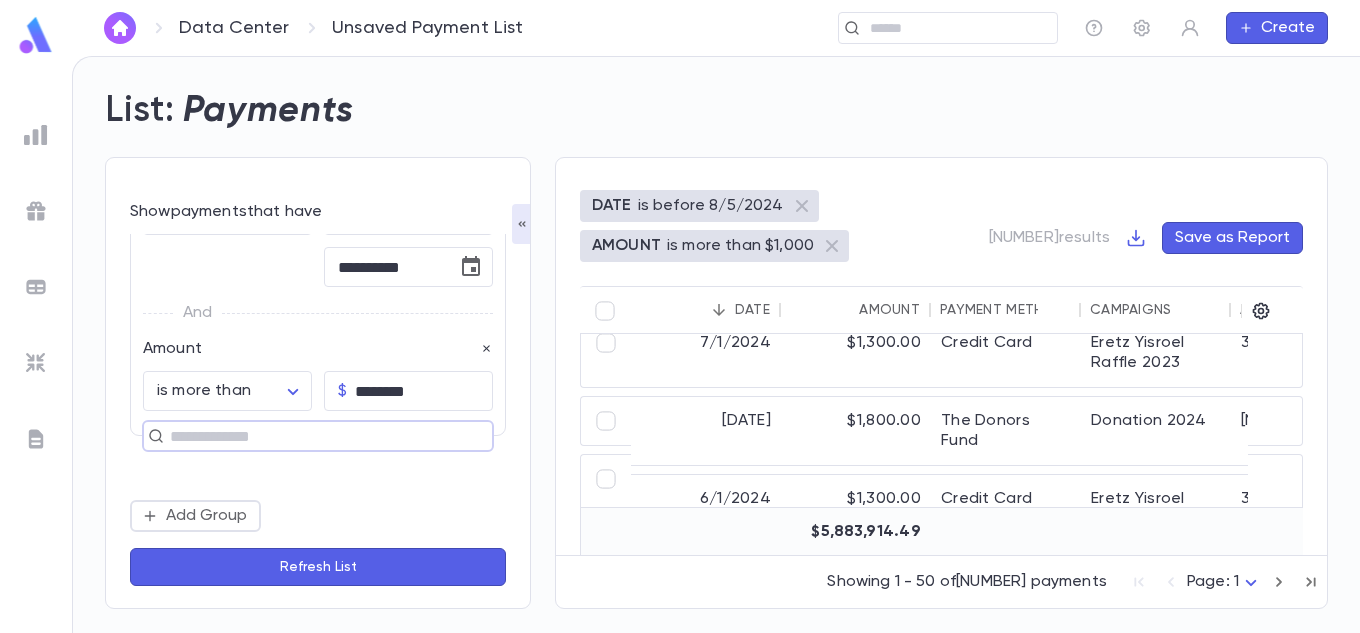 scroll, scrollTop: 84, scrollLeft: 0, axis: vertical 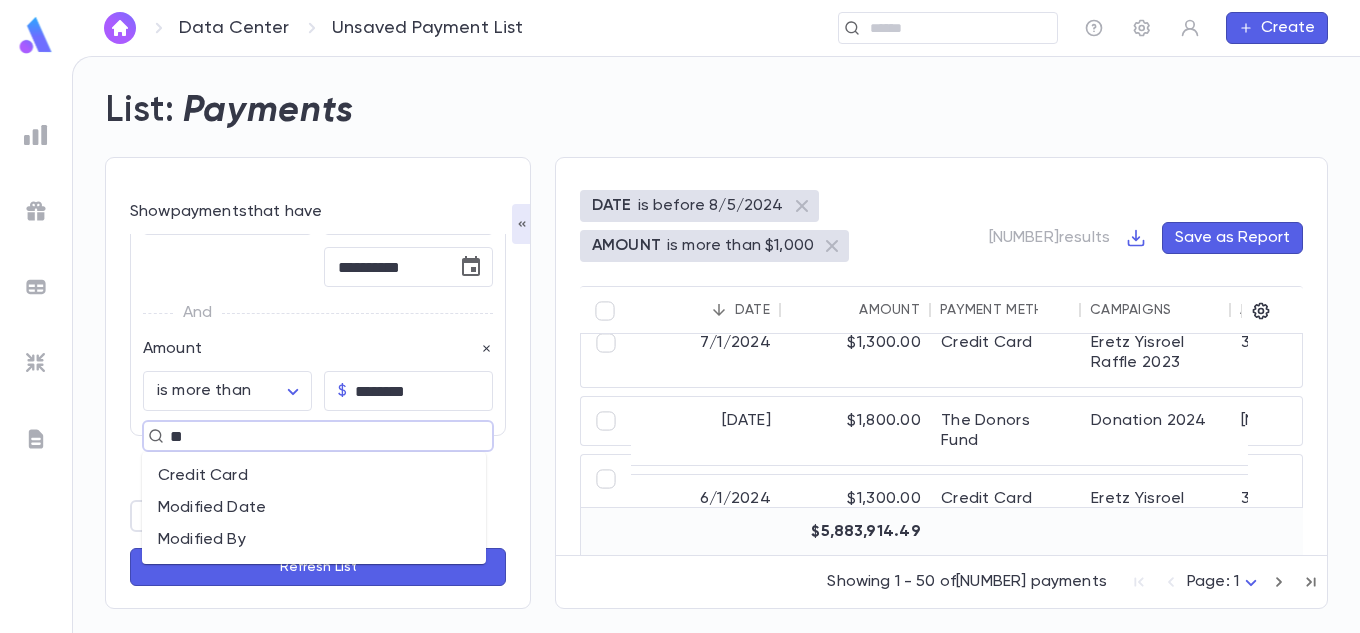 type on "*" 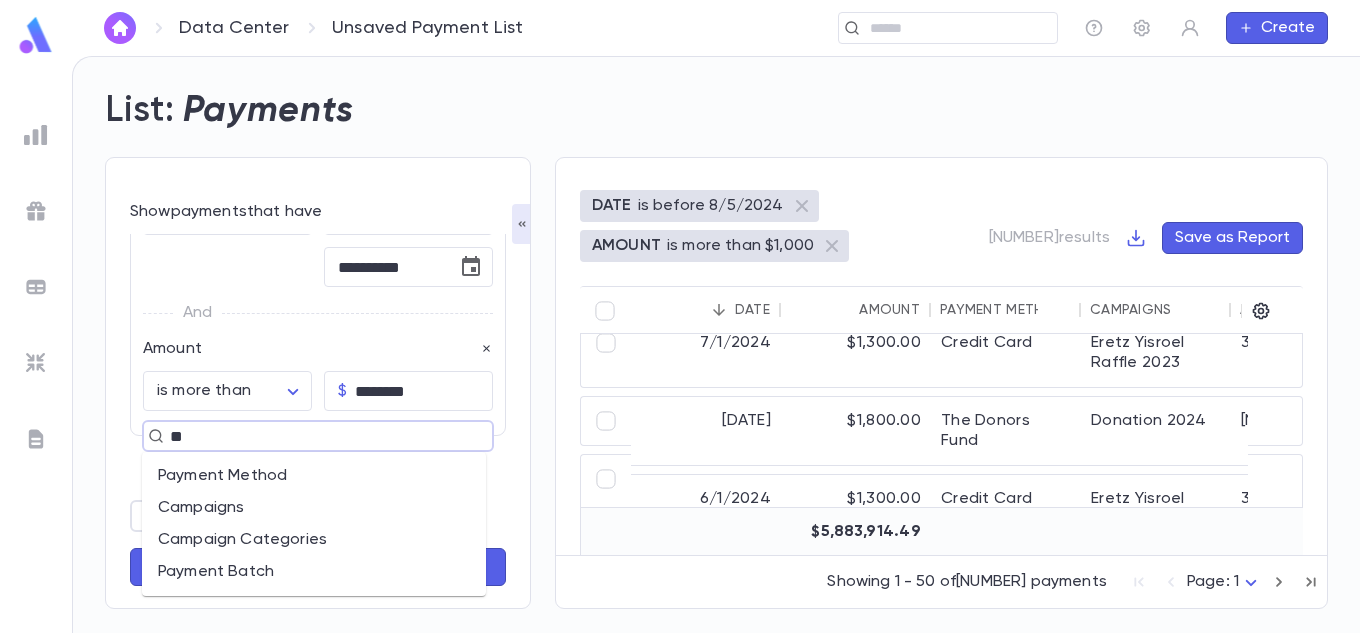 type on "*" 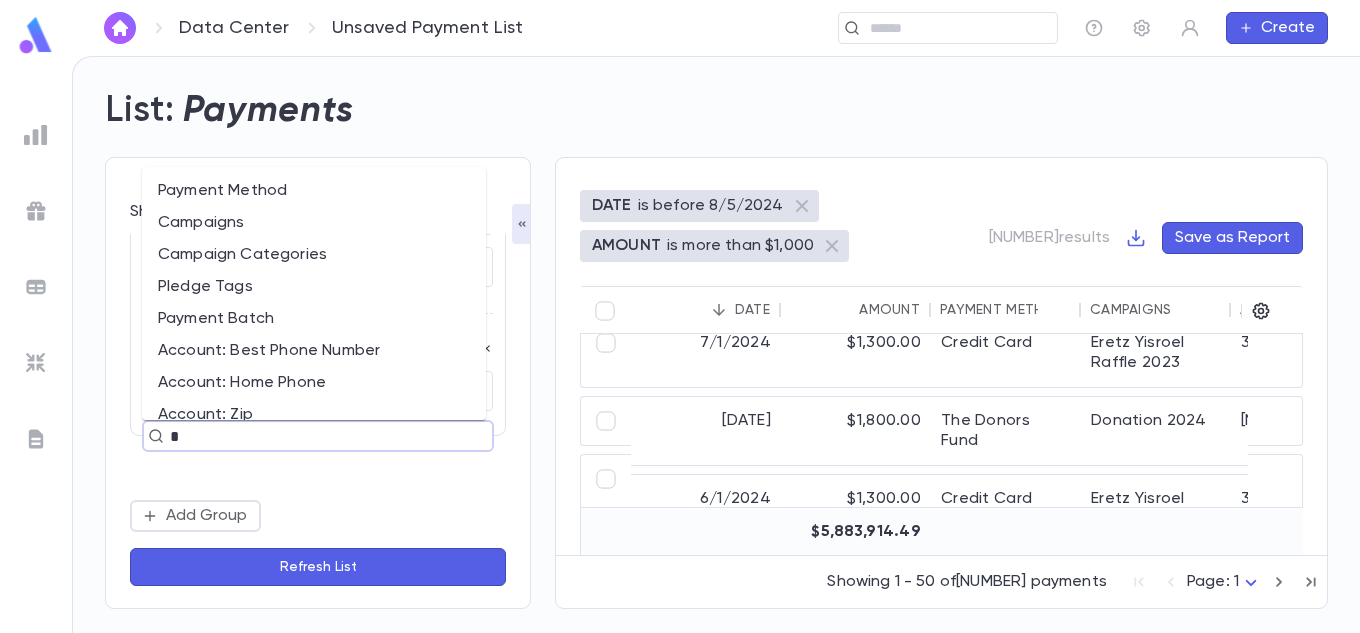 type 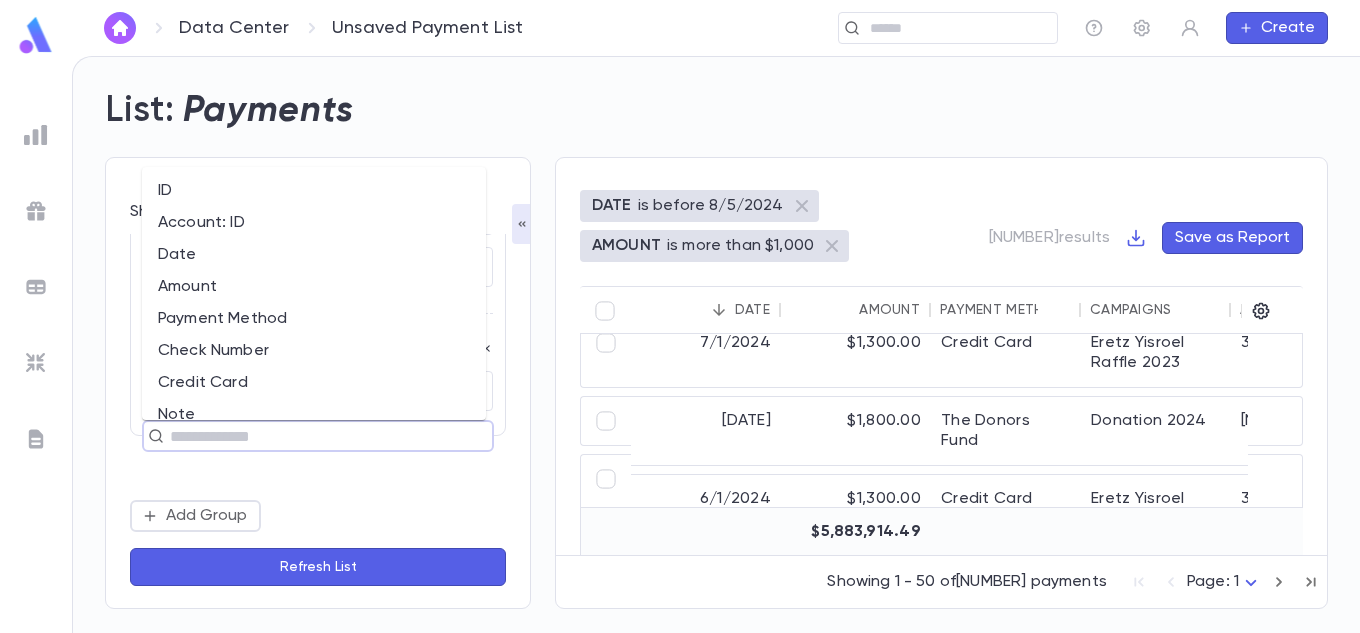 click on "**********" at bounding box center (318, 383) 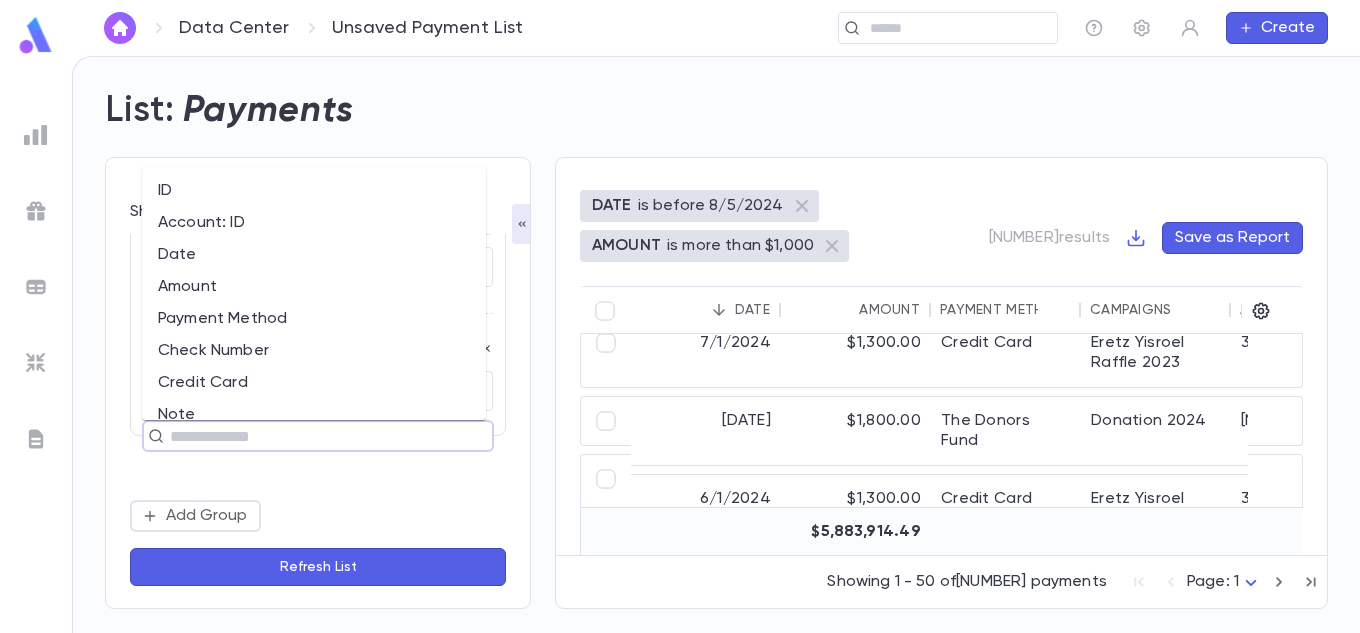 click at bounding box center (309, 436) 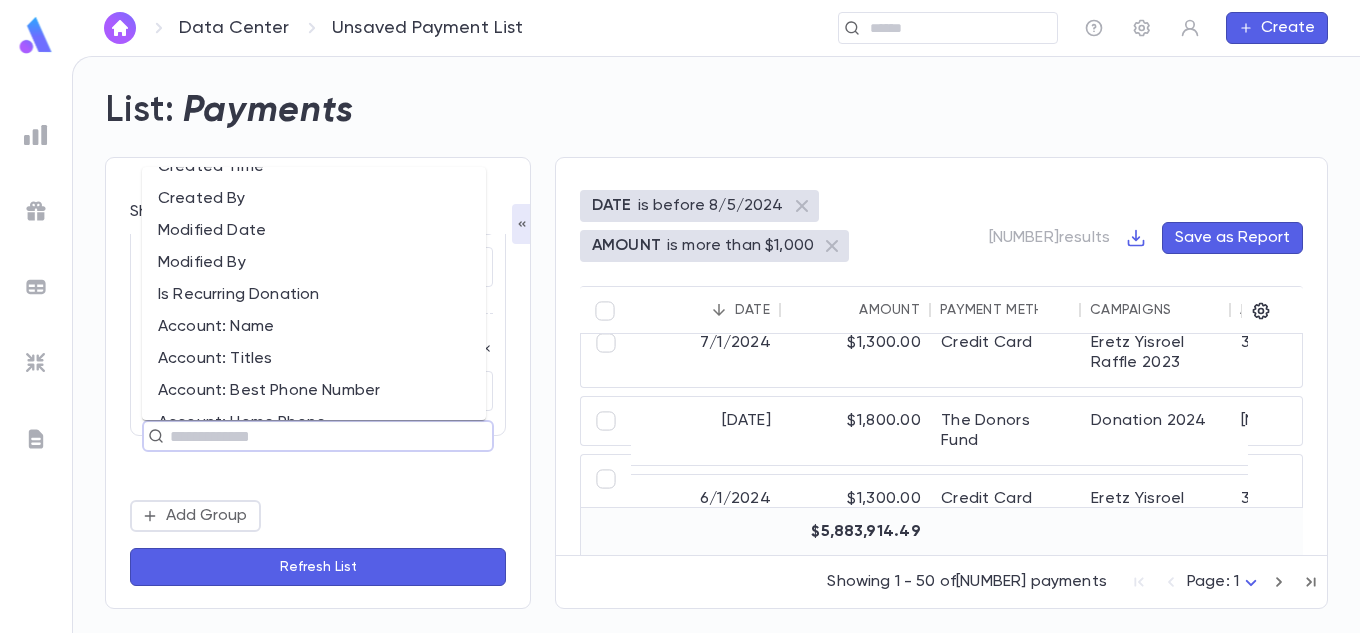 scroll, scrollTop: 700, scrollLeft: 0, axis: vertical 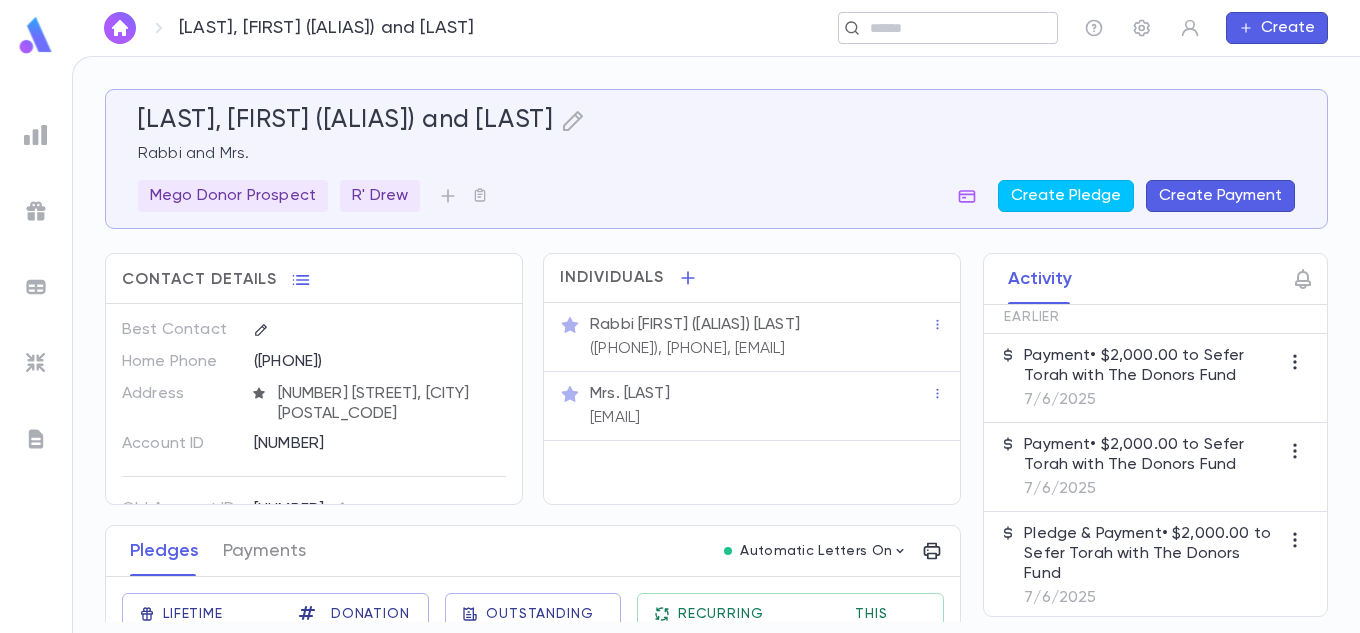 click at bounding box center (956, 28) 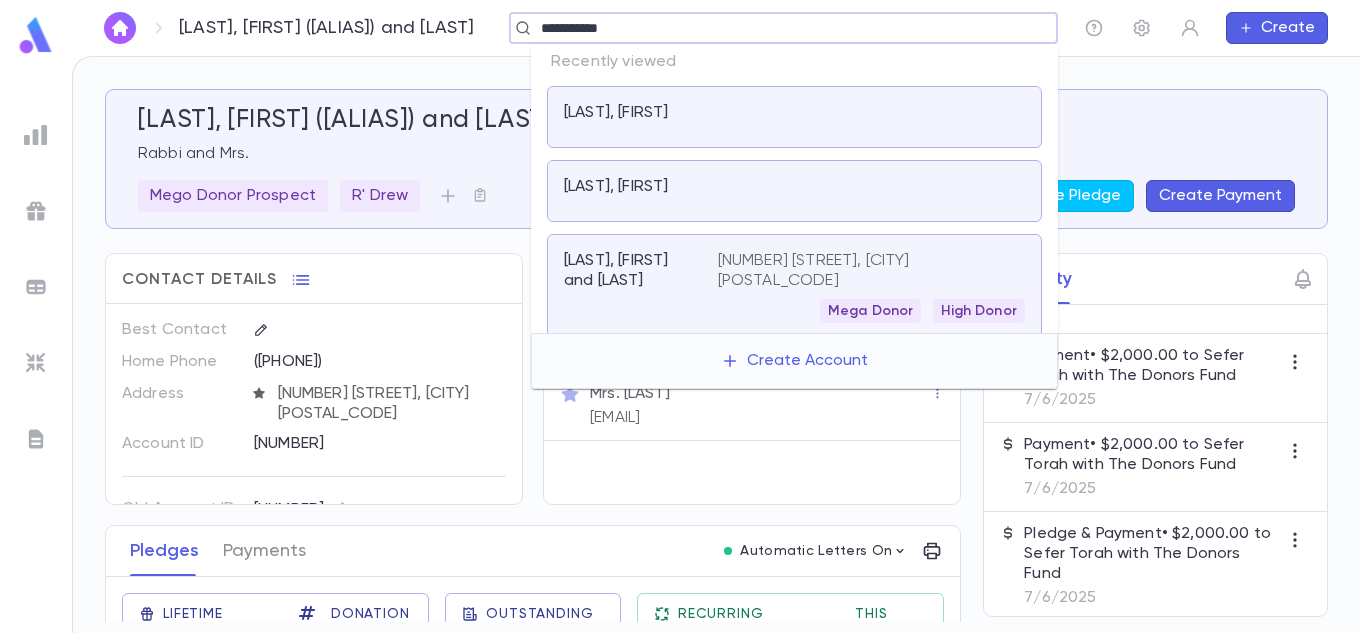 type on "**********" 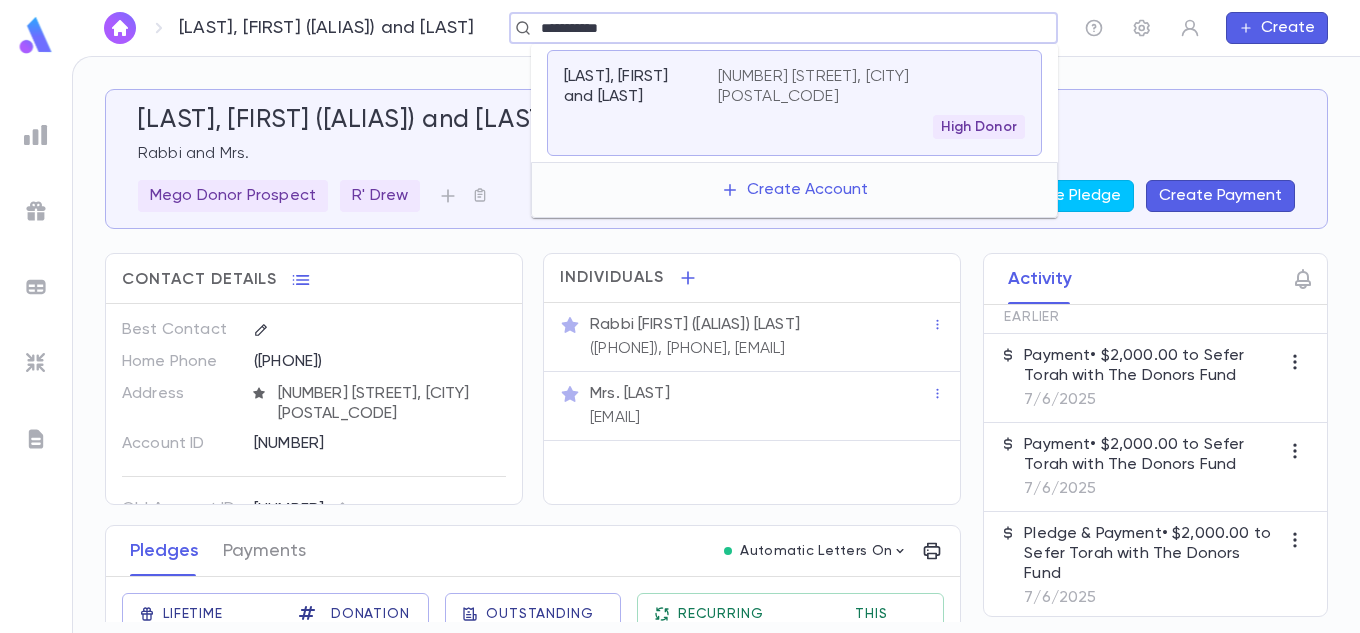 click on "High Donor" at bounding box center (871, 127) 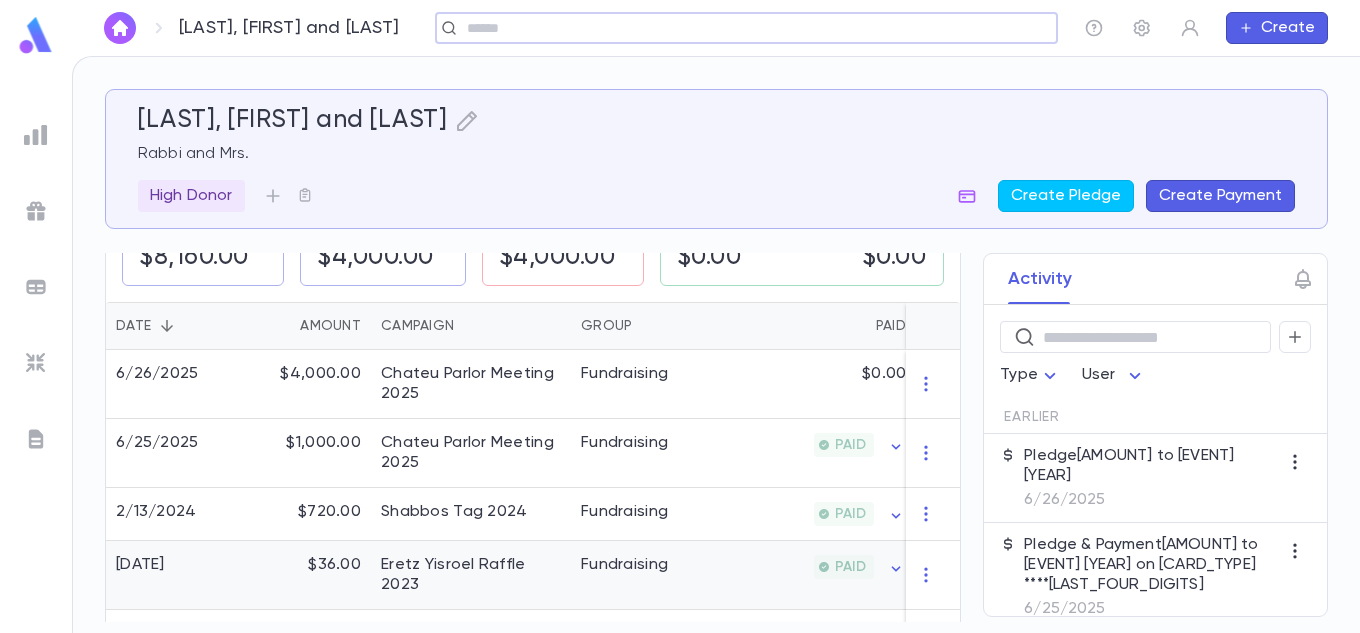 scroll, scrollTop: 400, scrollLeft: 0, axis: vertical 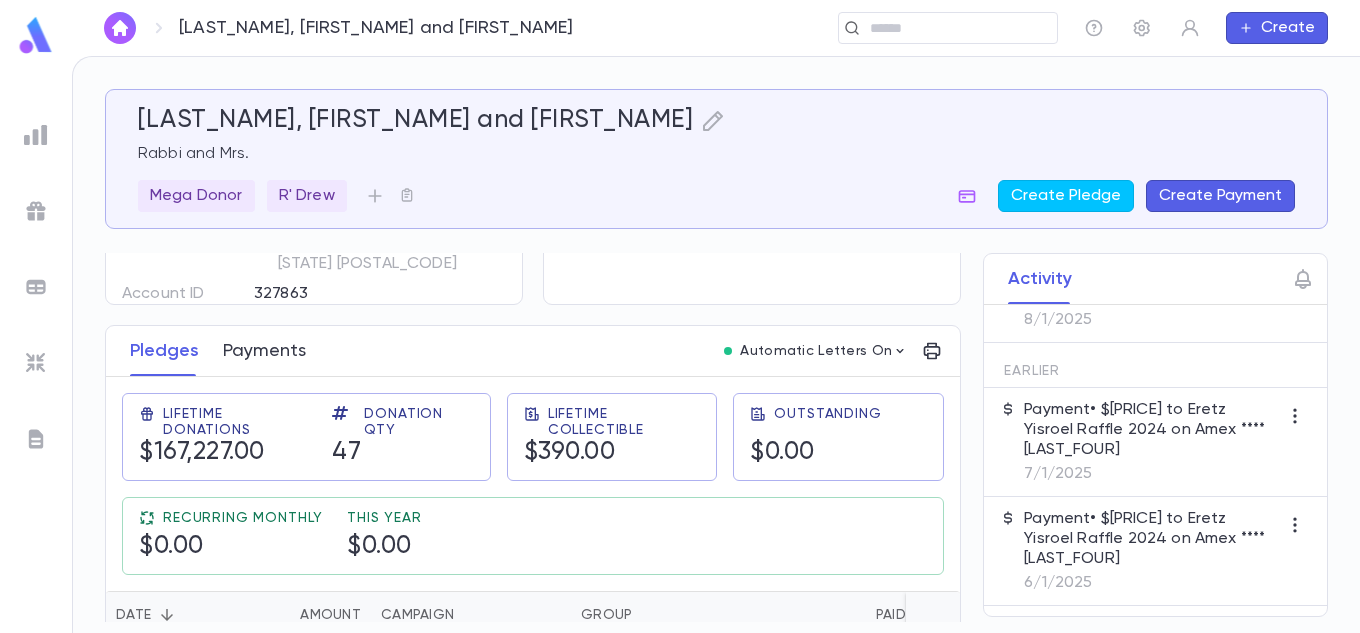 click on "Payments" at bounding box center [264, 351] 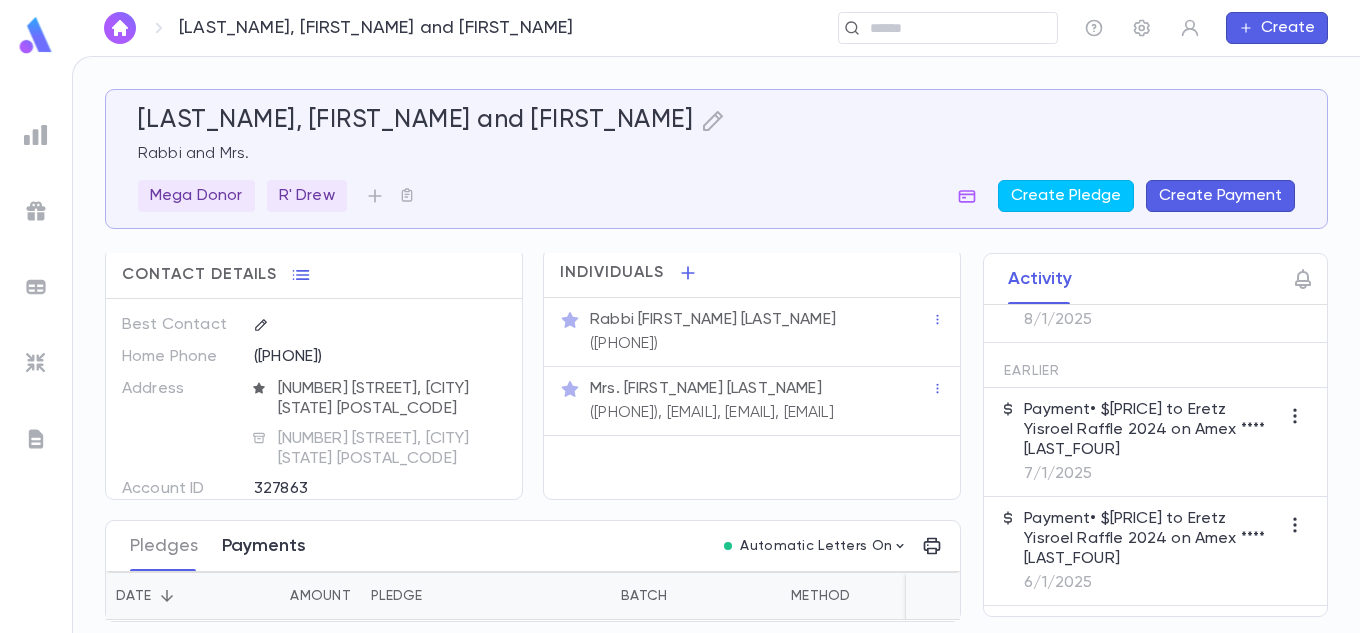 scroll, scrollTop: 0, scrollLeft: 0, axis: both 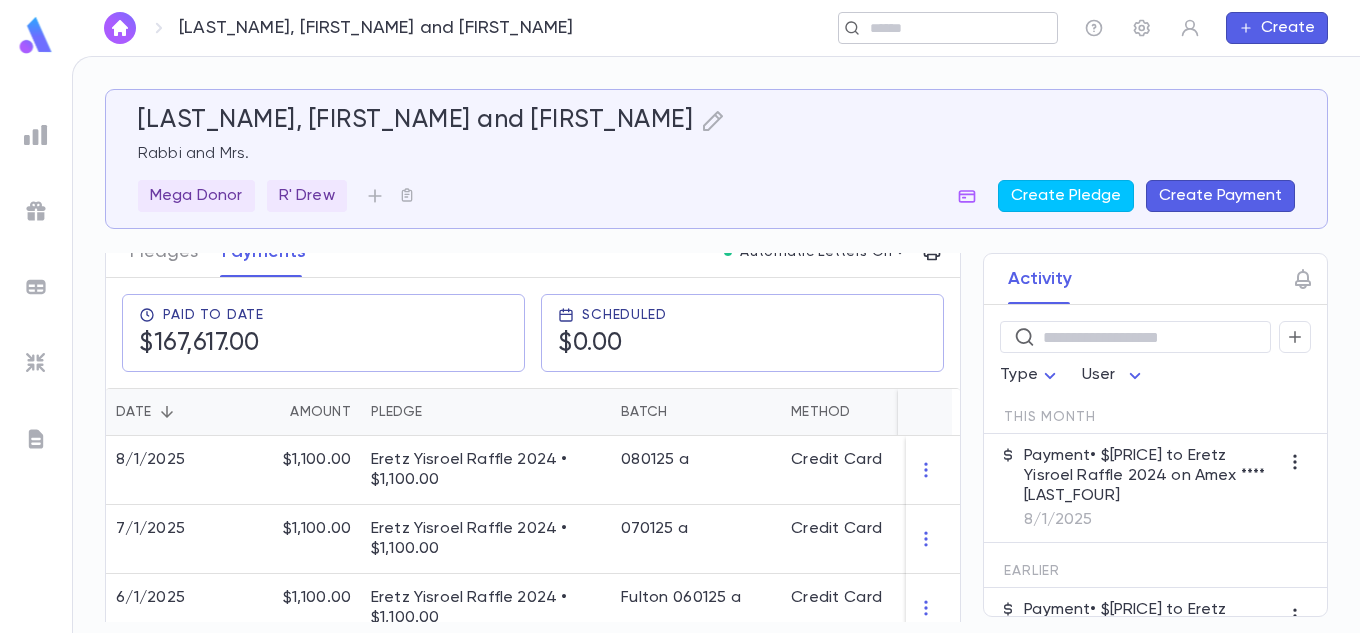 click at bounding box center [956, 28] 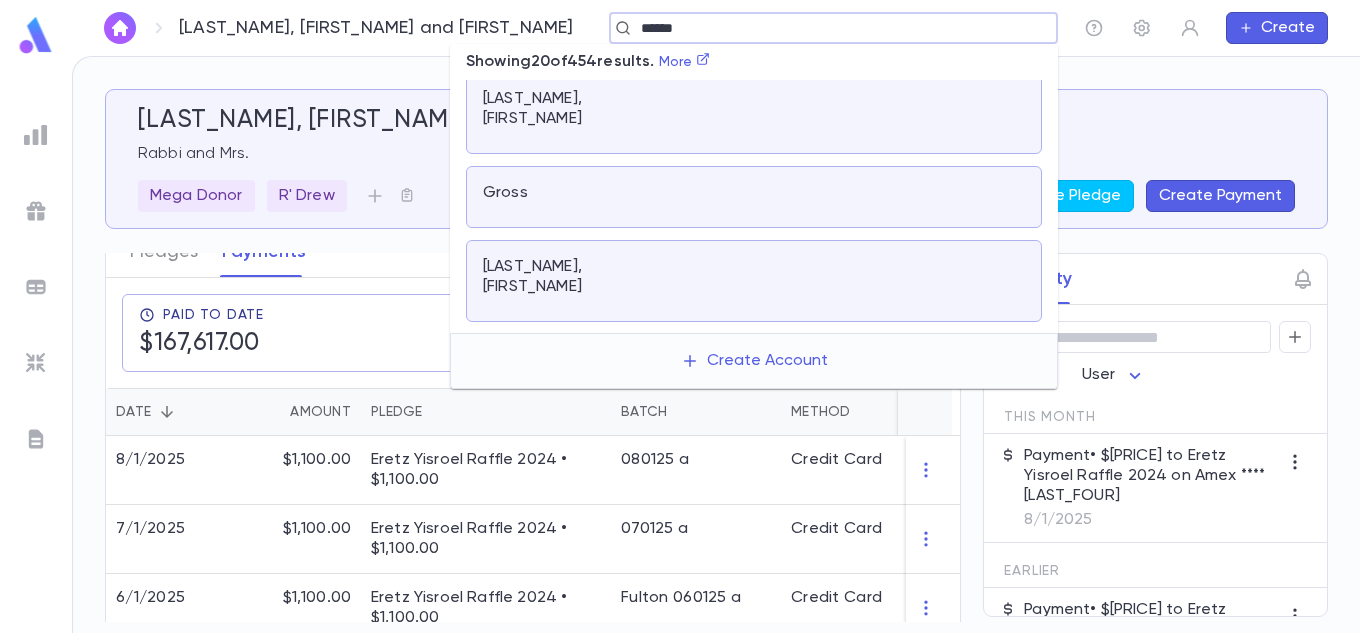 scroll, scrollTop: 0, scrollLeft: 0, axis: both 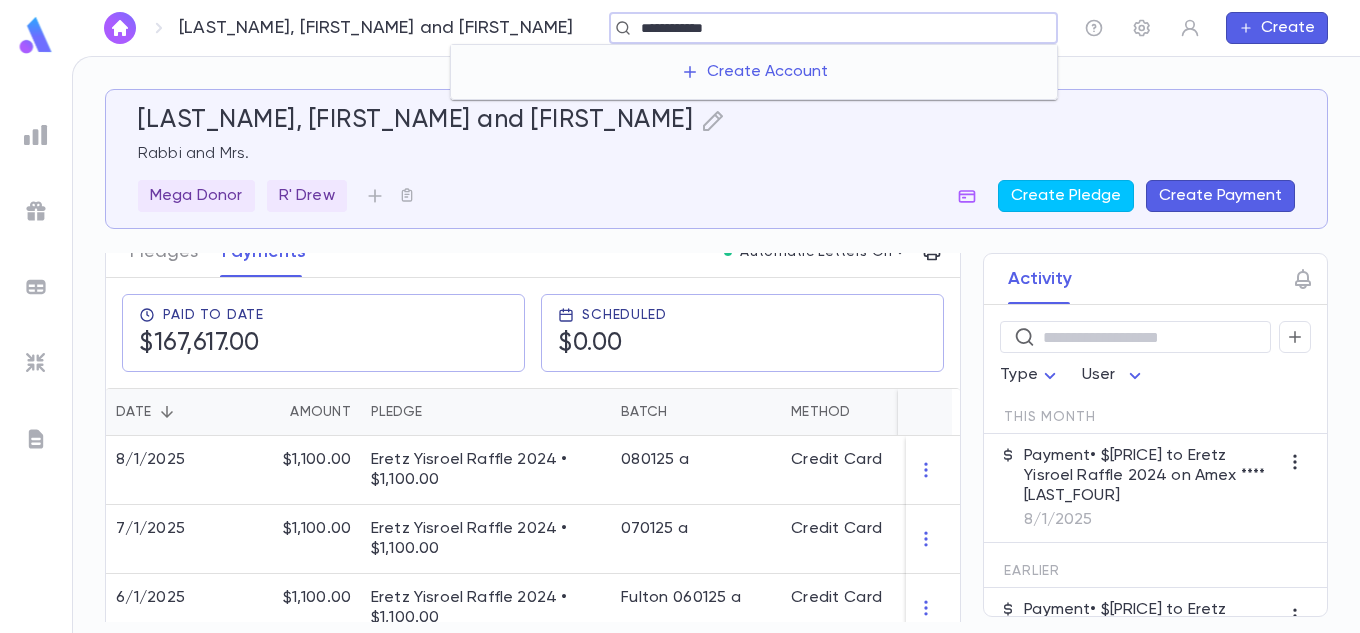 type on "**********" 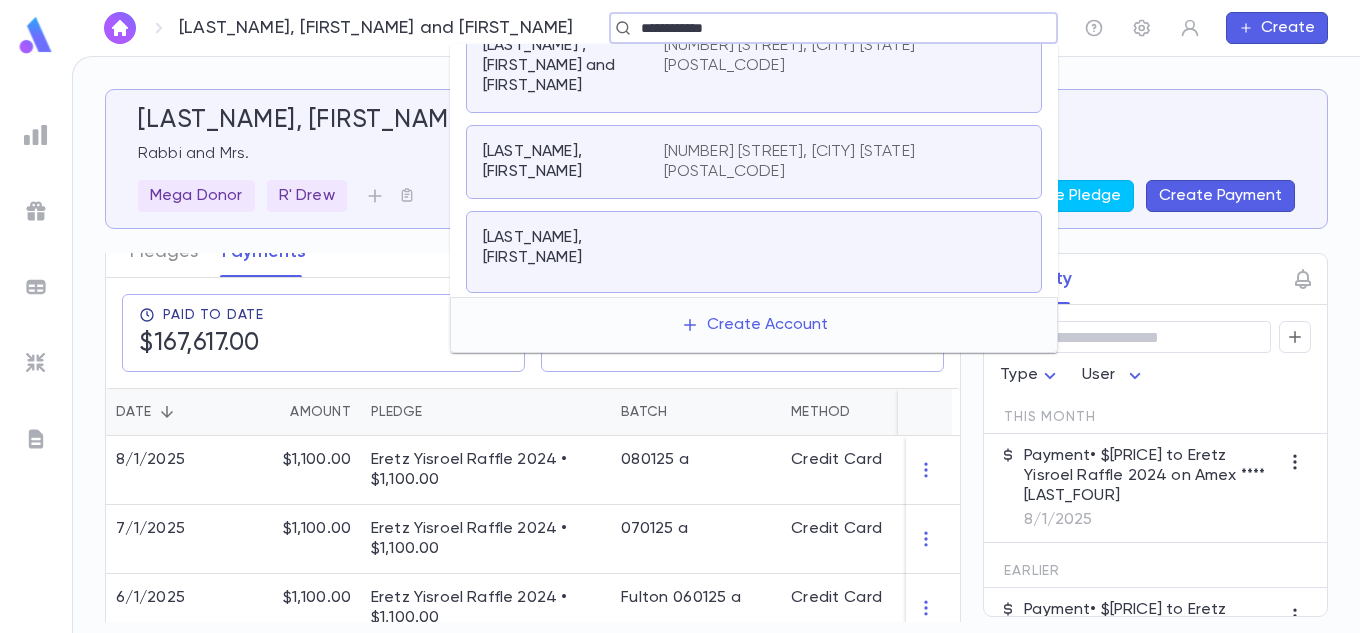 scroll, scrollTop: 47, scrollLeft: 0, axis: vertical 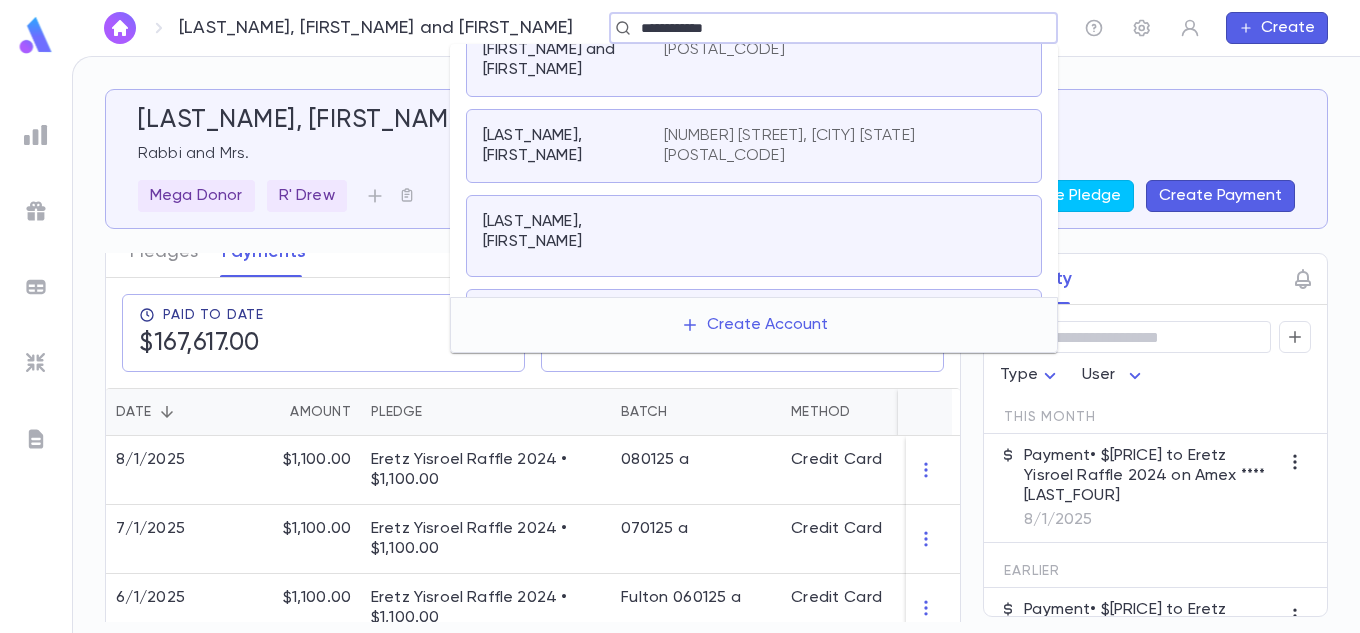 click on "Gross, Yehuda" at bounding box center [561, 232] 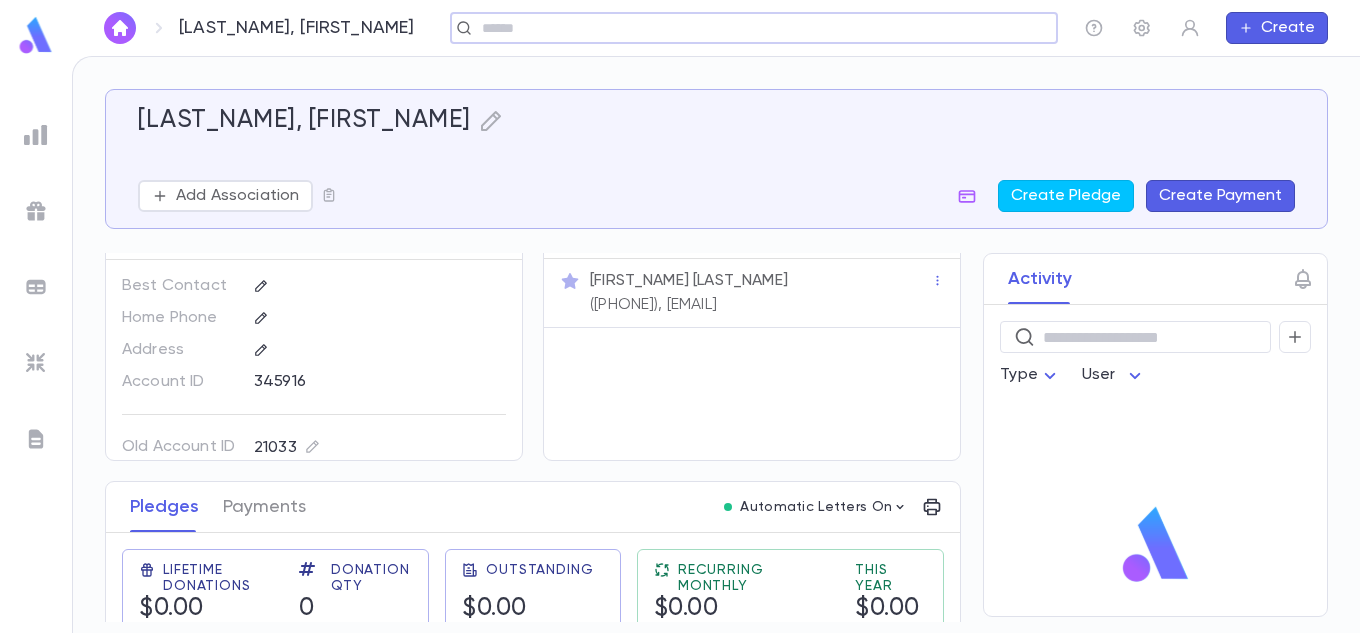 scroll, scrollTop: 0, scrollLeft: 0, axis: both 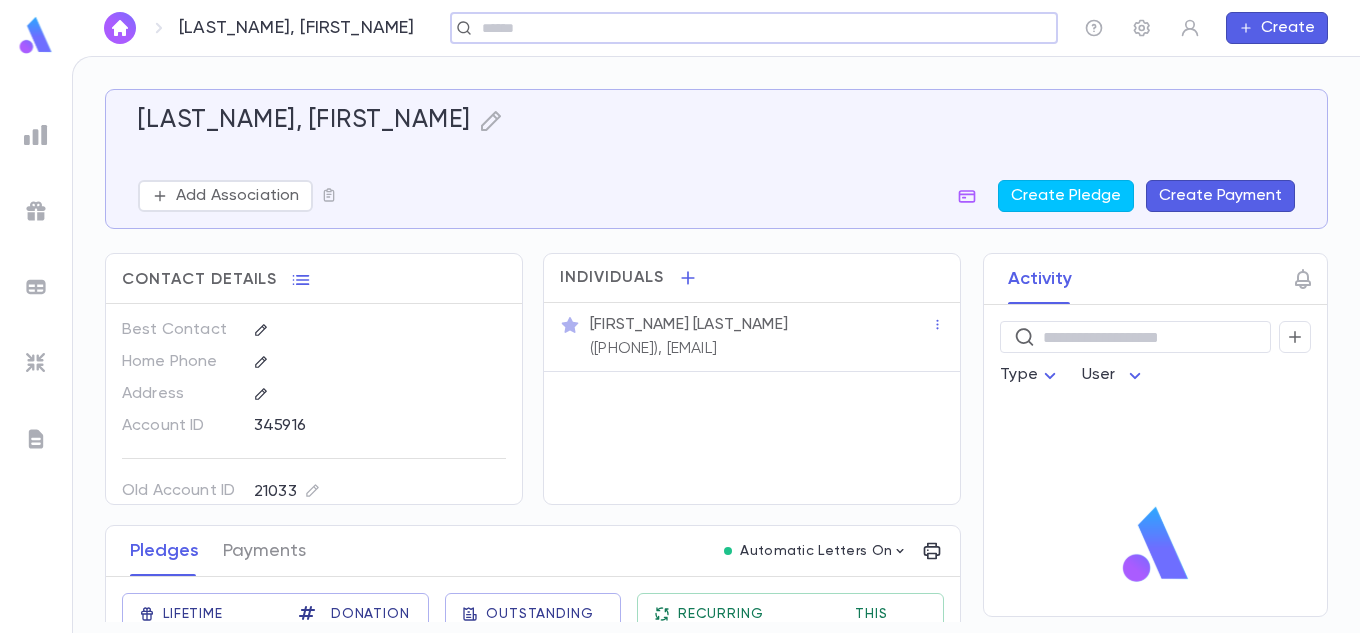 click at bounding box center [748, 28] 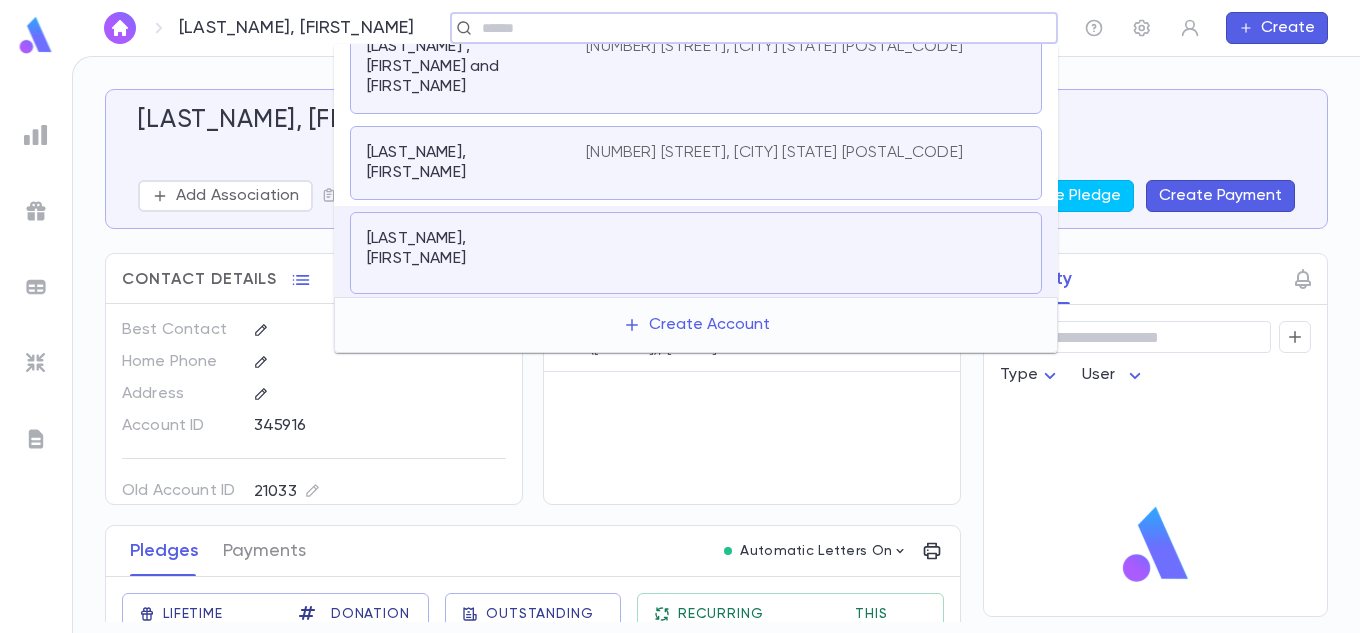 scroll, scrollTop: 47, scrollLeft: 0, axis: vertical 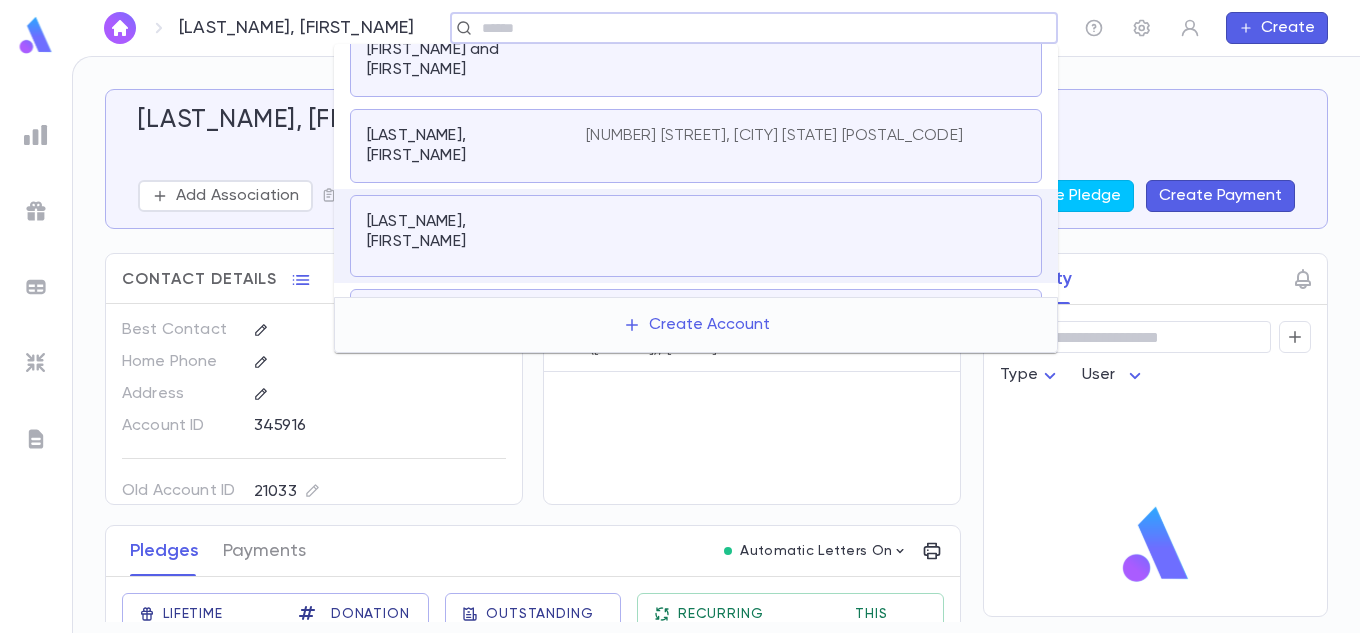 click on "Gross, Yehuda" at bounding box center (464, 326) 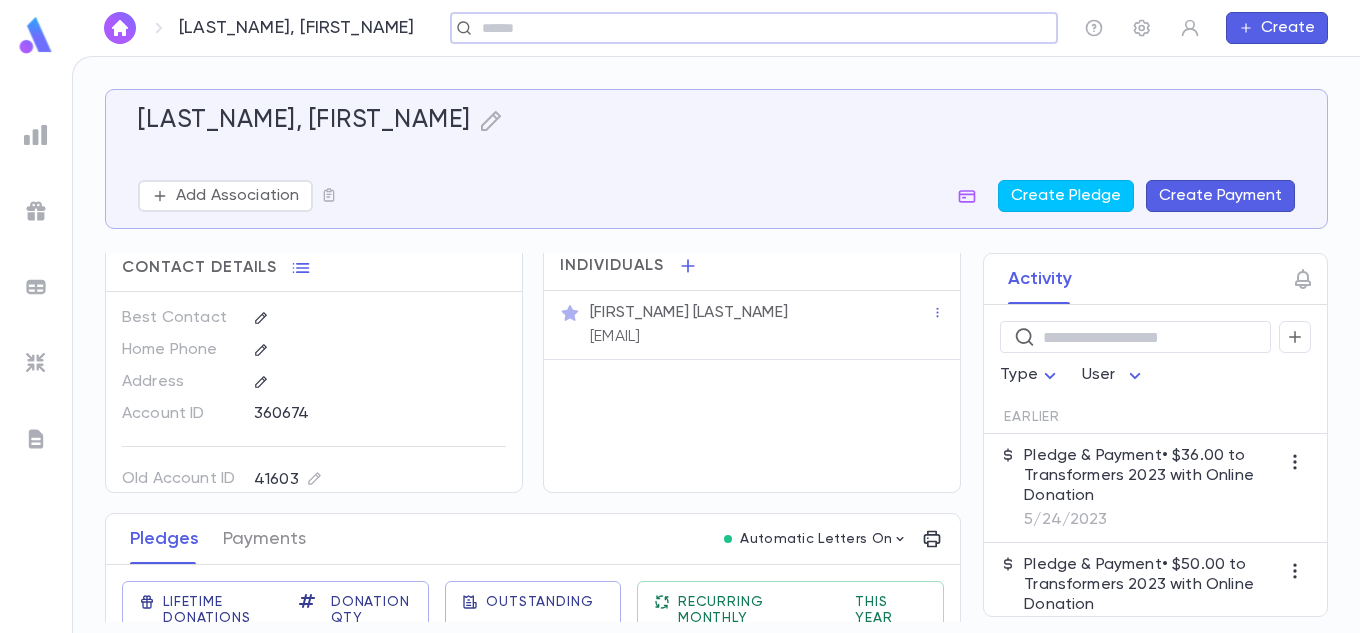 scroll, scrollTop: 0, scrollLeft: 0, axis: both 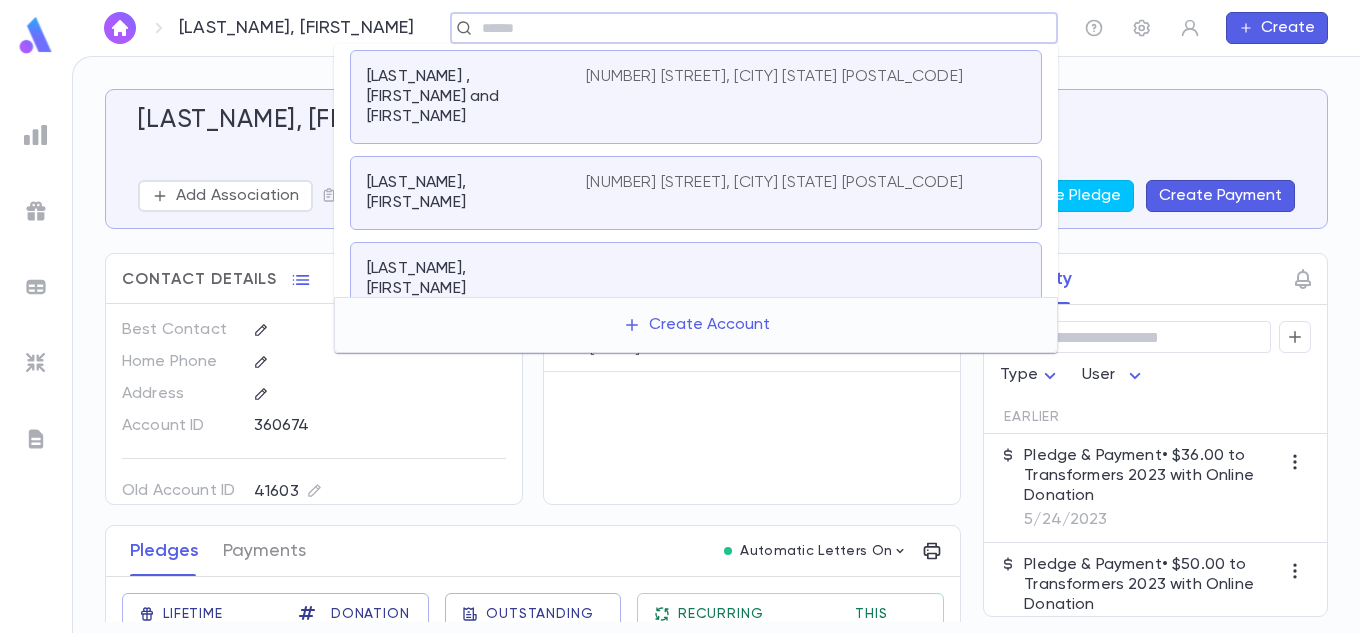 click at bounding box center [748, 28] 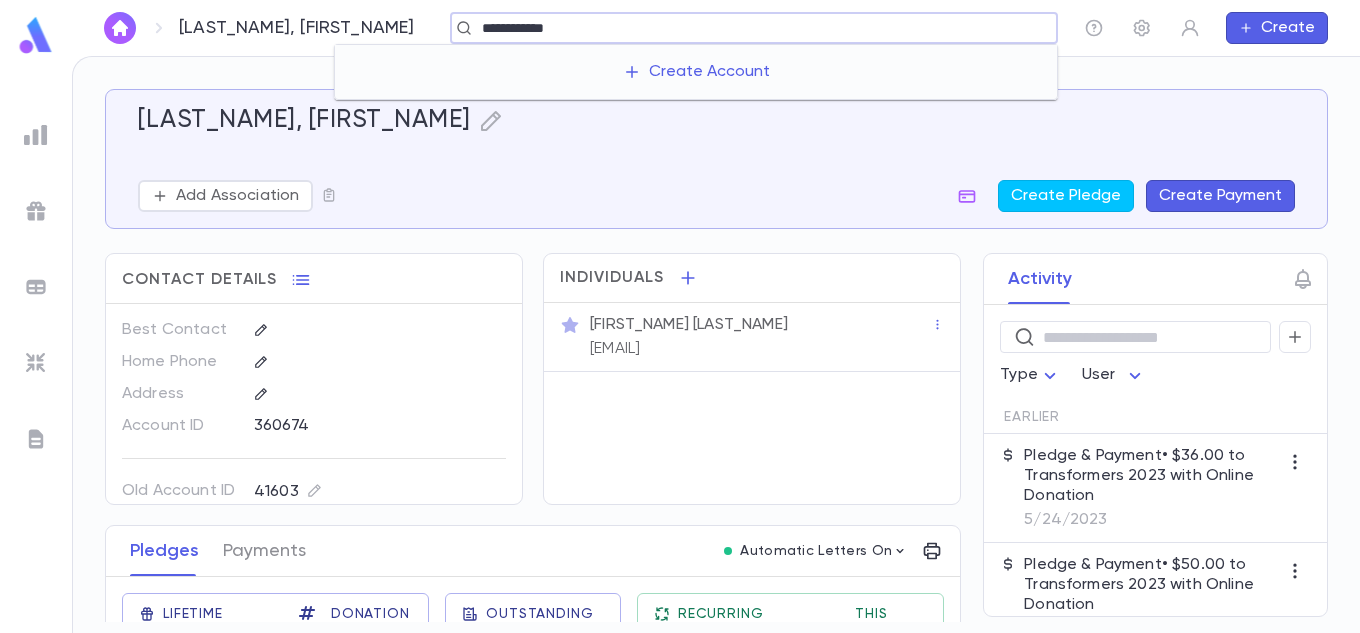 type on "**********" 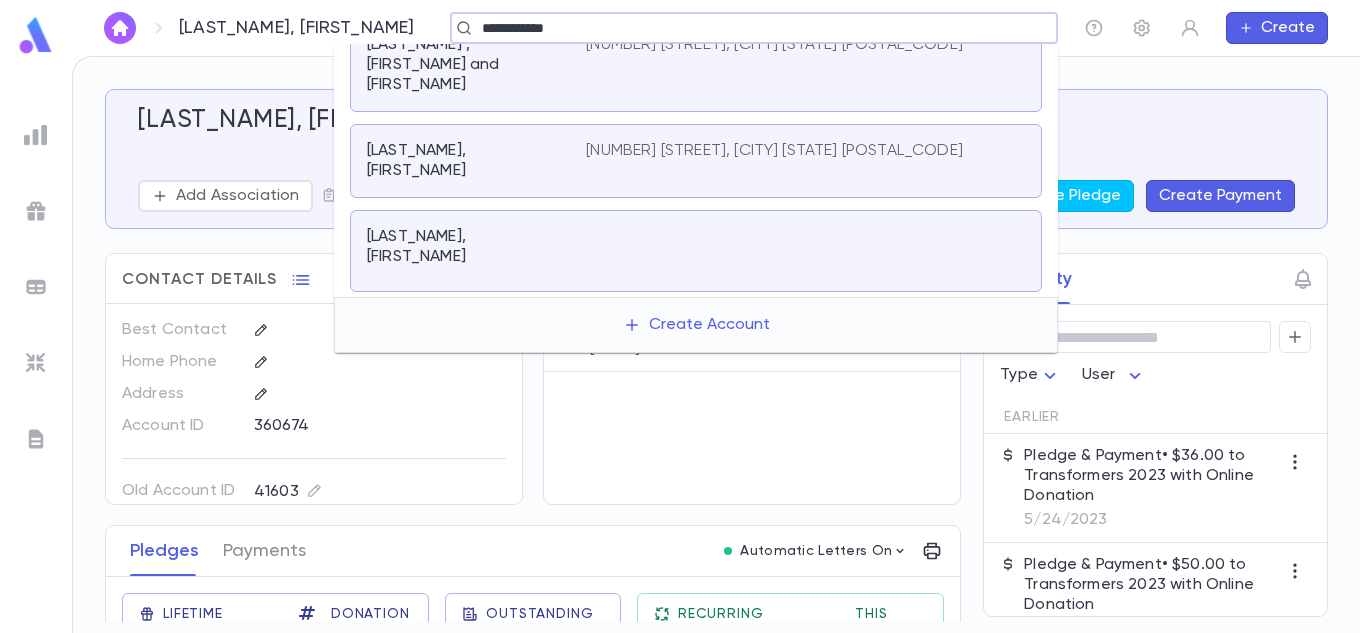scroll, scrollTop: 47, scrollLeft: 0, axis: vertical 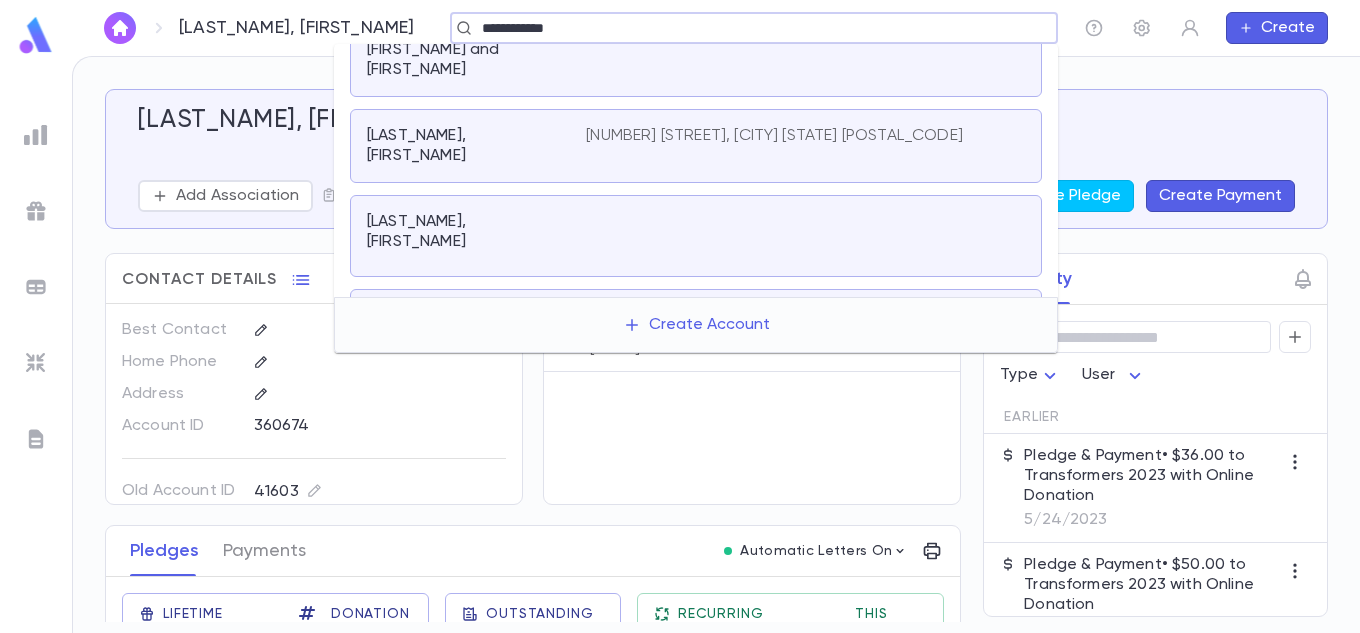 click on "Gross, Yehuda" at bounding box center (476, 236) 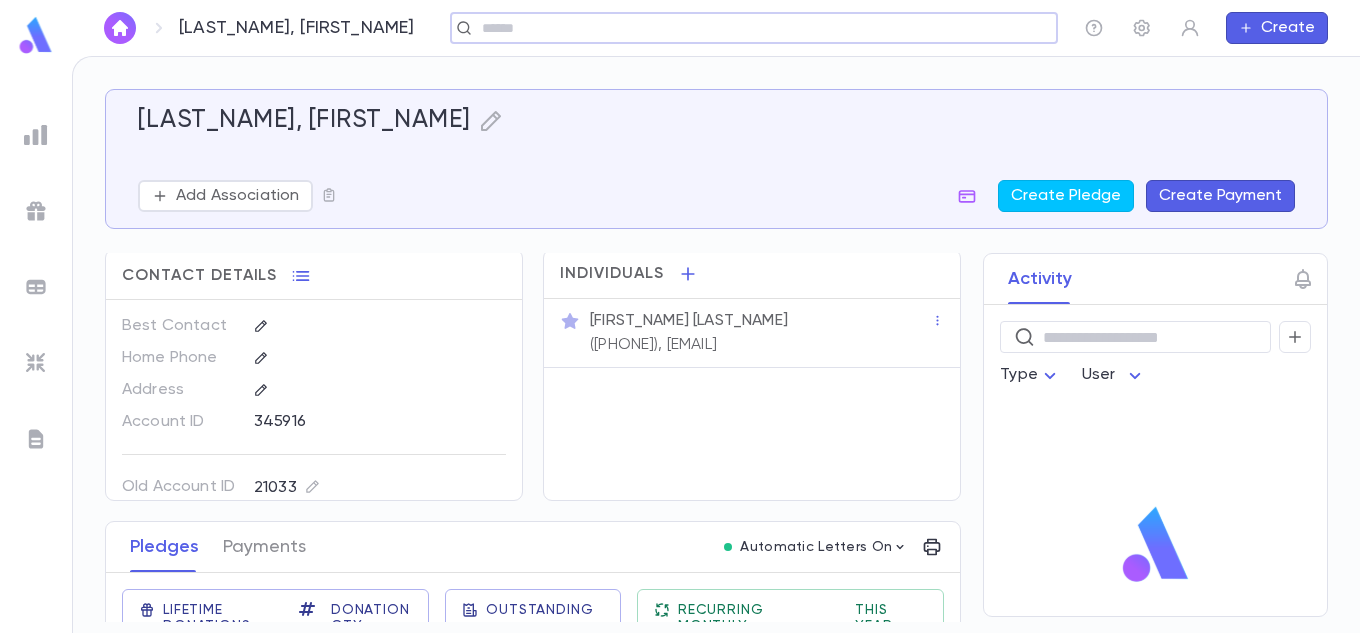 scroll, scrollTop: 0, scrollLeft: 0, axis: both 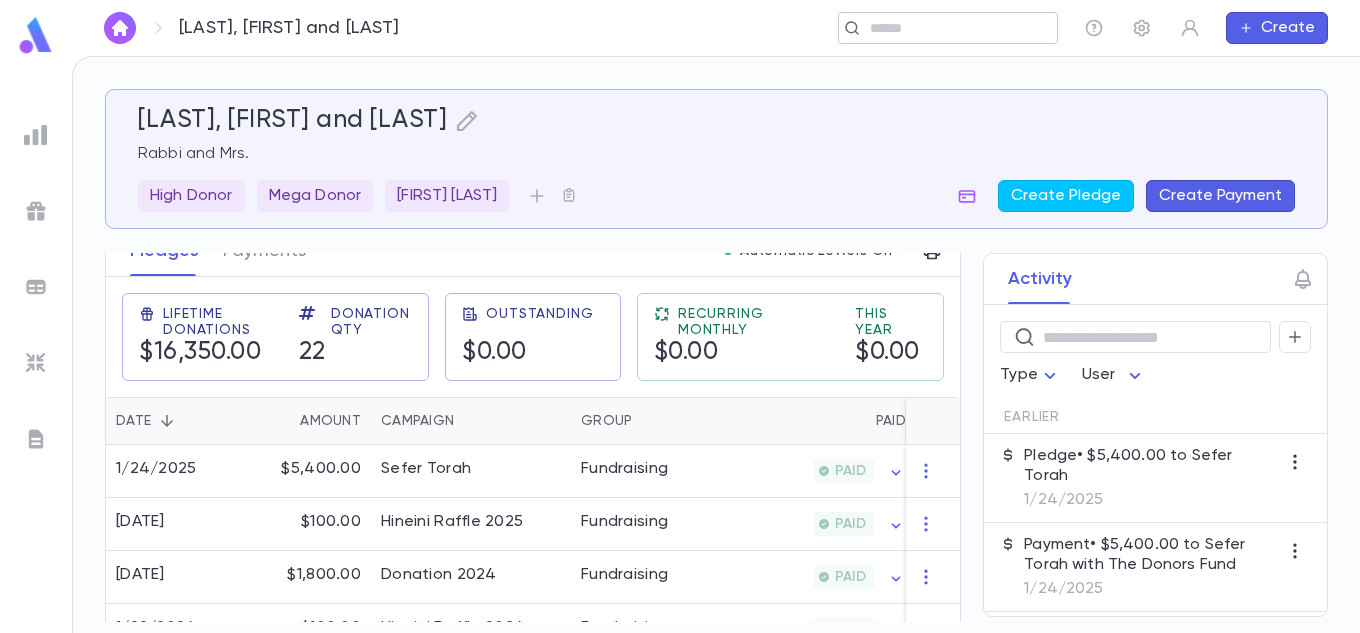 click on "​" at bounding box center (948, 28) 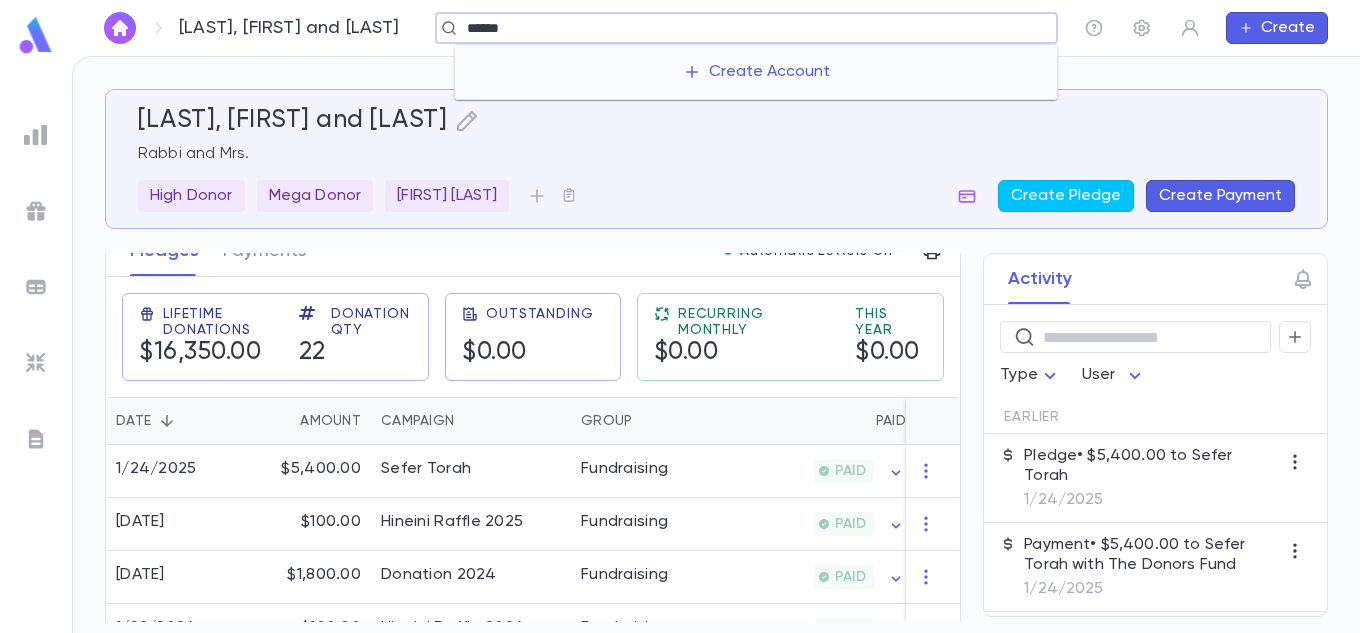 type on "*****" 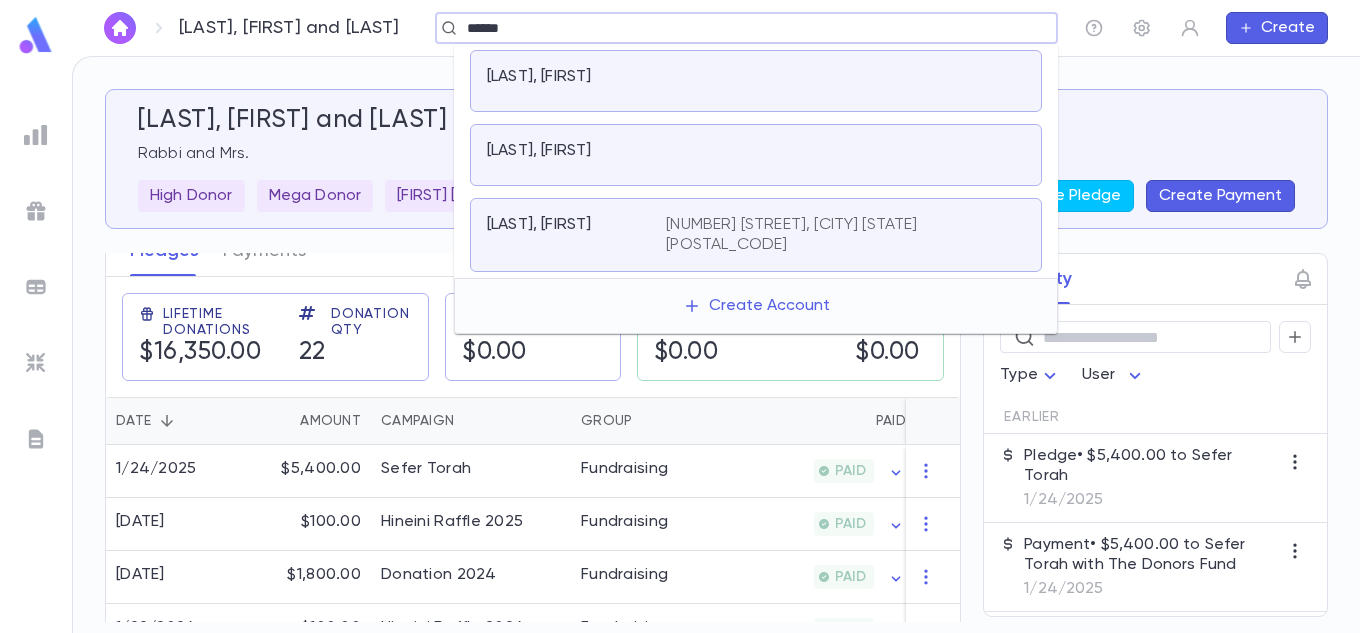 click on "[LAST], [FIRST]" at bounding box center [539, 77] 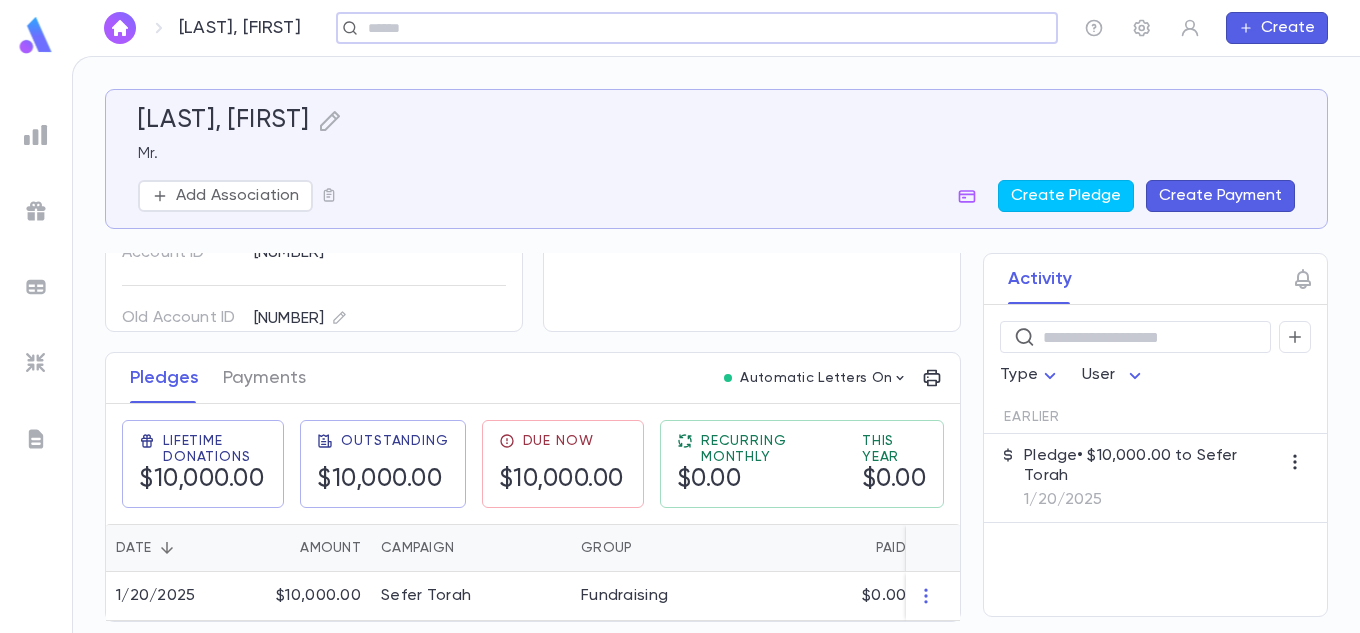 scroll, scrollTop: 181, scrollLeft: 0, axis: vertical 